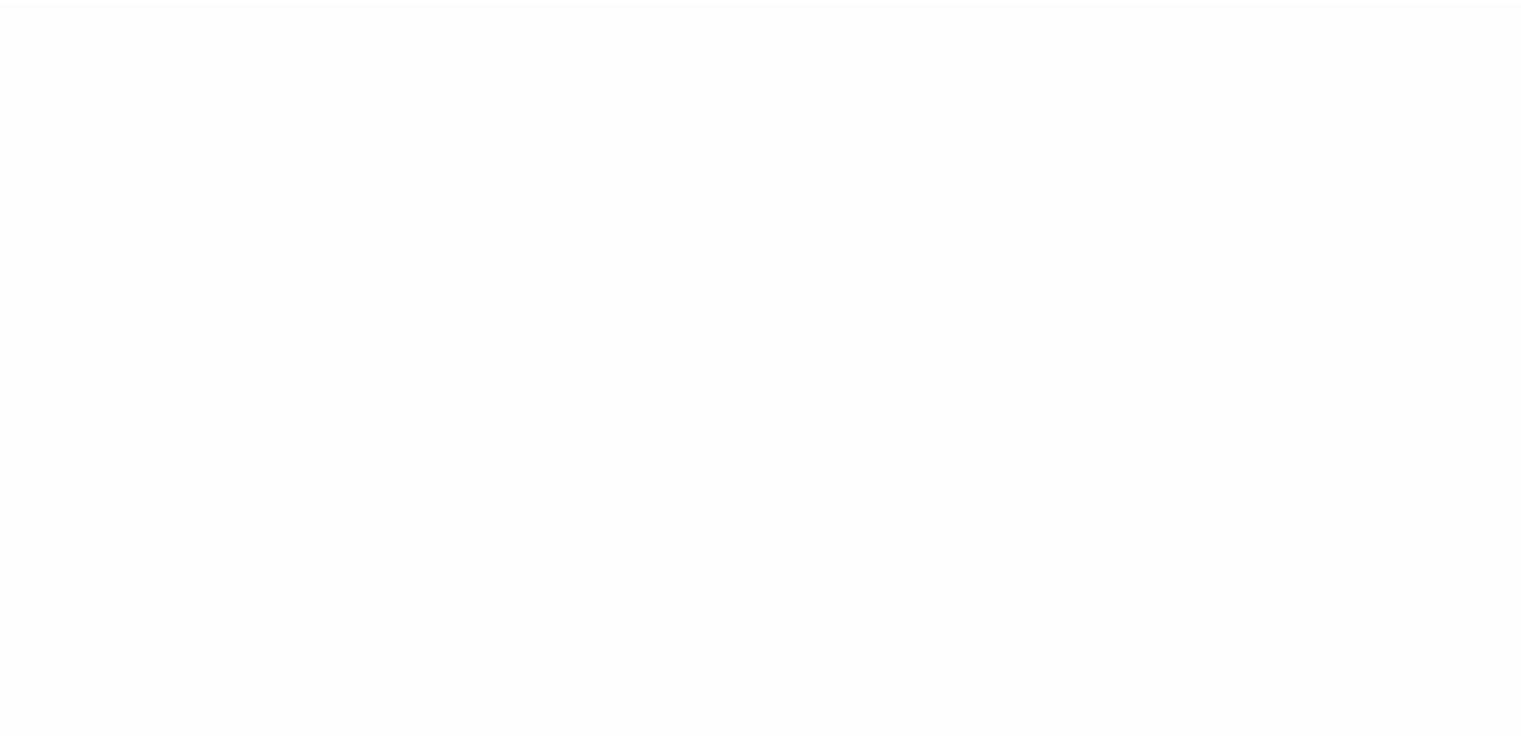 scroll, scrollTop: 0, scrollLeft: 0, axis: both 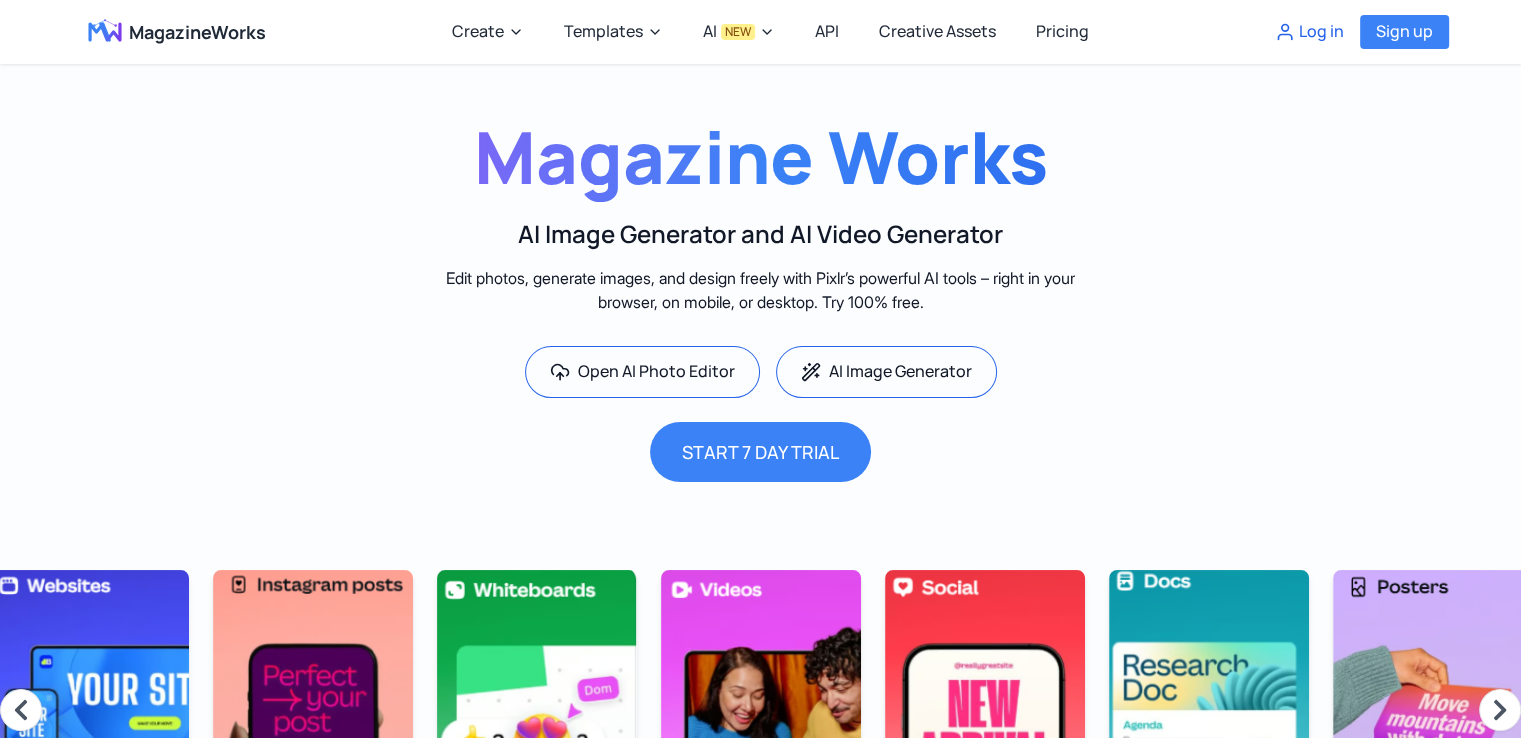 click on "Log in" at bounding box center [1309, 32] 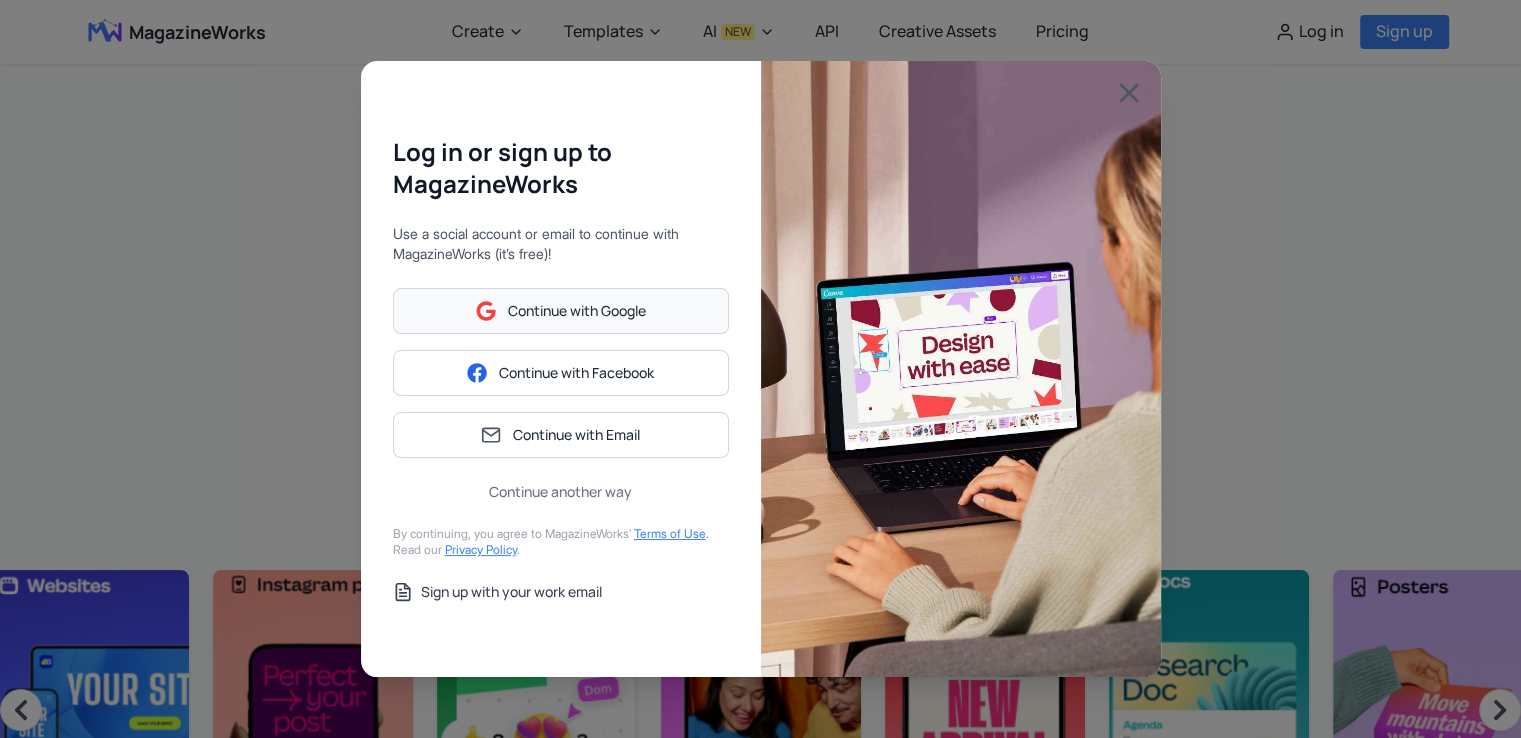 click on "Continue with Google" at bounding box center [577, 311] 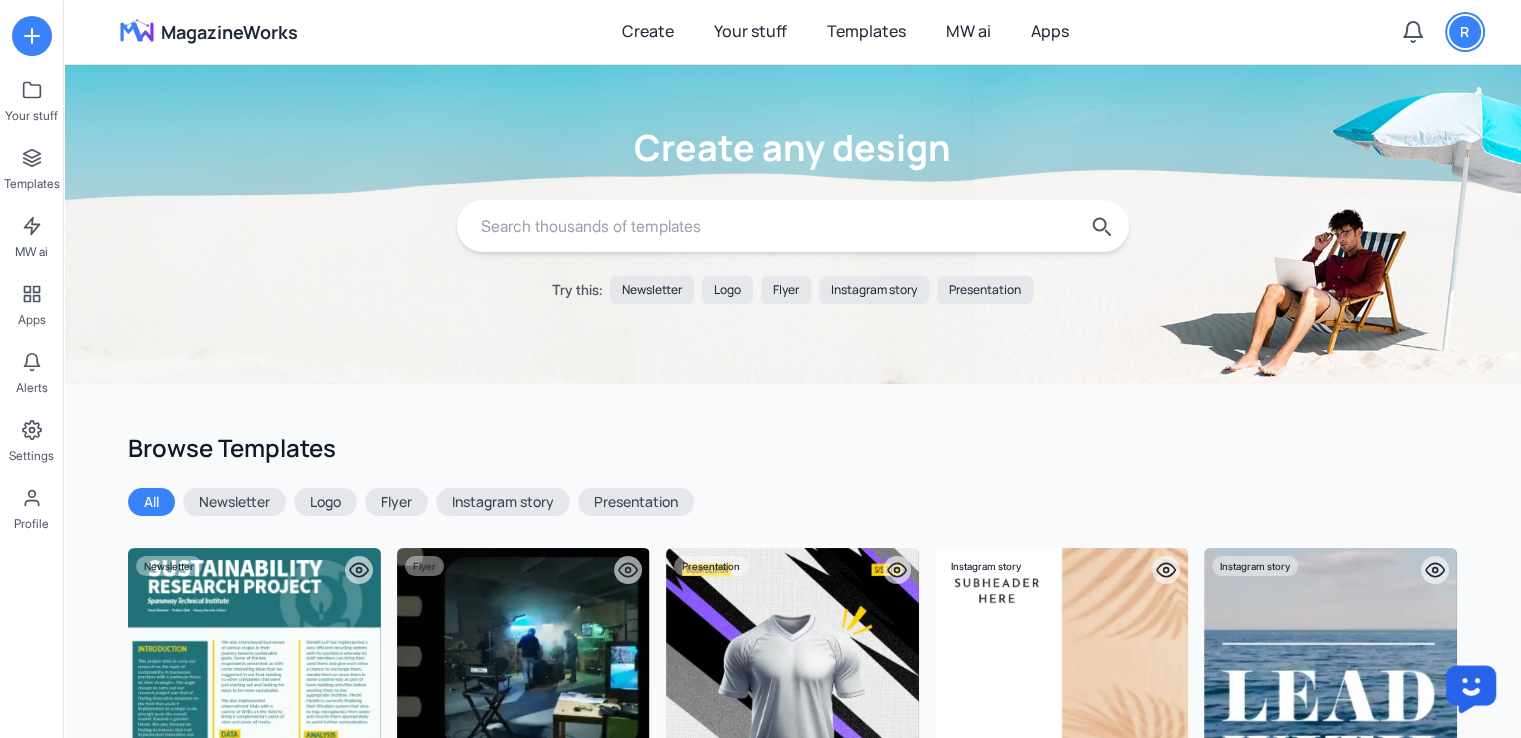 click on "R" at bounding box center [1465, 32] 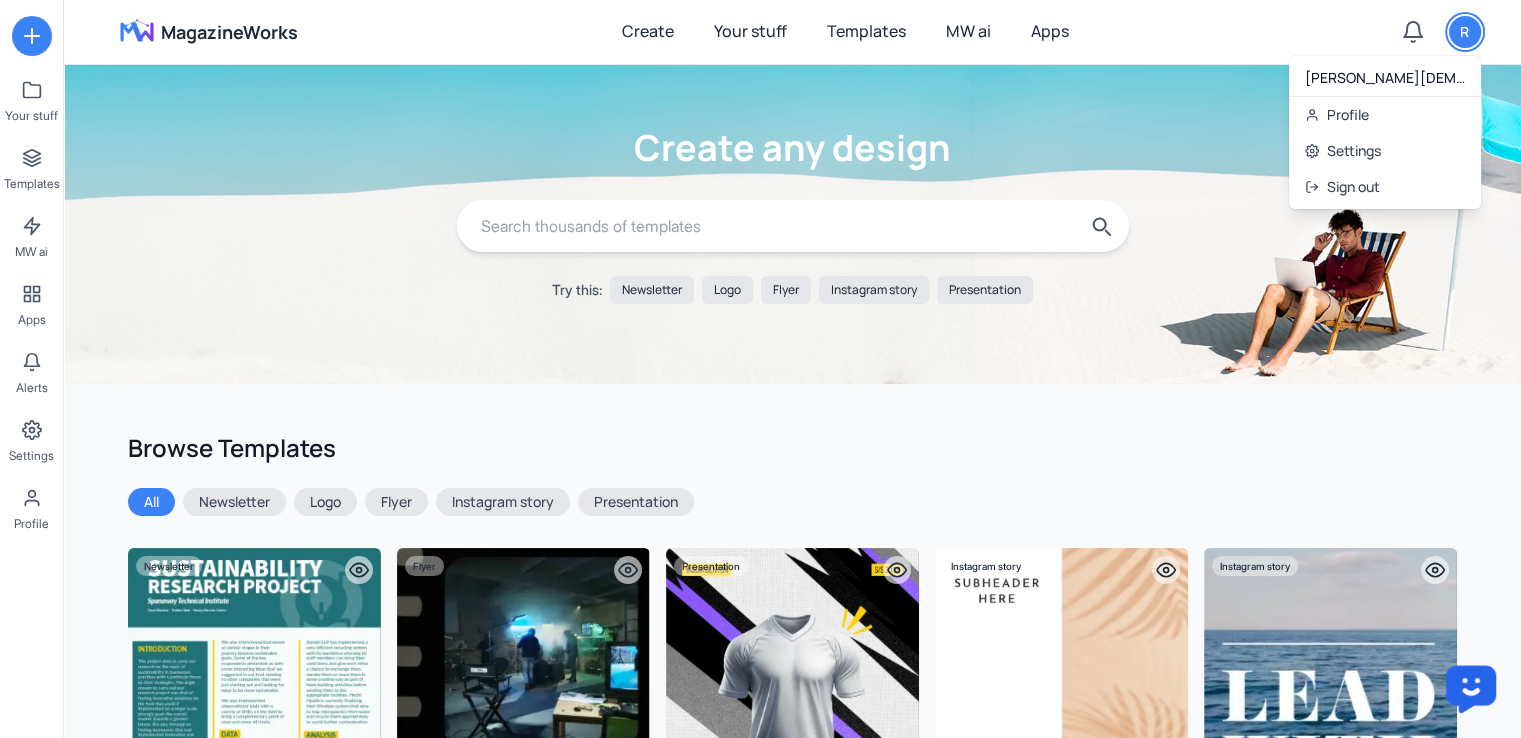 click on "R" at bounding box center [1465, 32] 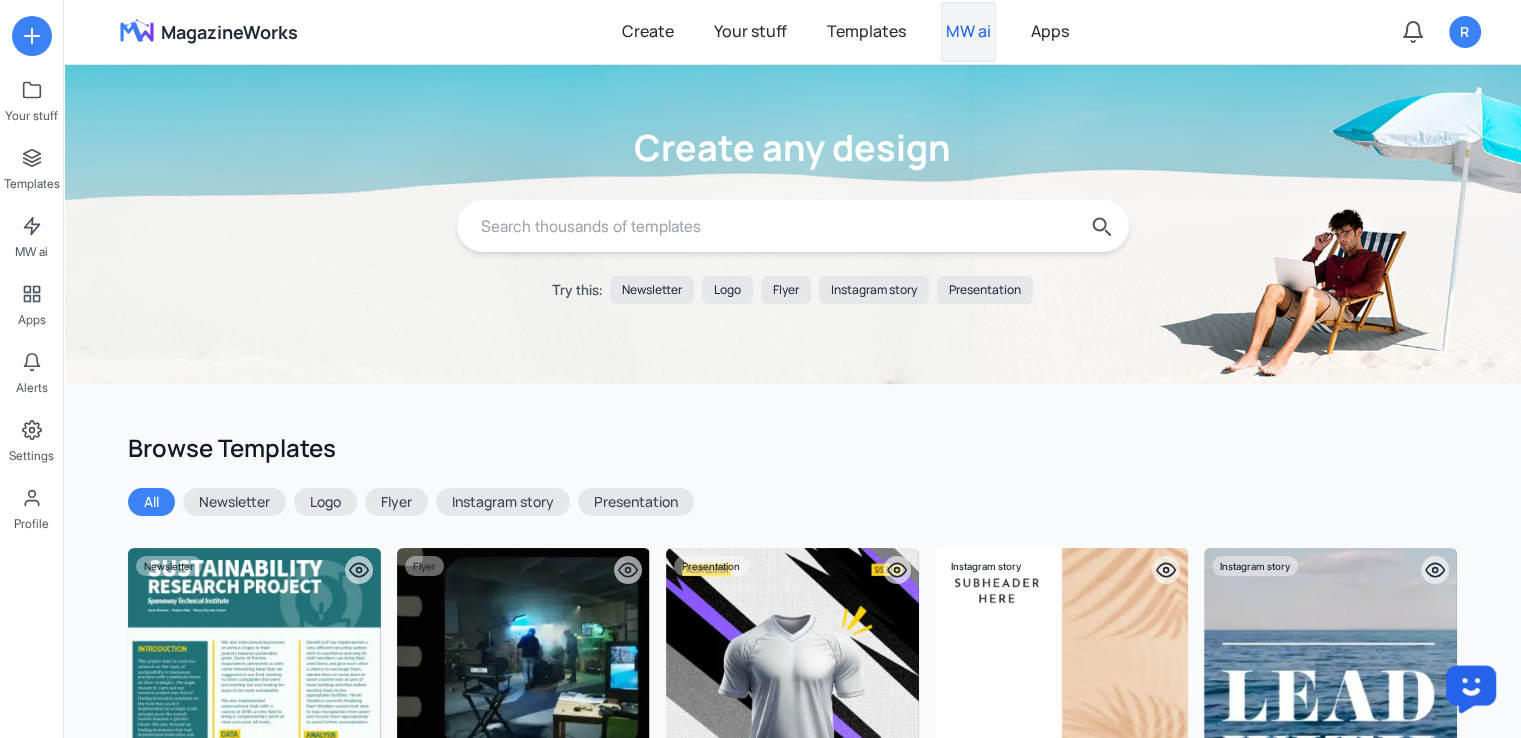 click on "MW ai" at bounding box center (968, 32) 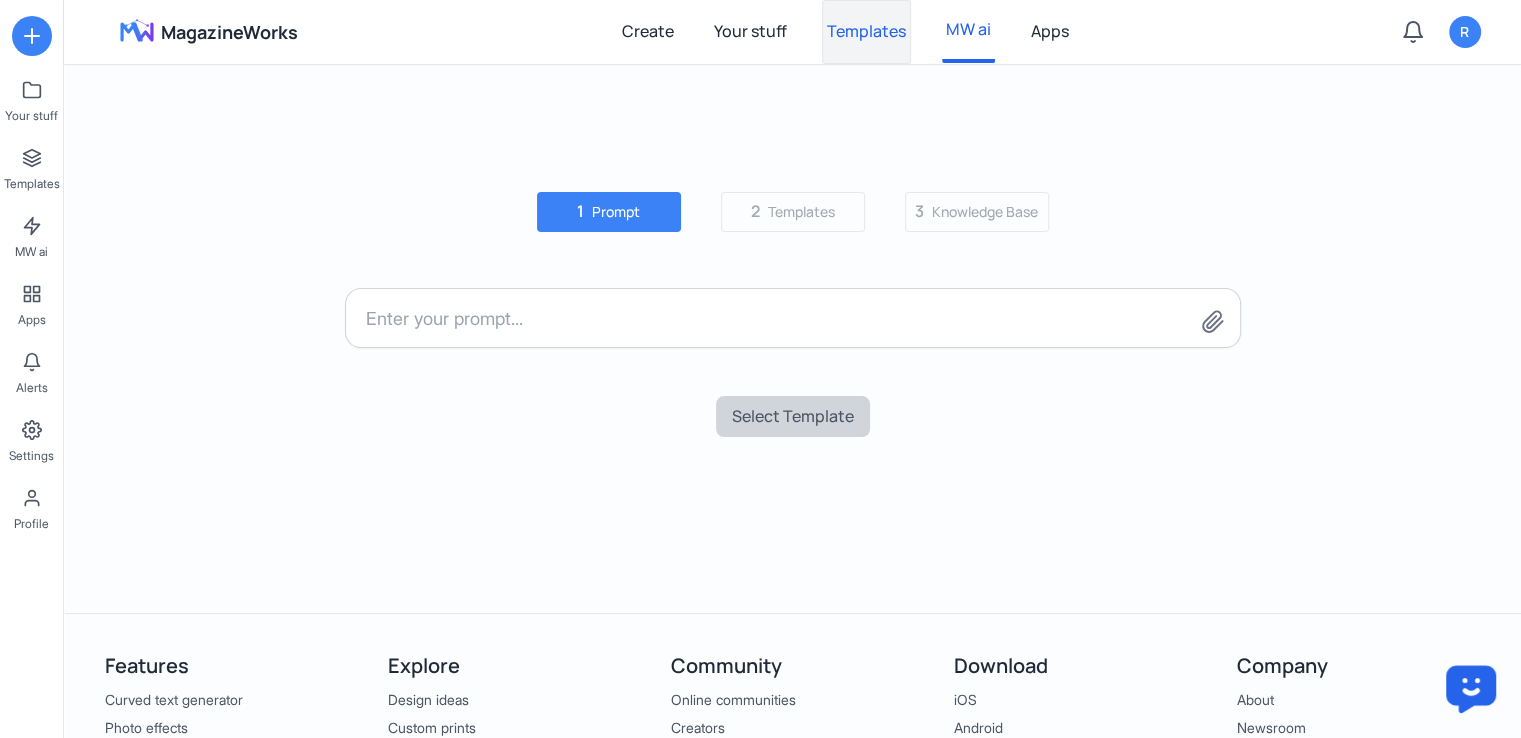 click on "Templates" at bounding box center (866, 32) 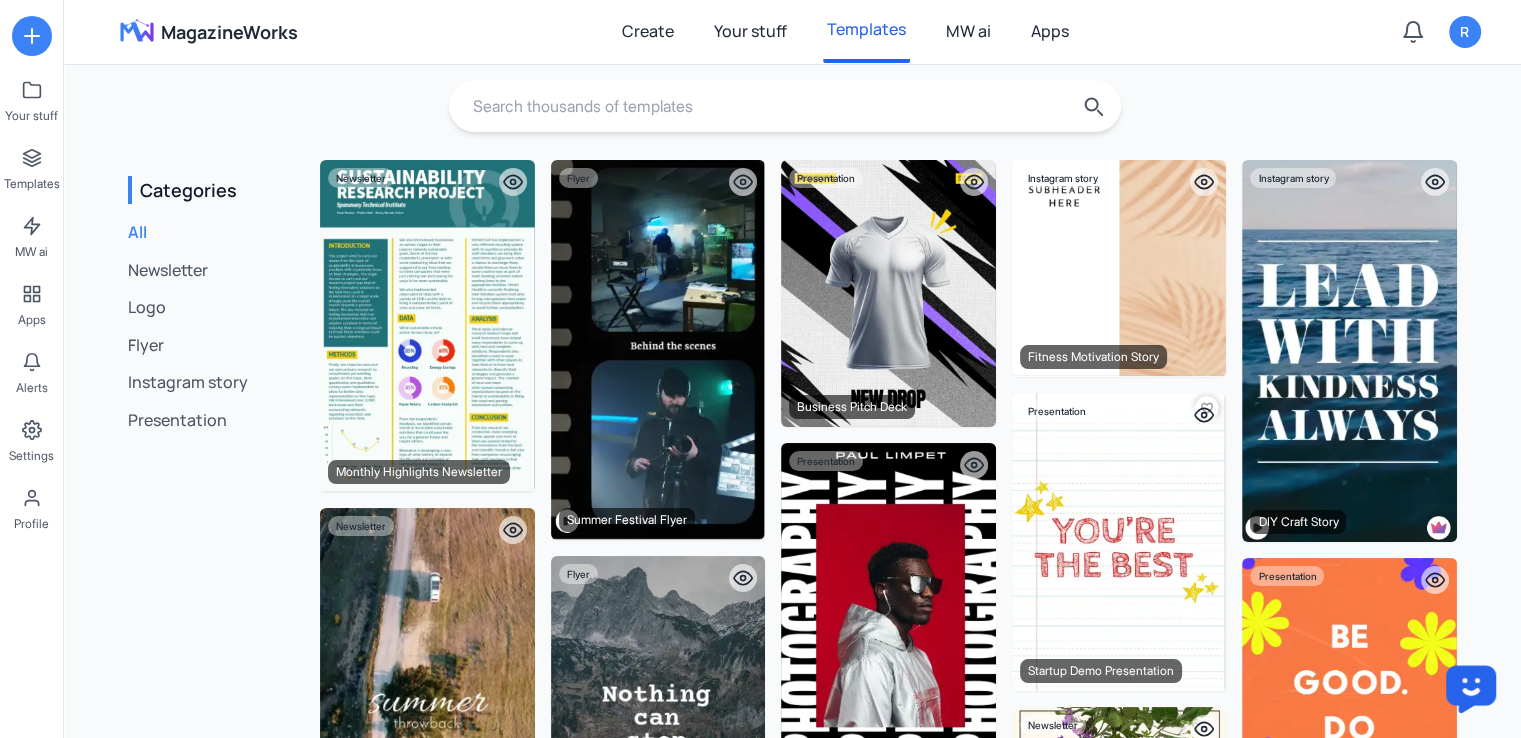 click on "MagazineWorks" at bounding box center (229, 32) 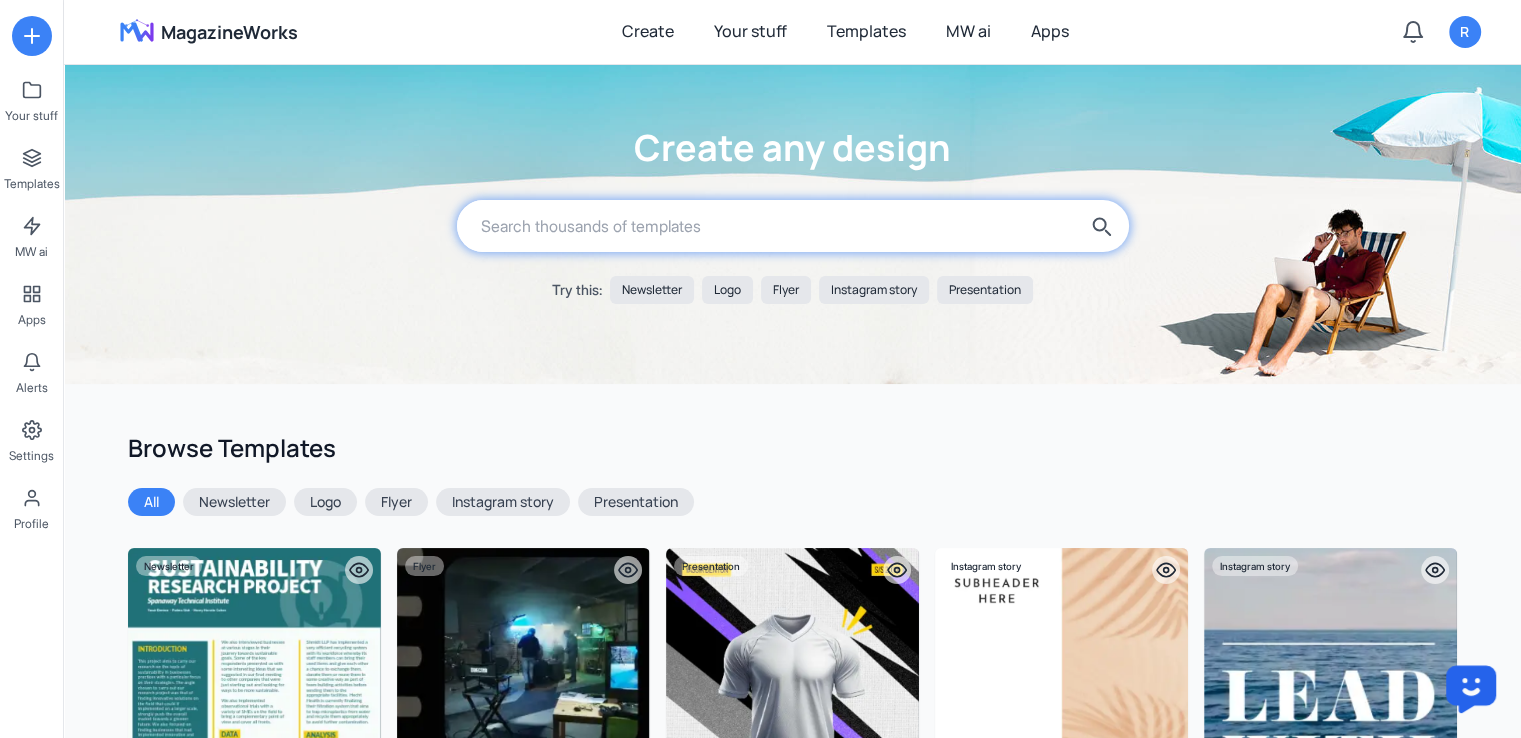click at bounding box center (765, 226) 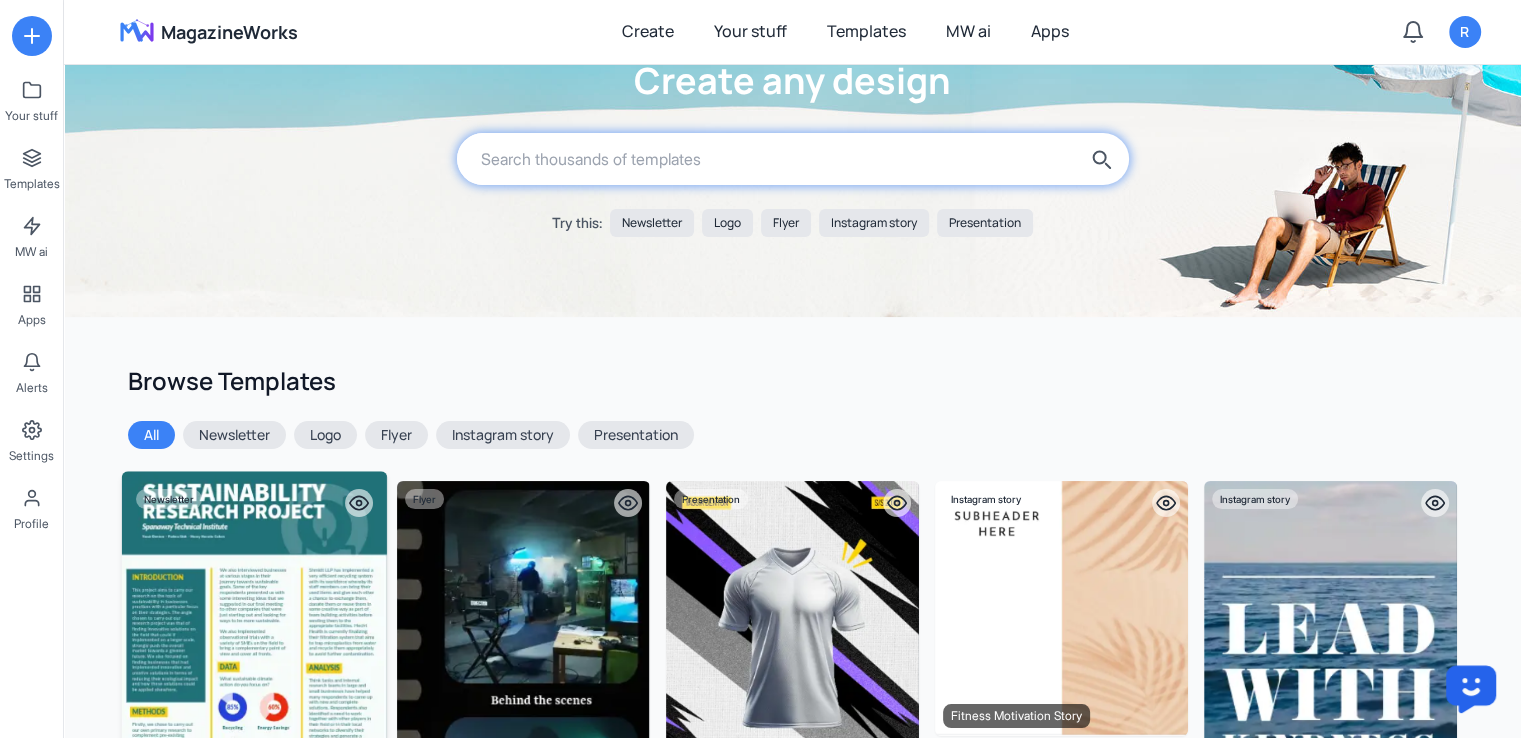 scroll, scrollTop: 200, scrollLeft: 0, axis: vertical 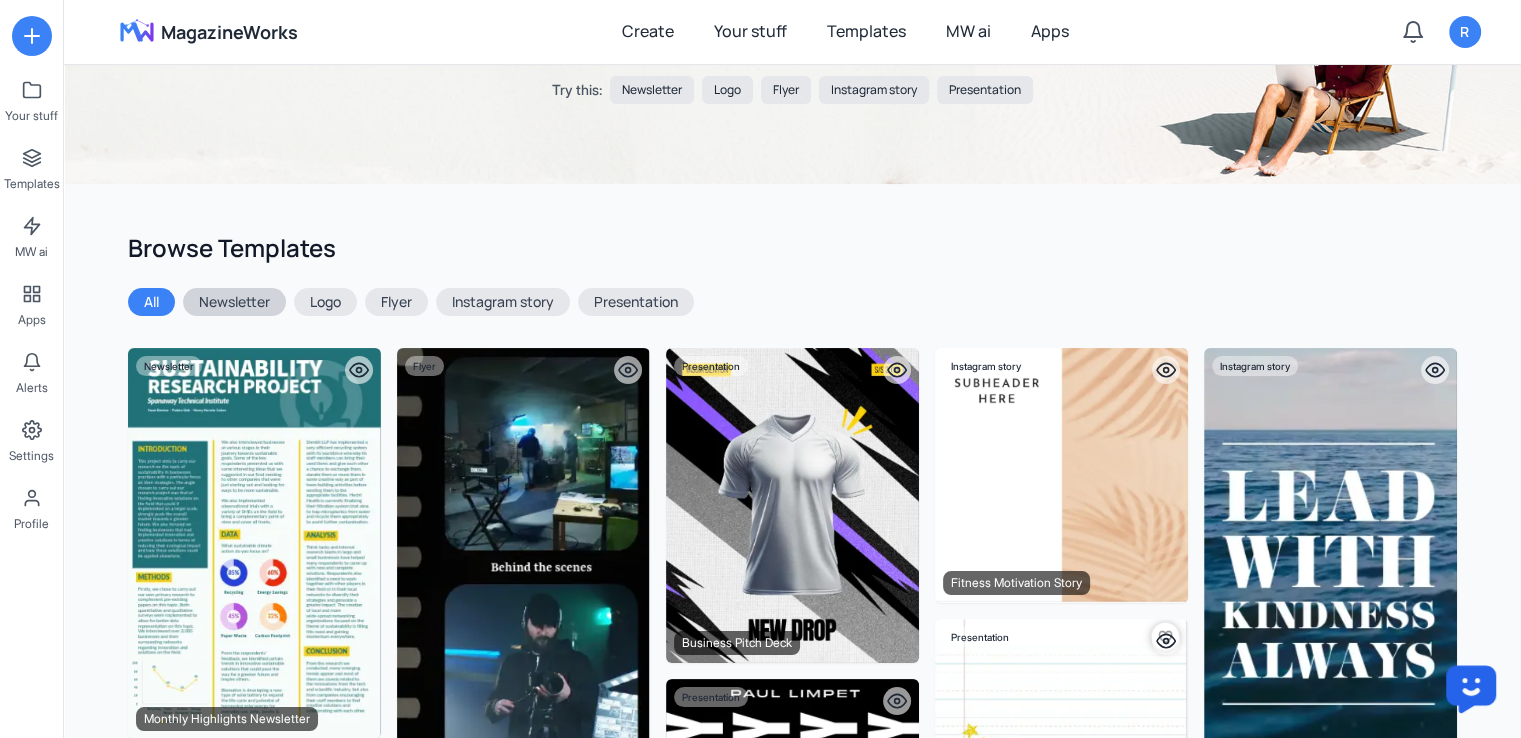 click on "Newsletter" at bounding box center (234, 302) 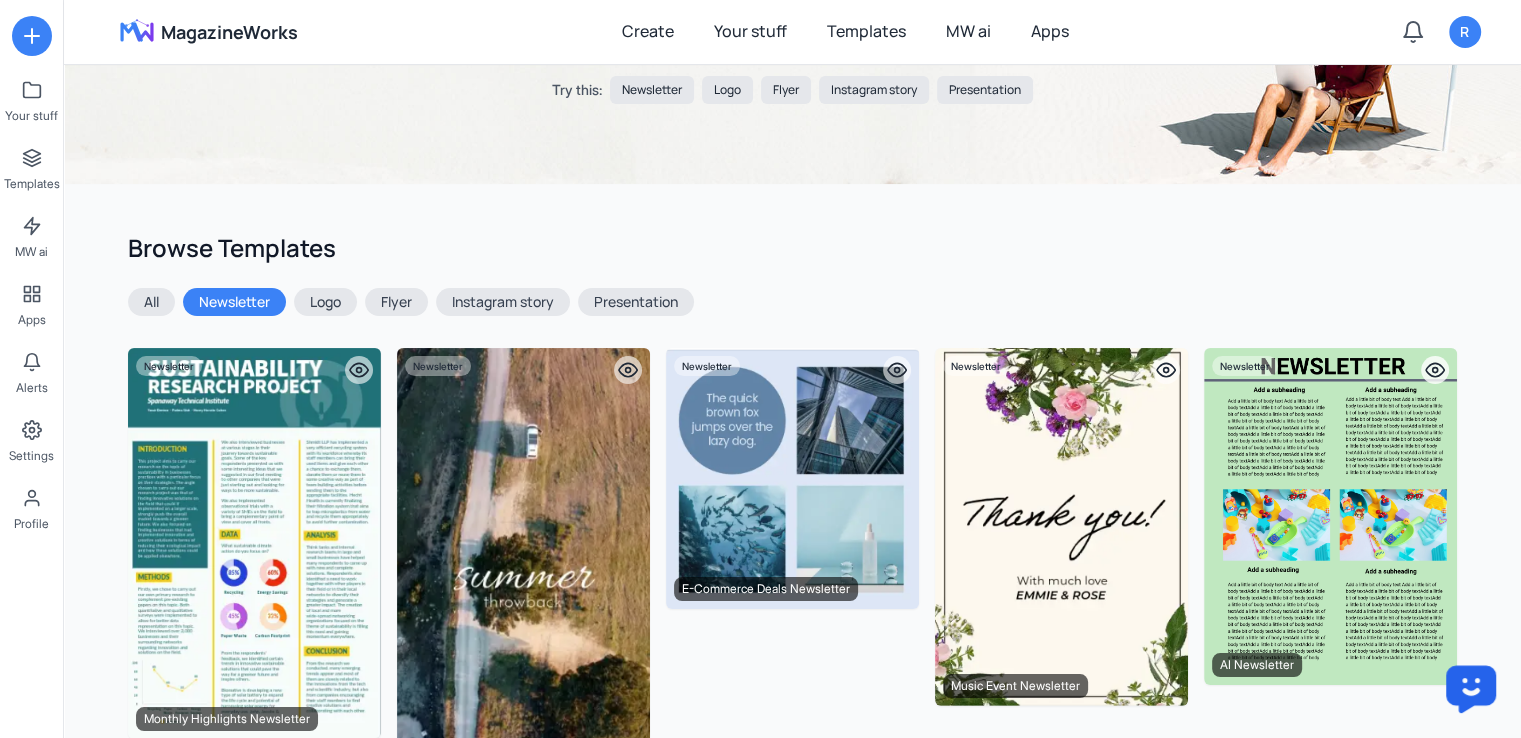 click 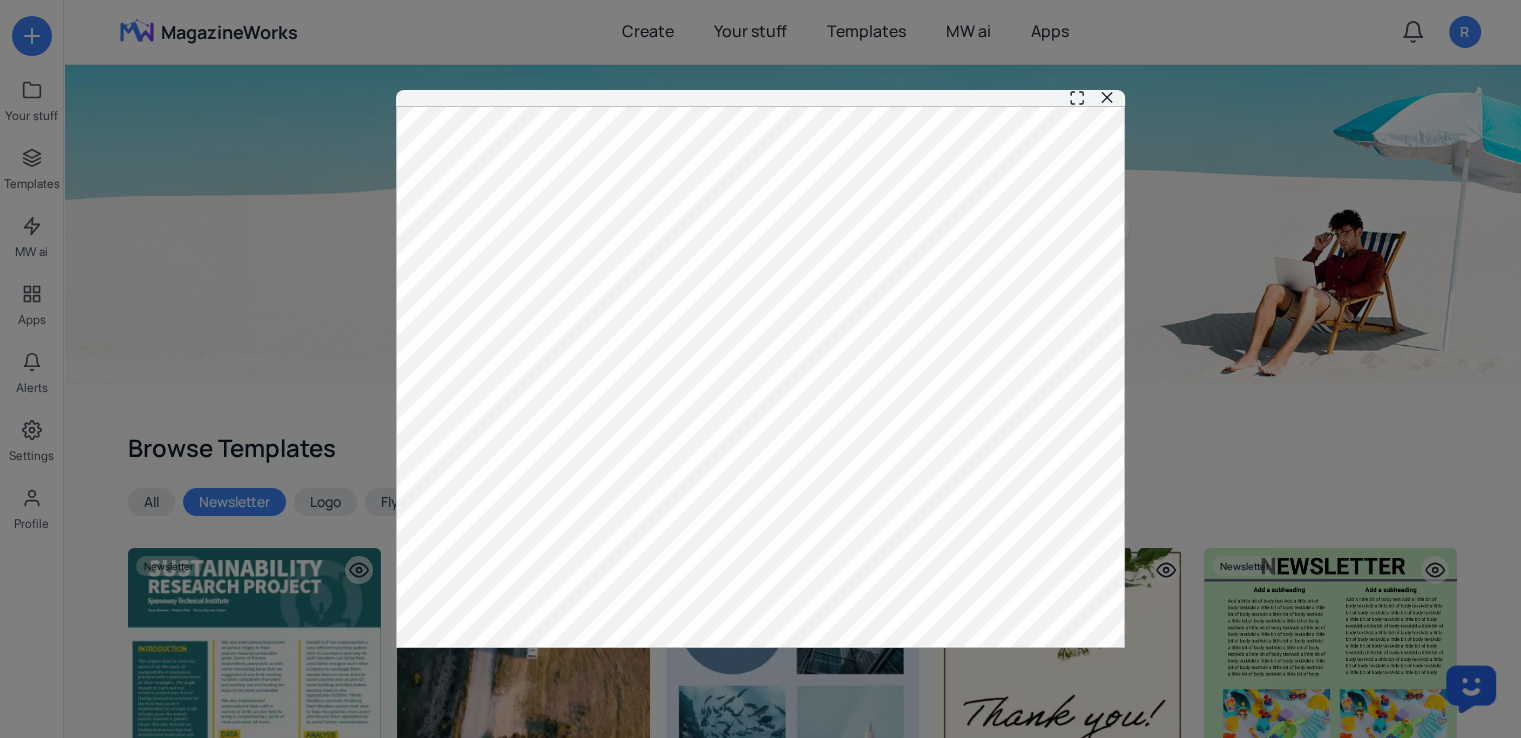 scroll, scrollTop: 0, scrollLeft: 0, axis: both 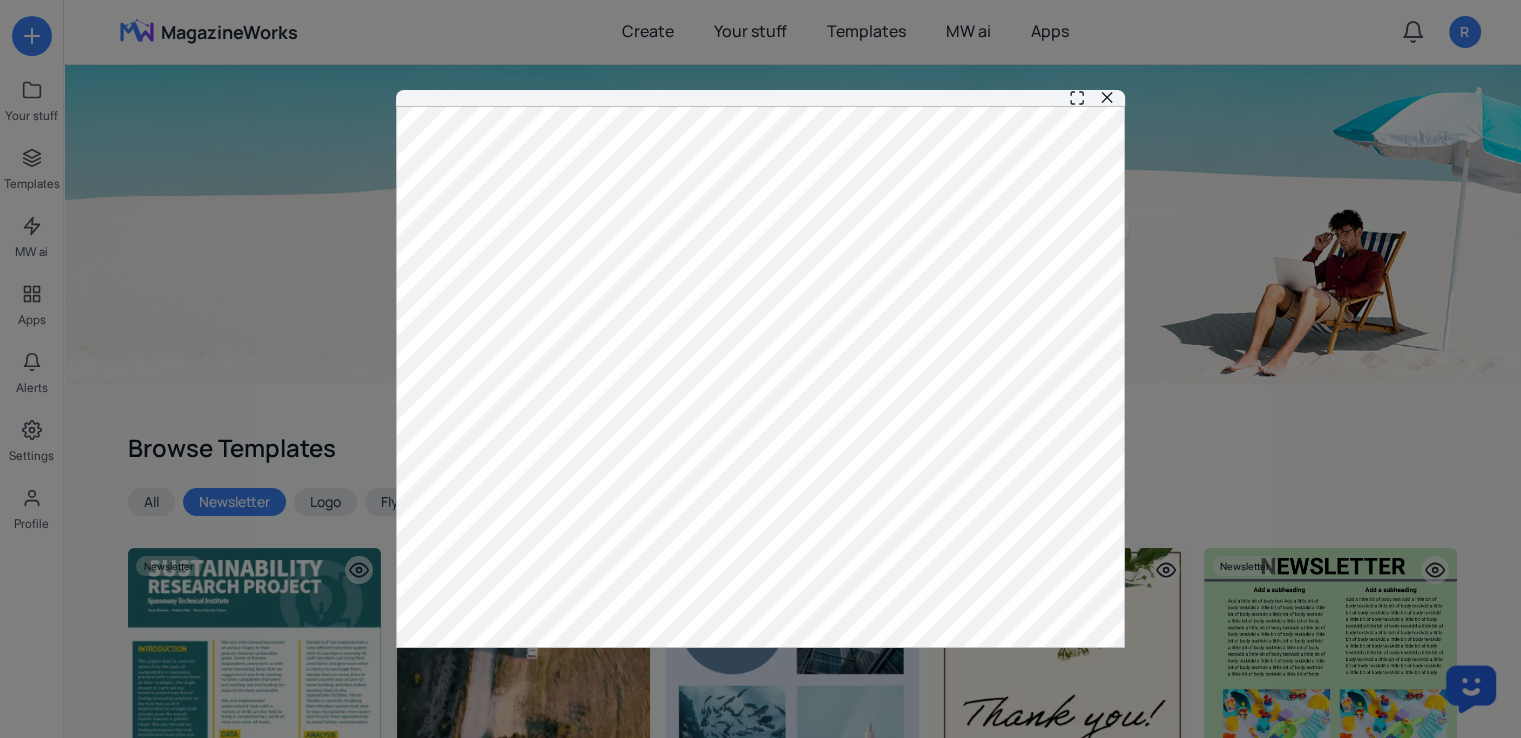click on "✕" at bounding box center (1107, 98) 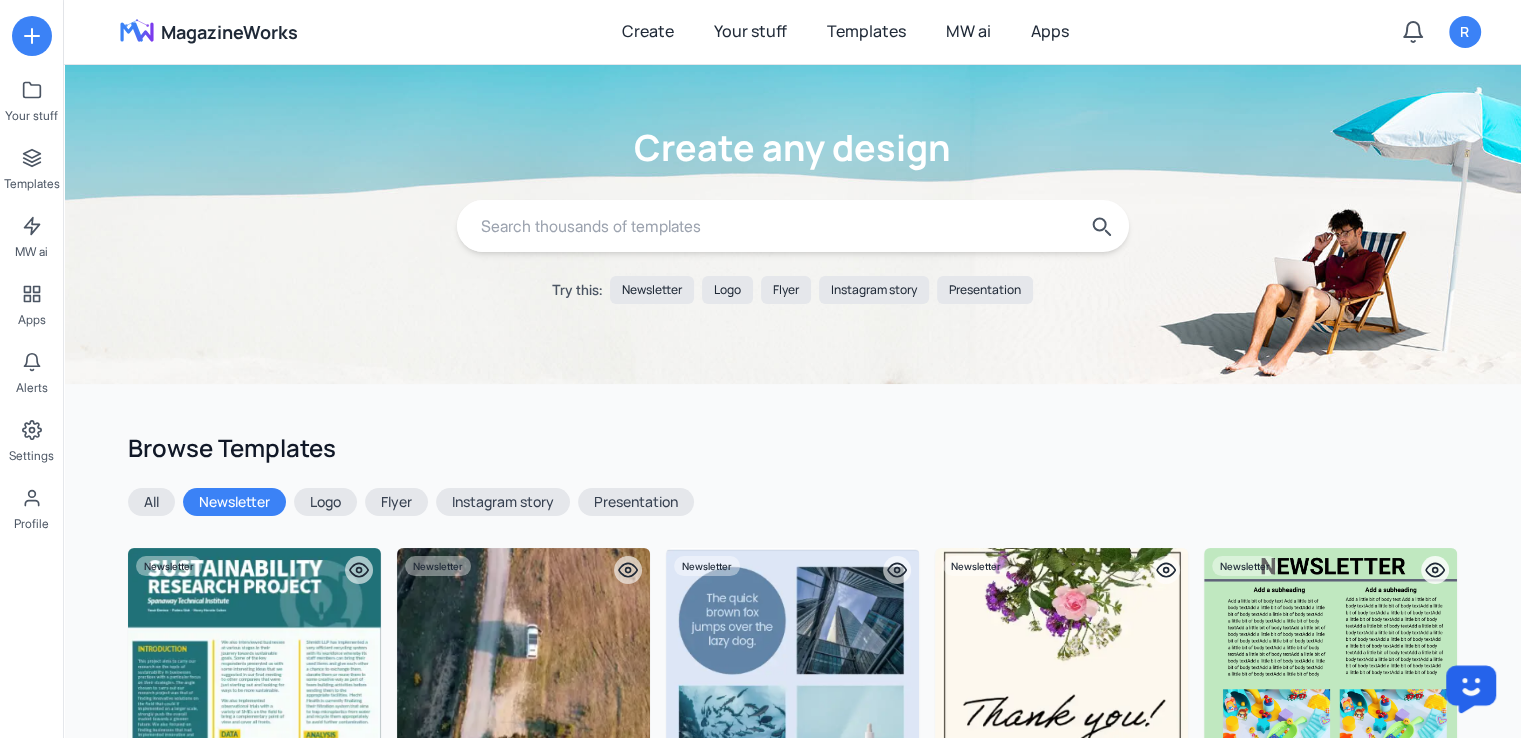 click 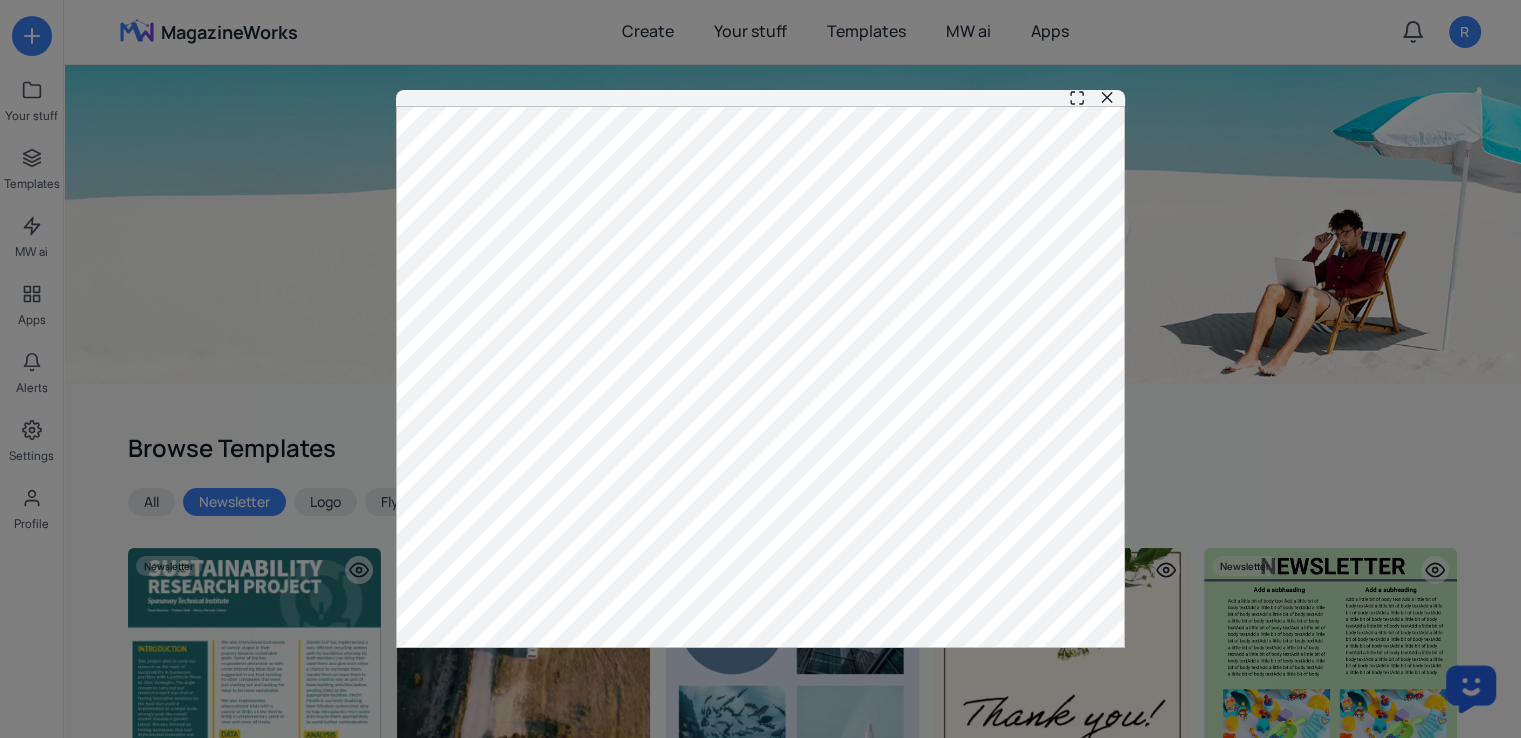 click on "✕" at bounding box center [1107, 98] 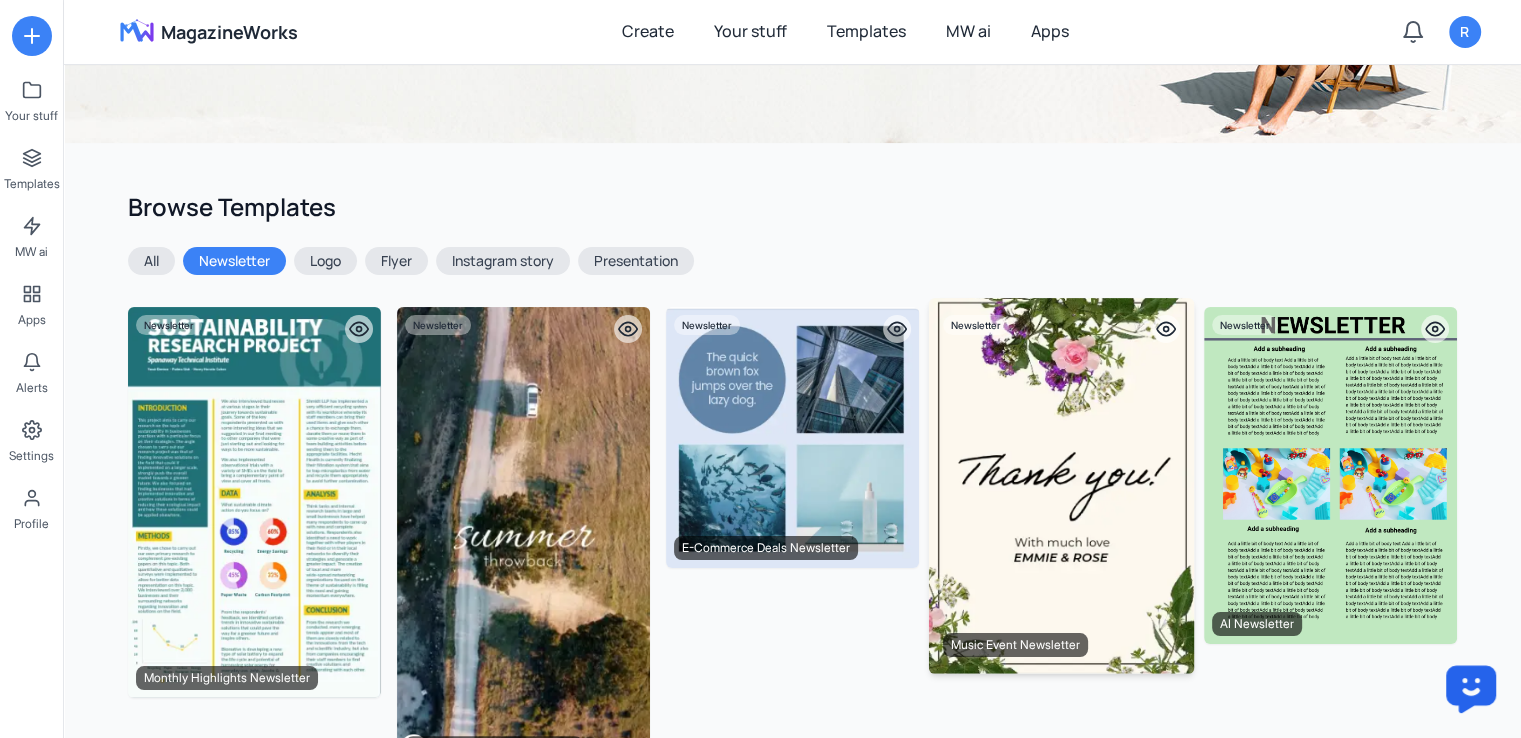 scroll, scrollTop: 300, scrollLeft: 0, axis: vertical 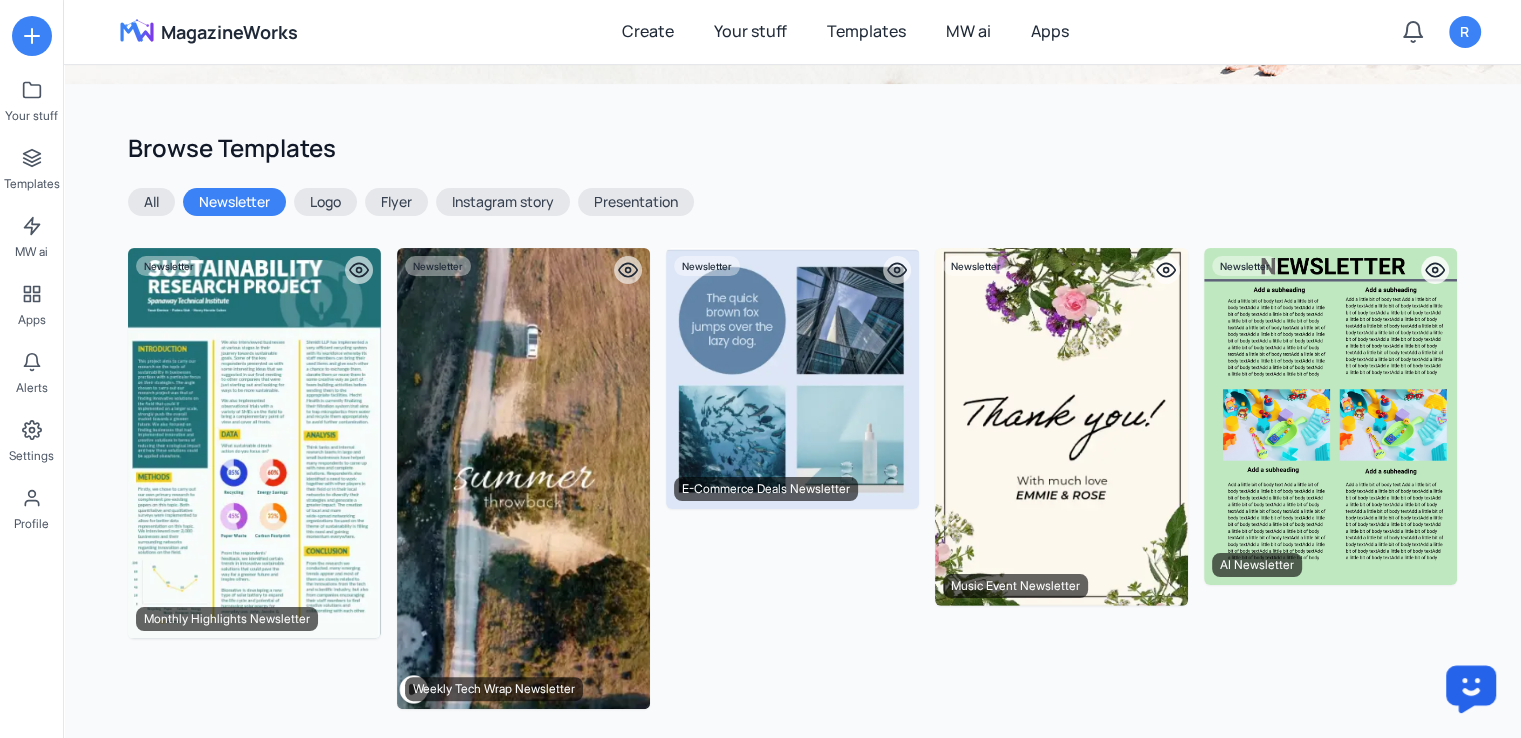 click 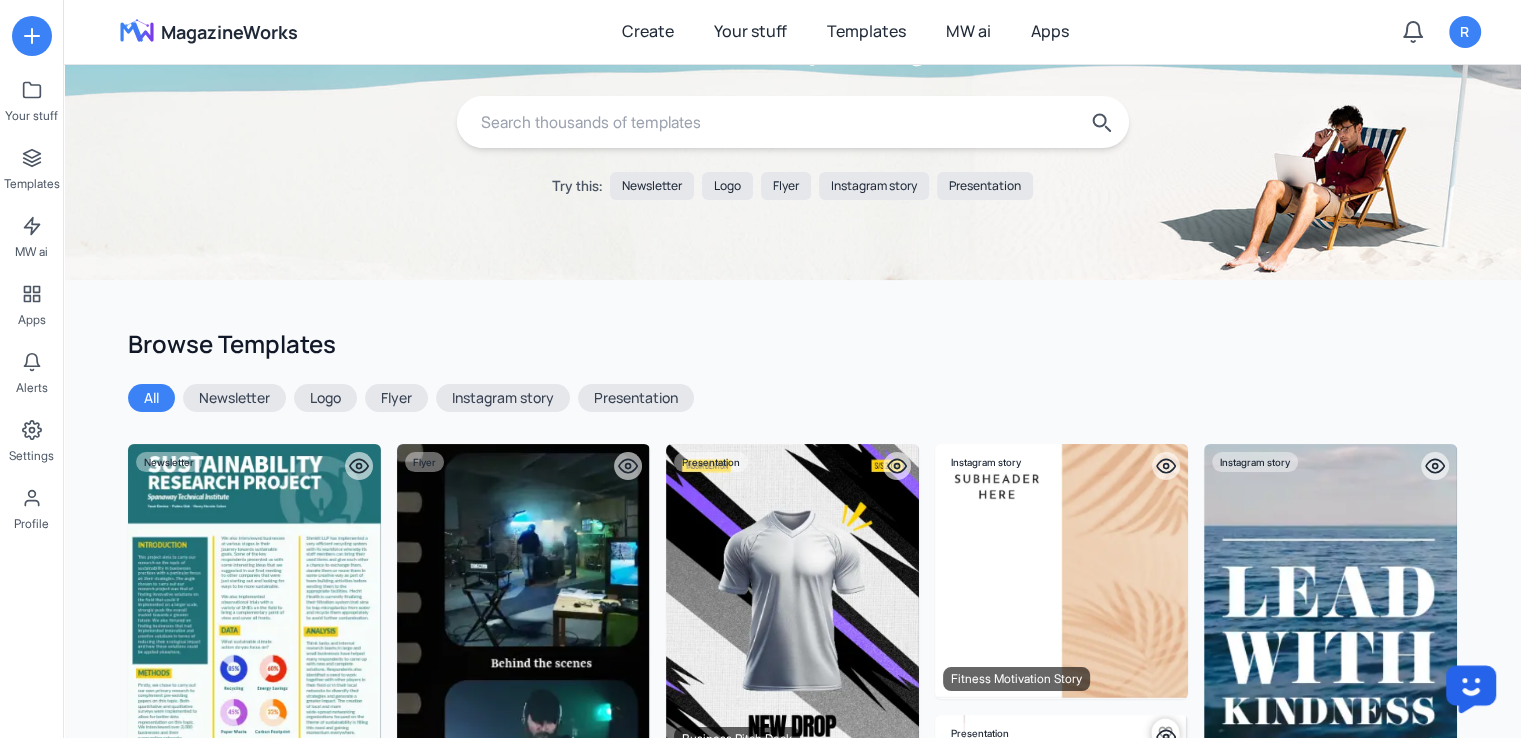 scroll, scrollTop: 0, scrollLeft: 0, axis: both 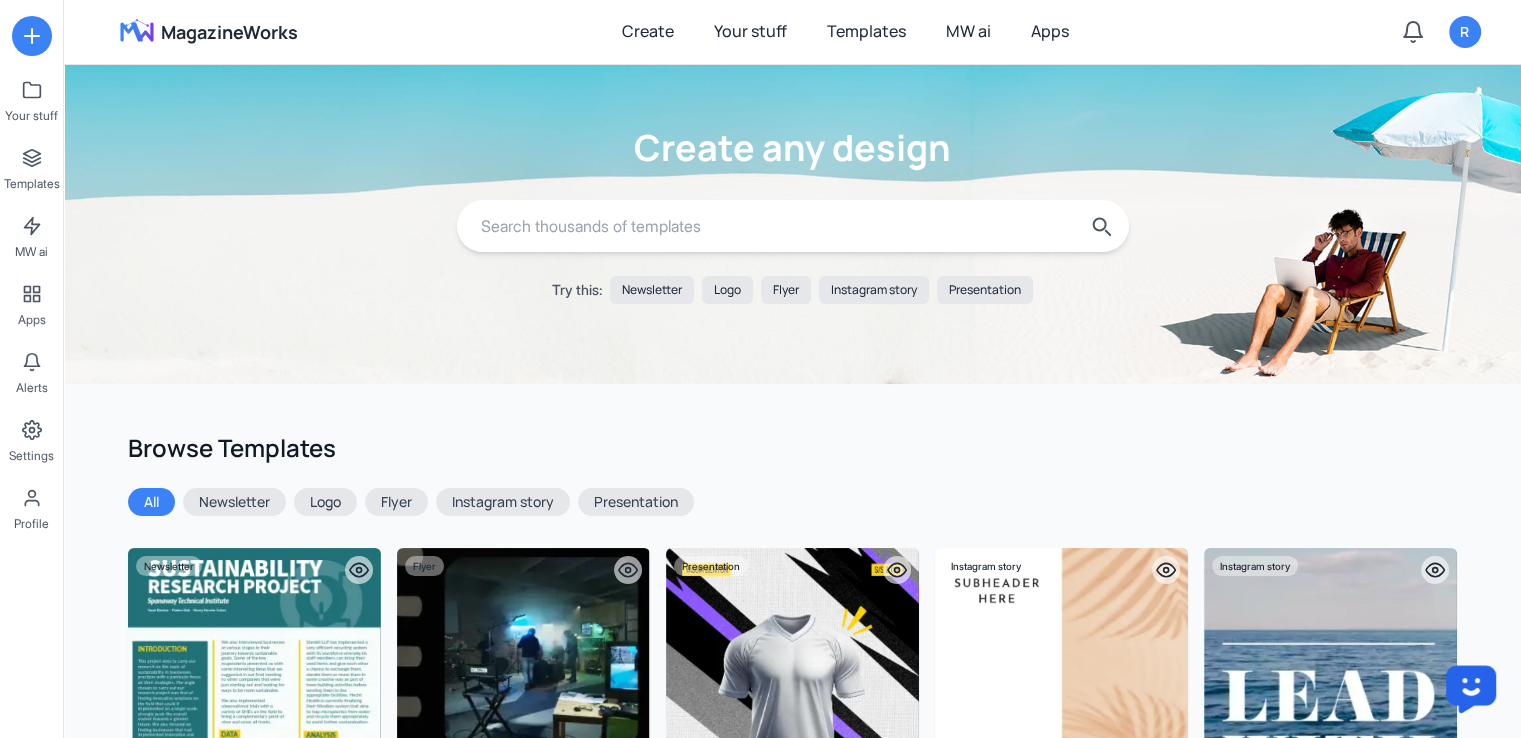 click at bounding box center (765, 226) 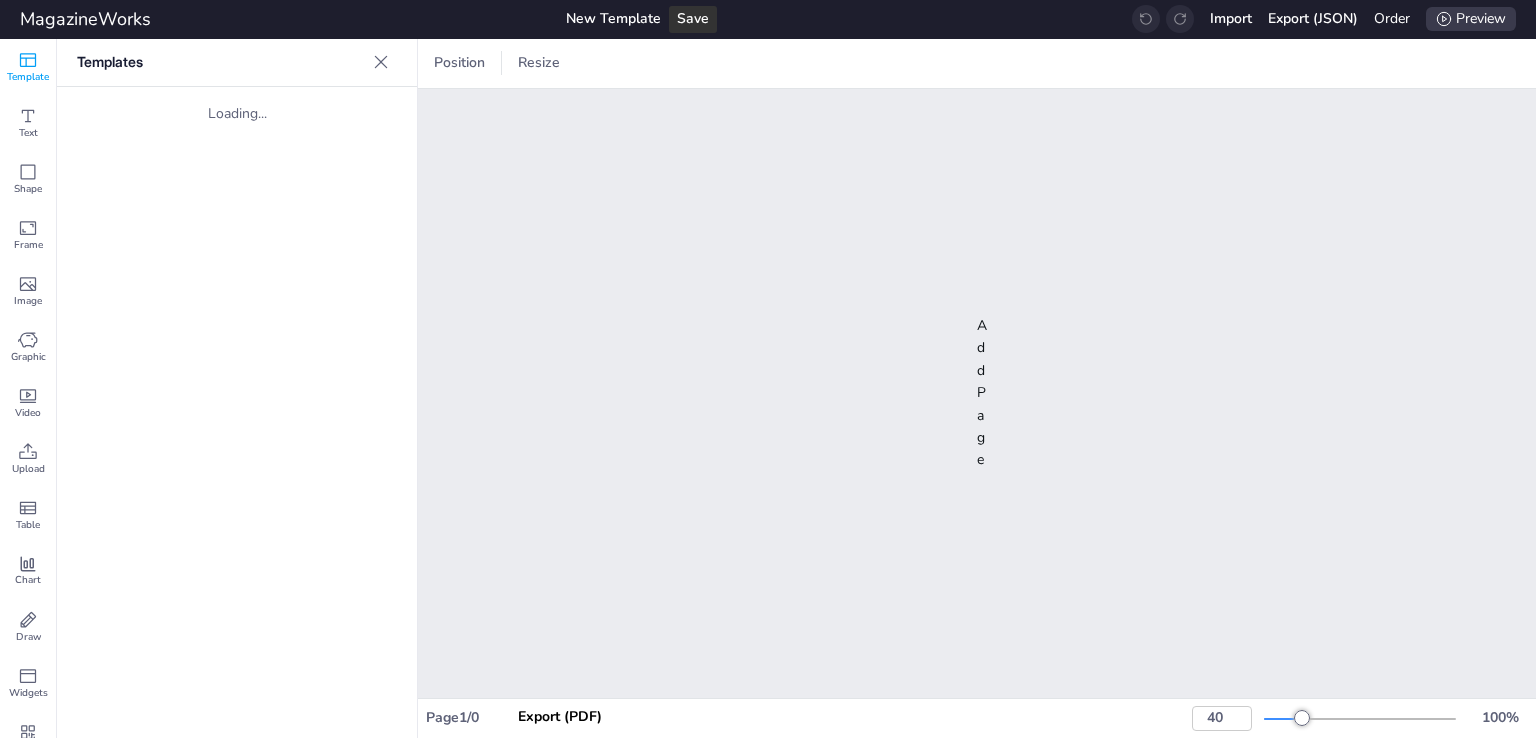 scroll, scrollTop: 0, scrollLeft: 0, axis: both 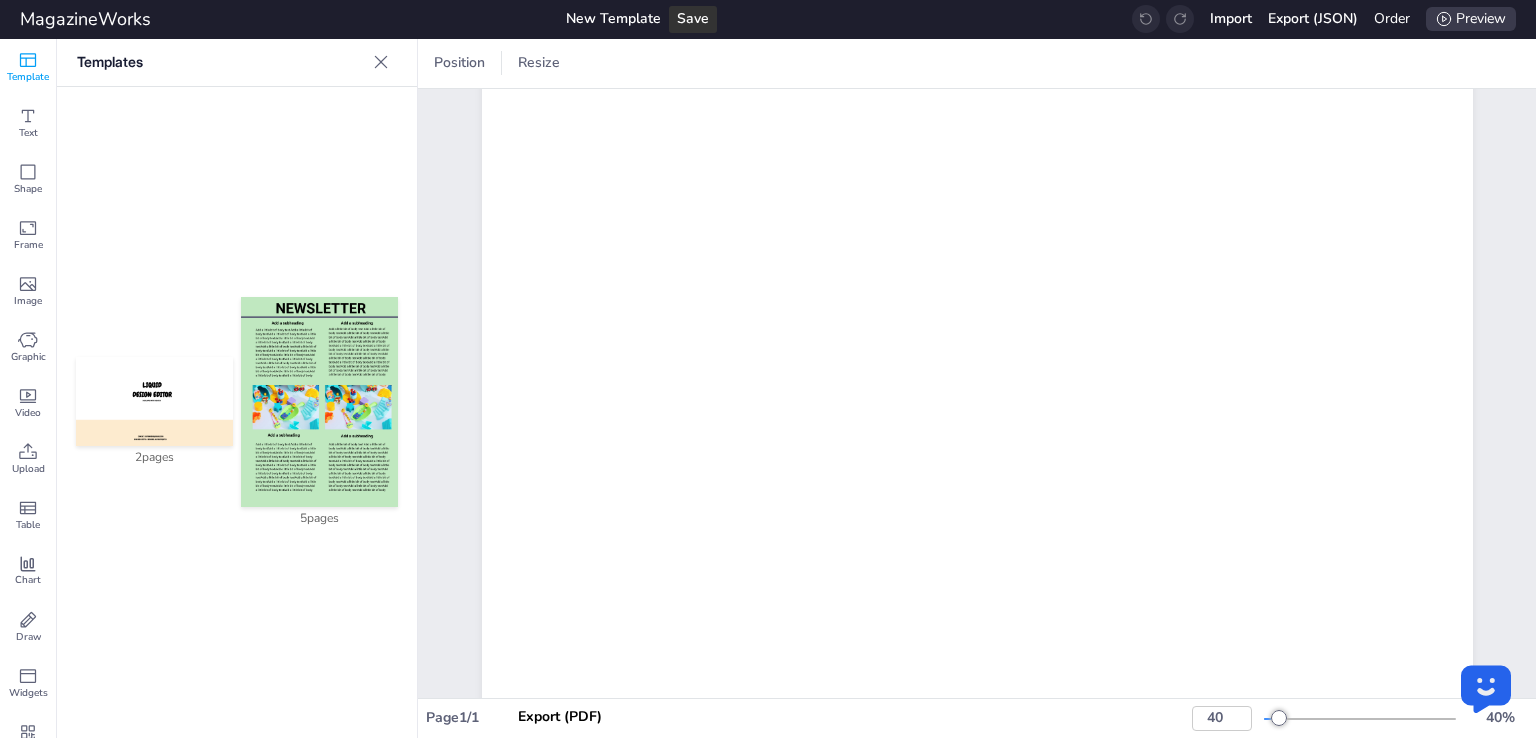 click at bounding box center [319, 402] 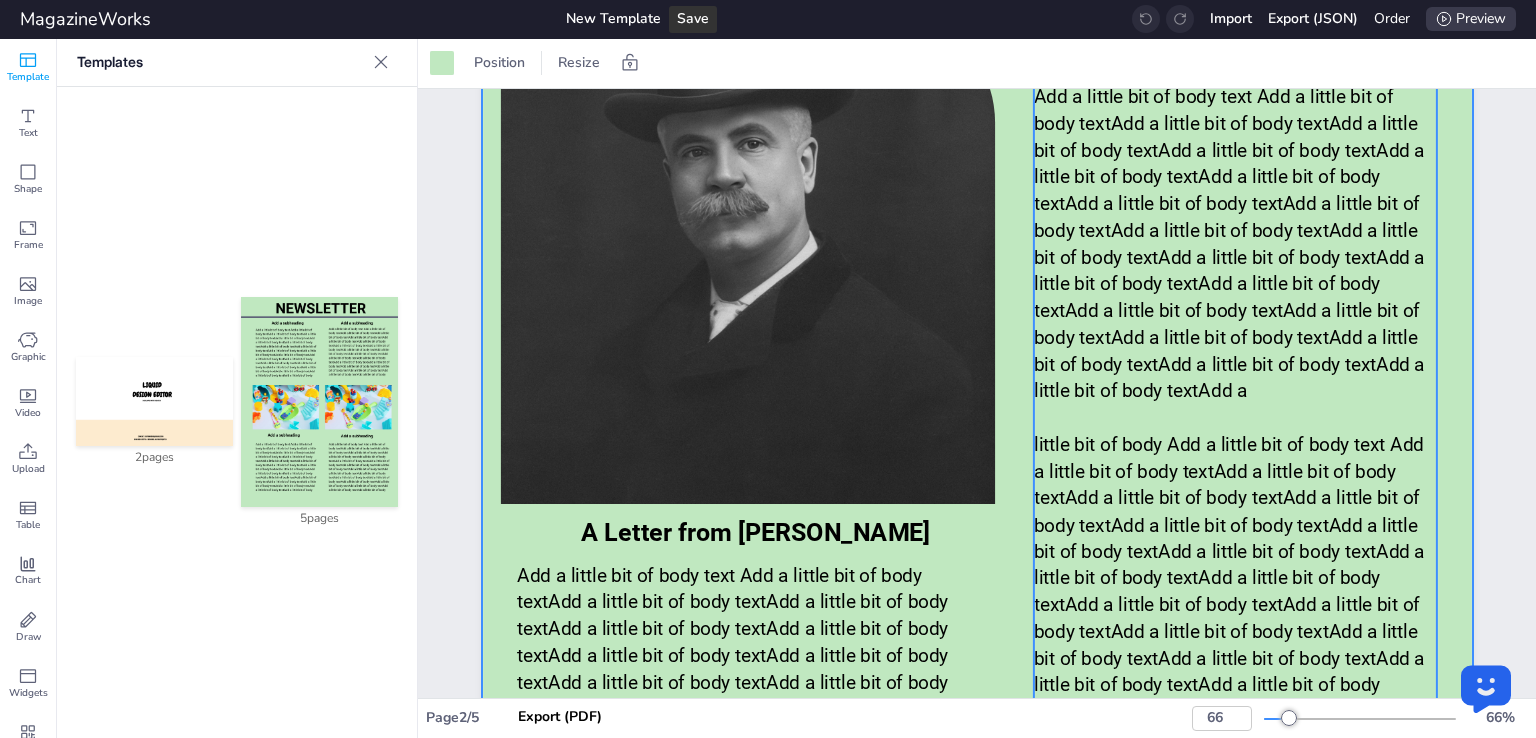 scroll, scrollTop: 1800, scrollLeft: 0, axis: vertical 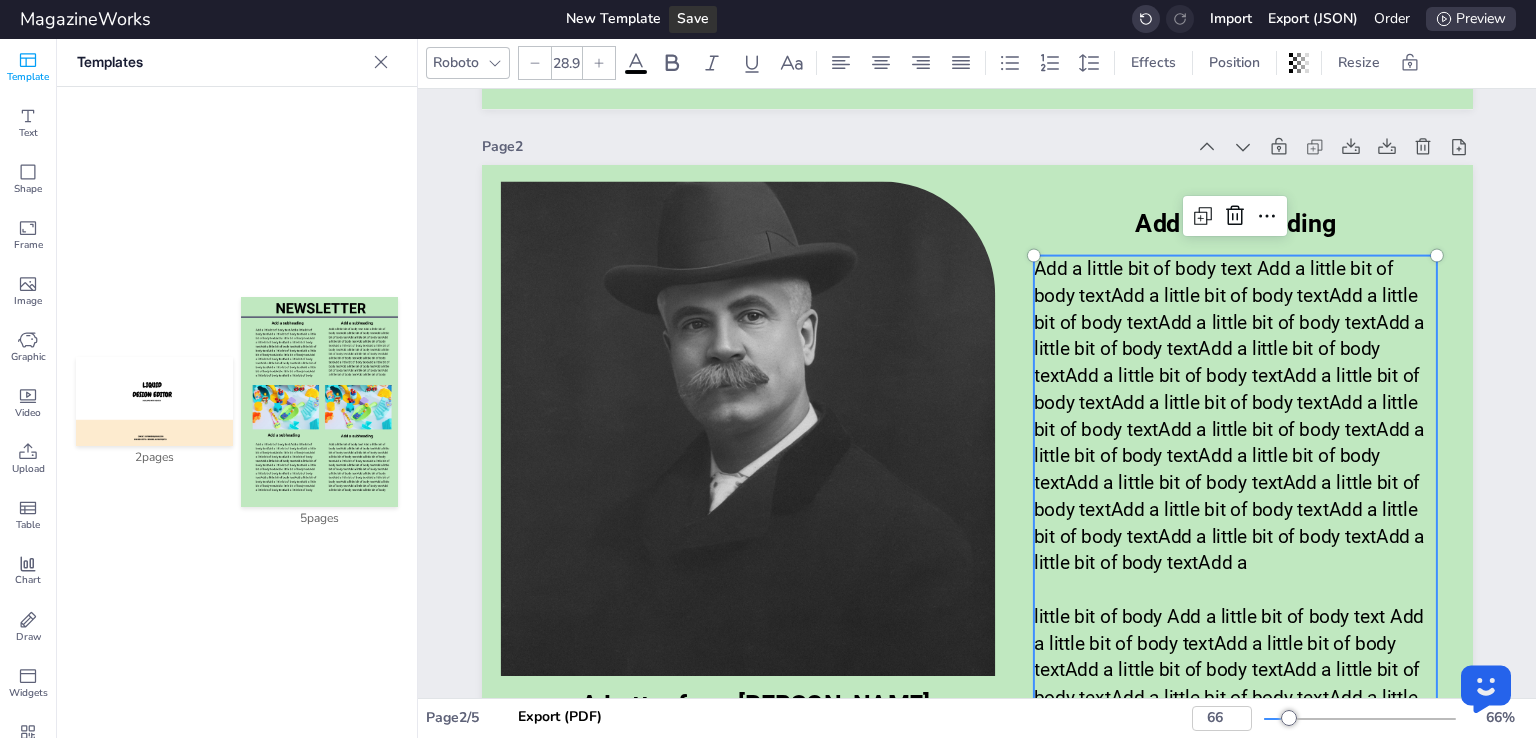 click on "Add a little bit of body text Add a little bit of body textAdd a little bit of body textAdd a little bit of body textAdd a little bit of body textAdd a little bit of body textAdd a little bit of body textAdd a little bit of body textAdd a little bit of body textAdd a little bit of body textAdd a little bit of body textAdd a little bit of body textAdd a little bit of body textAdd a little bit of body textAdd a little bit of body textAdd a little bit of body textAdd a little bit of body textAdd a little bit of body textAdd a little bit of body textAdd a little bit of body textAdd a" at bounding box center (1228, 416) 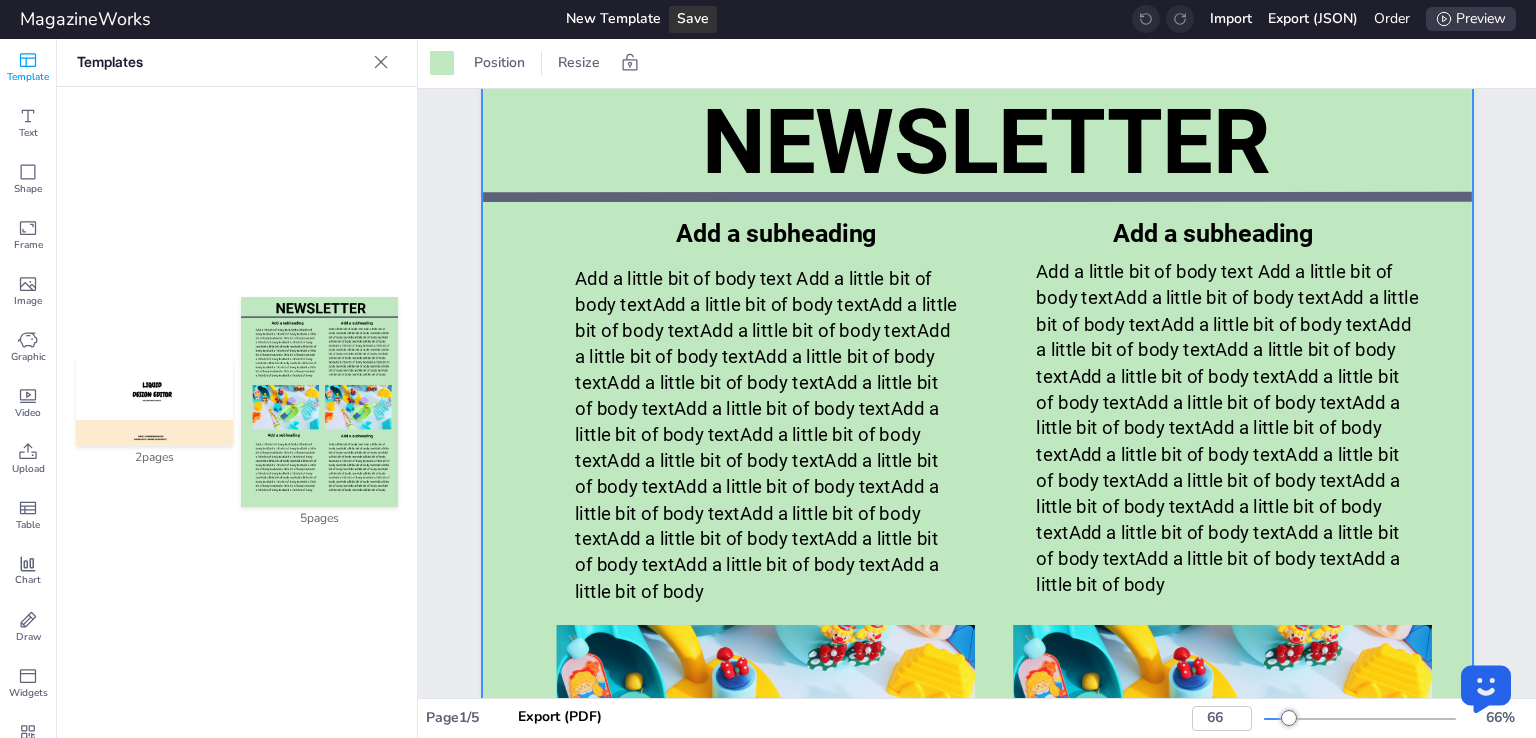 scroll, scrollTop: 0, scrollLeft: 0, axis: both 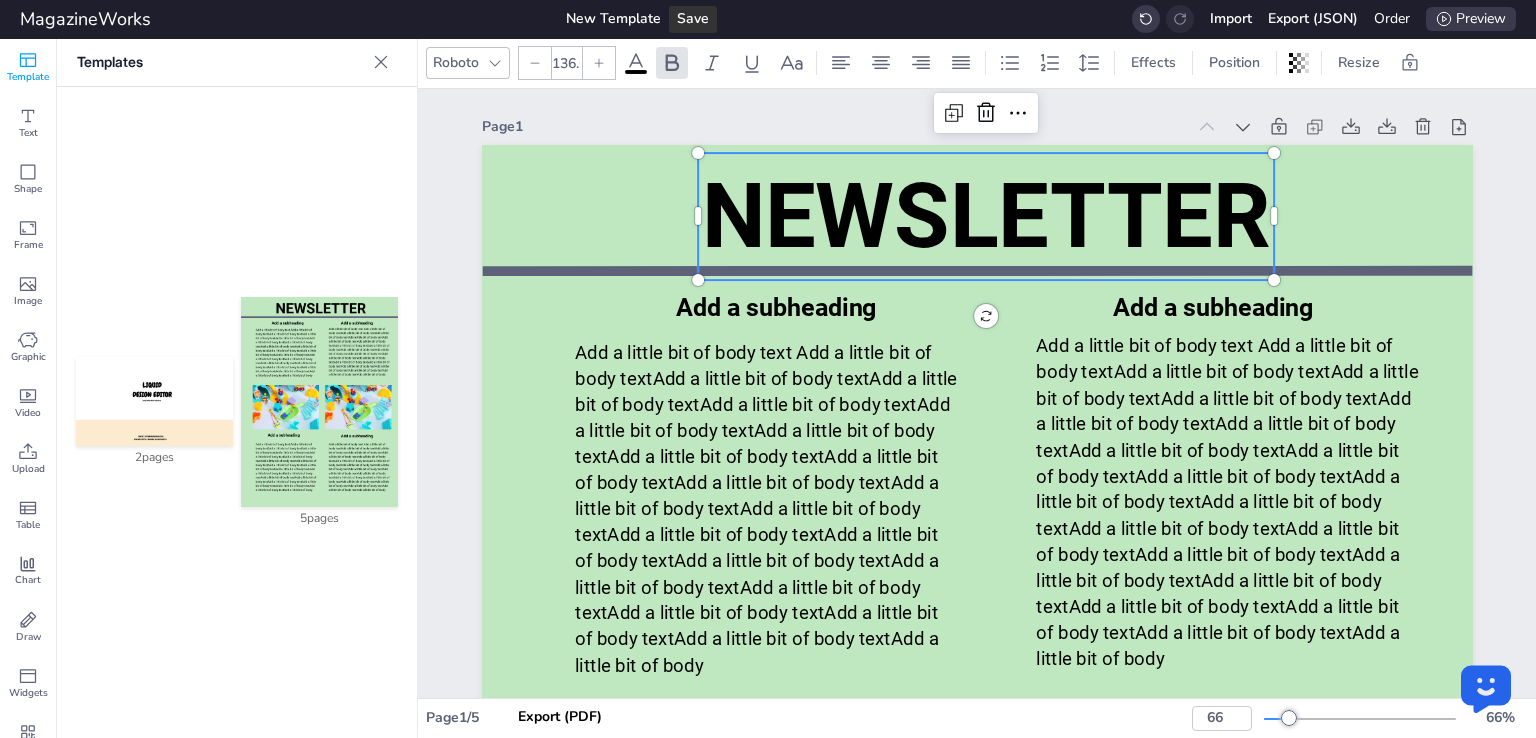 click on "NEWSLETTER" at bounding box center (985, 216) 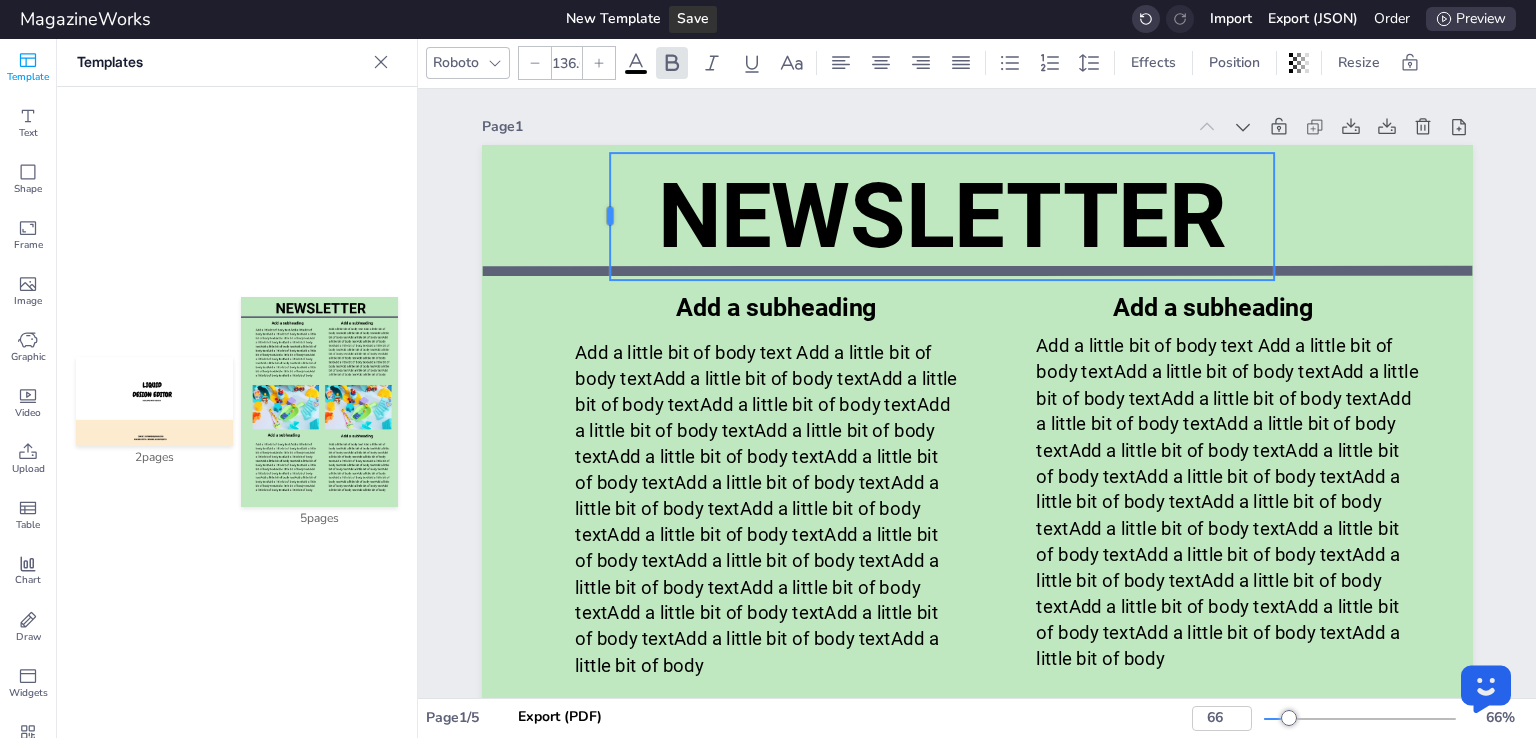 drag, startPoint x: 686, startPoint y: 213, endPoint x: 598, endPoint y: 214, distance: 88.005684 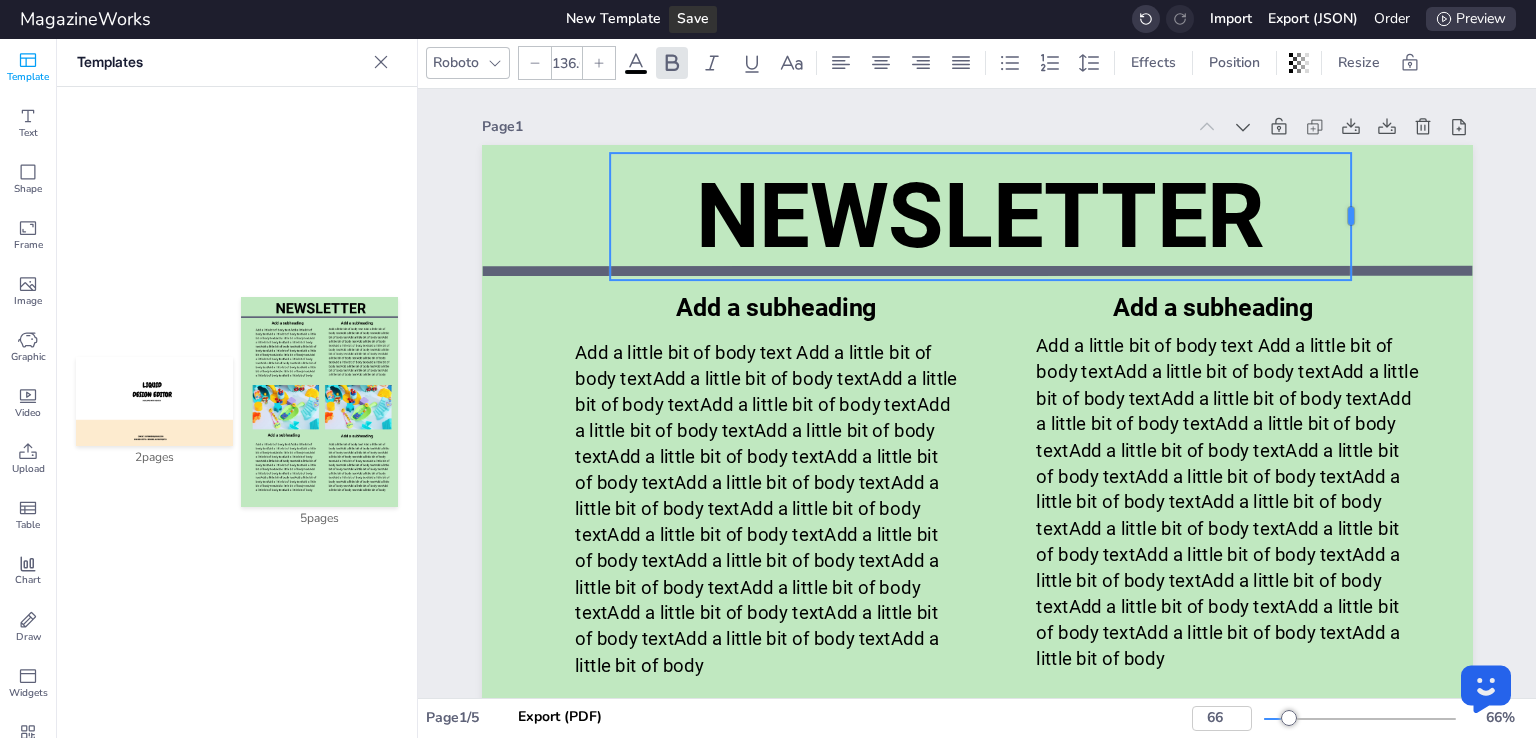 drag, startPoint x: 1271, startPoint y: 216, endPoint x: 1348, endPoint y: 217, distance: 77.00649 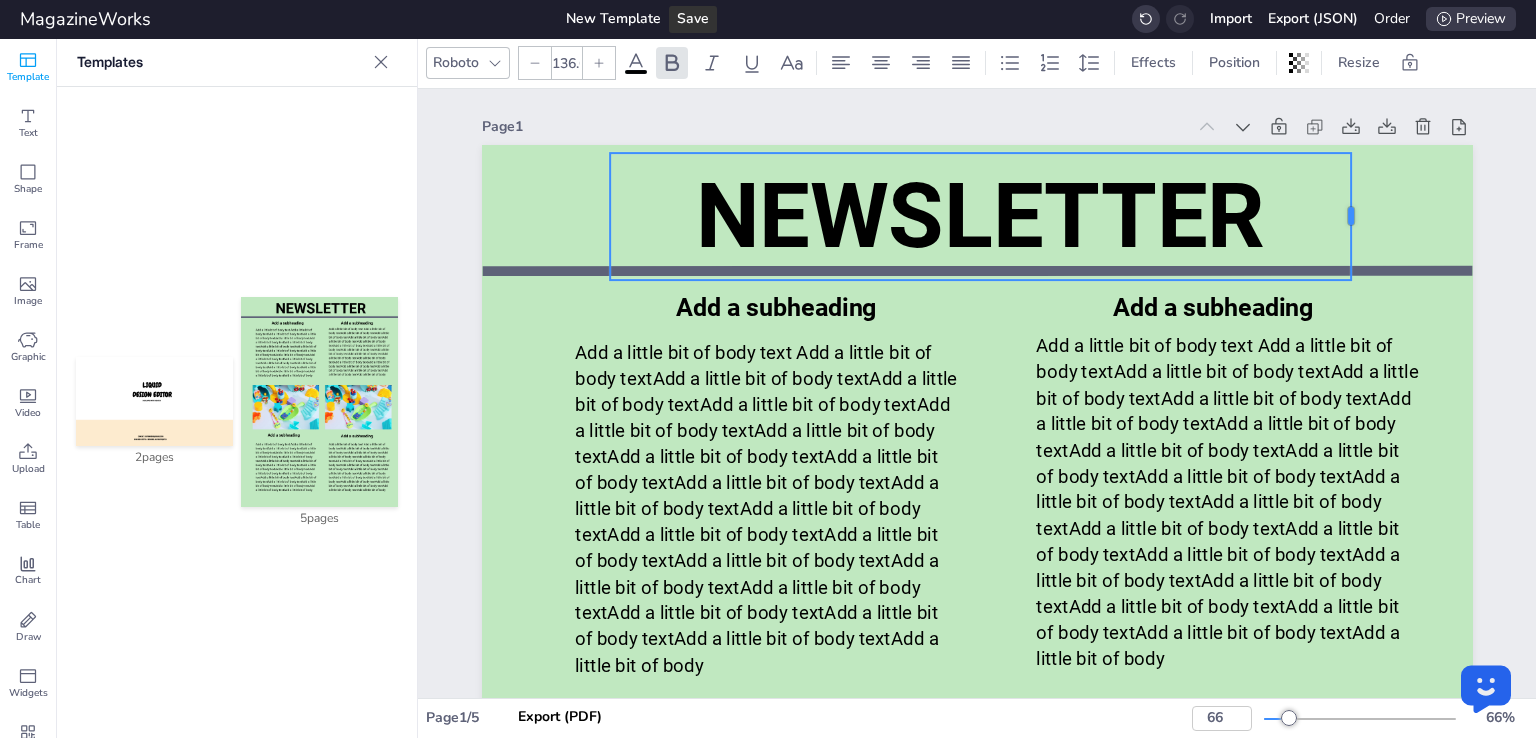 click at bounding box center [1359, 216] 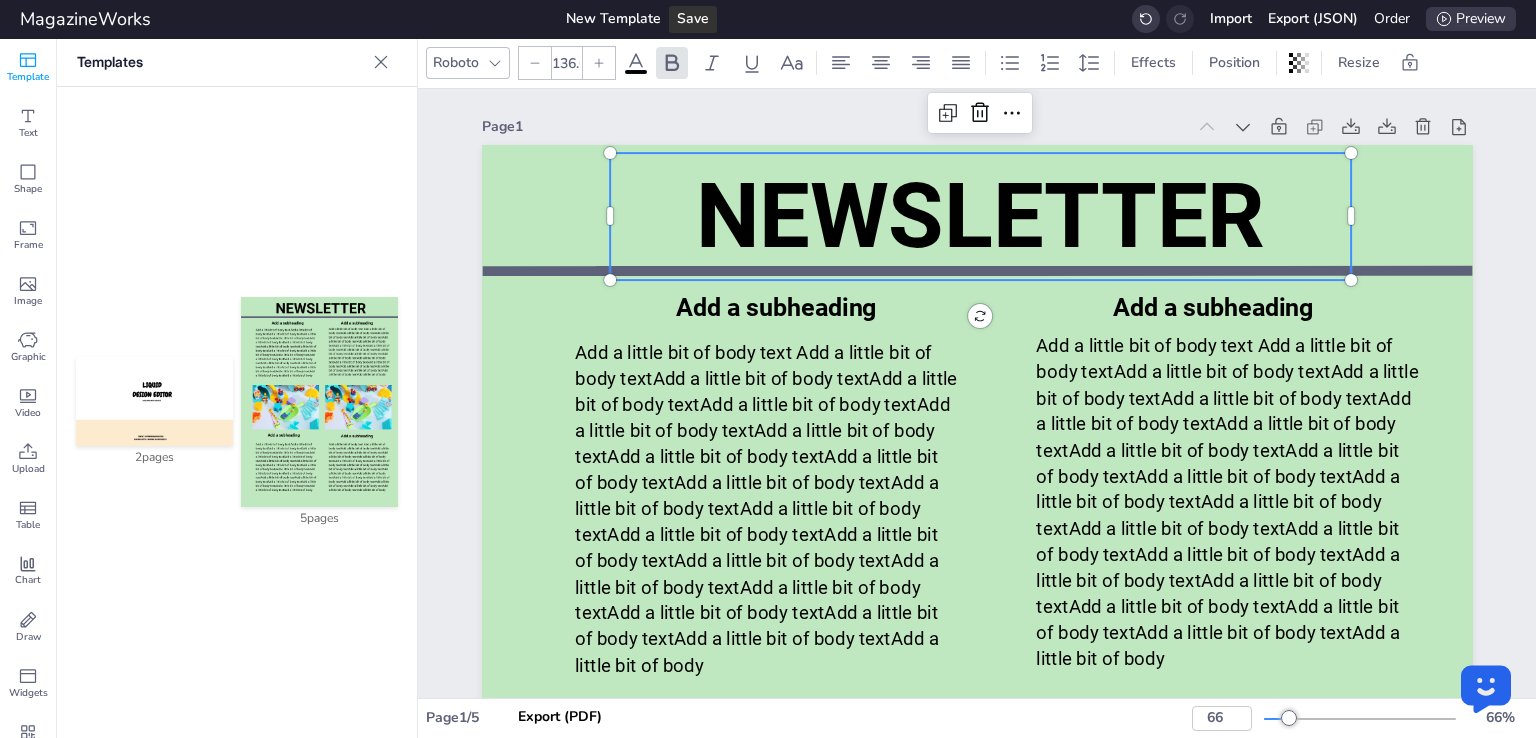 click on "NEWSLETTER" at bounding box center [980, 216] 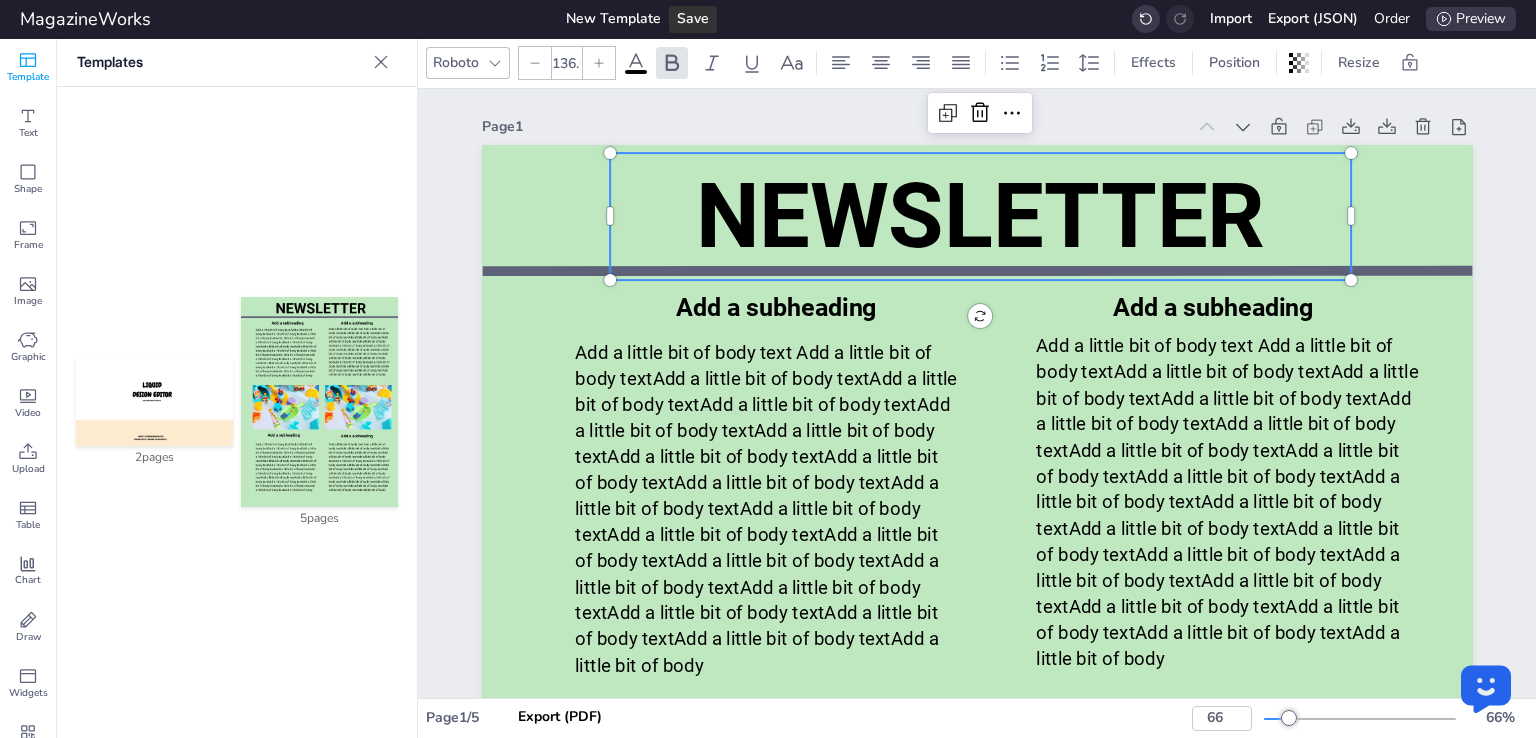 click on "NEWSLETTER" at bounding box center [980, 216] 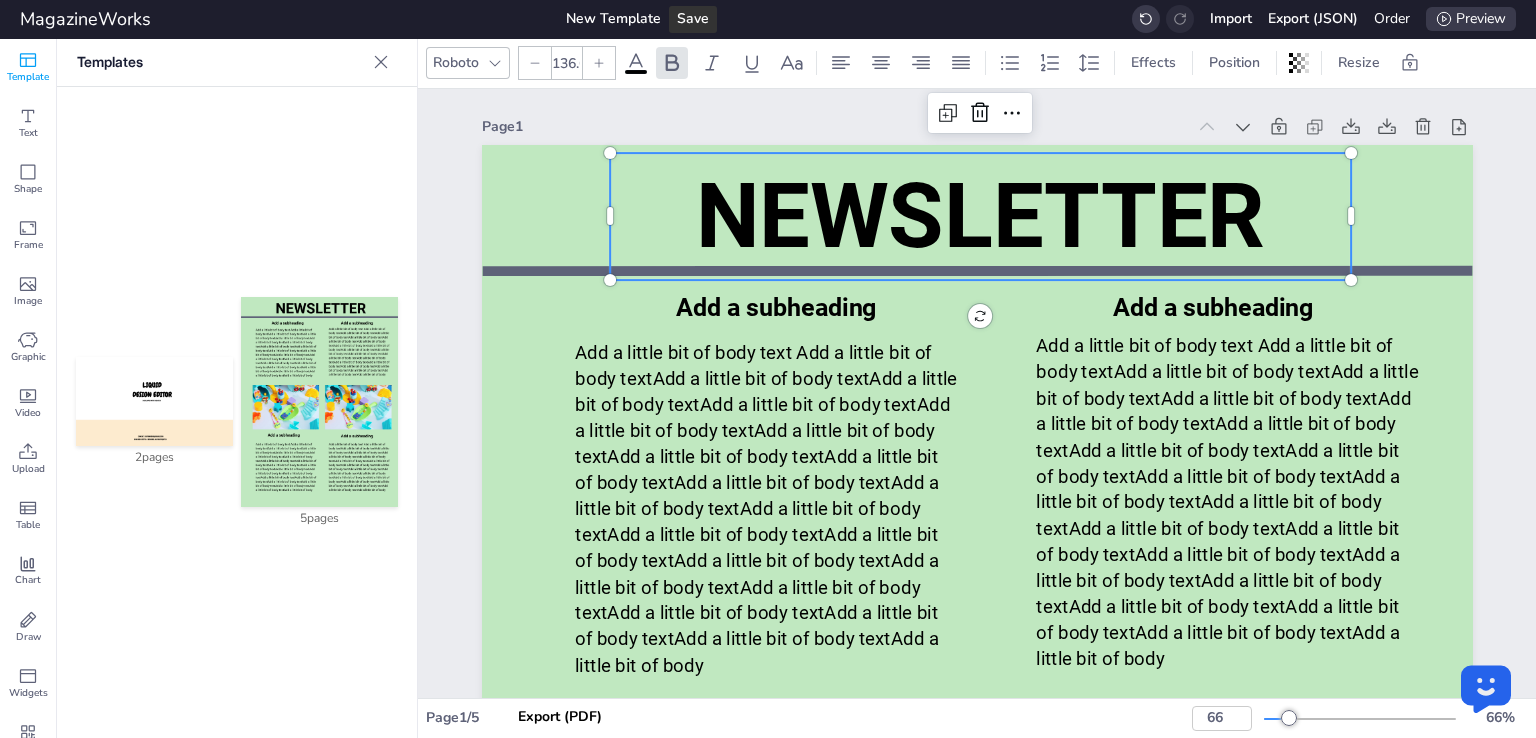 click on "NEWSLETTER" at bounding box center [980, 216] 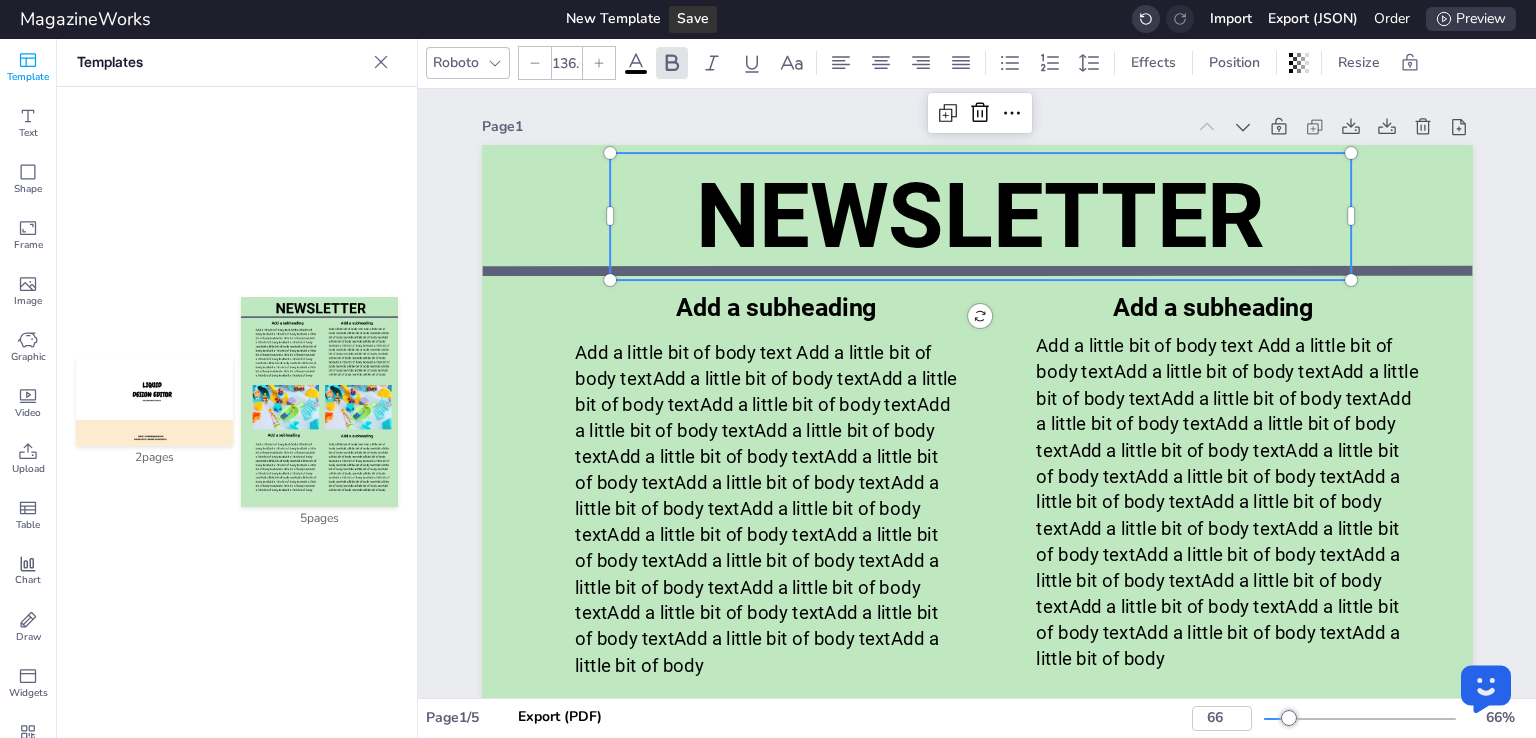 type 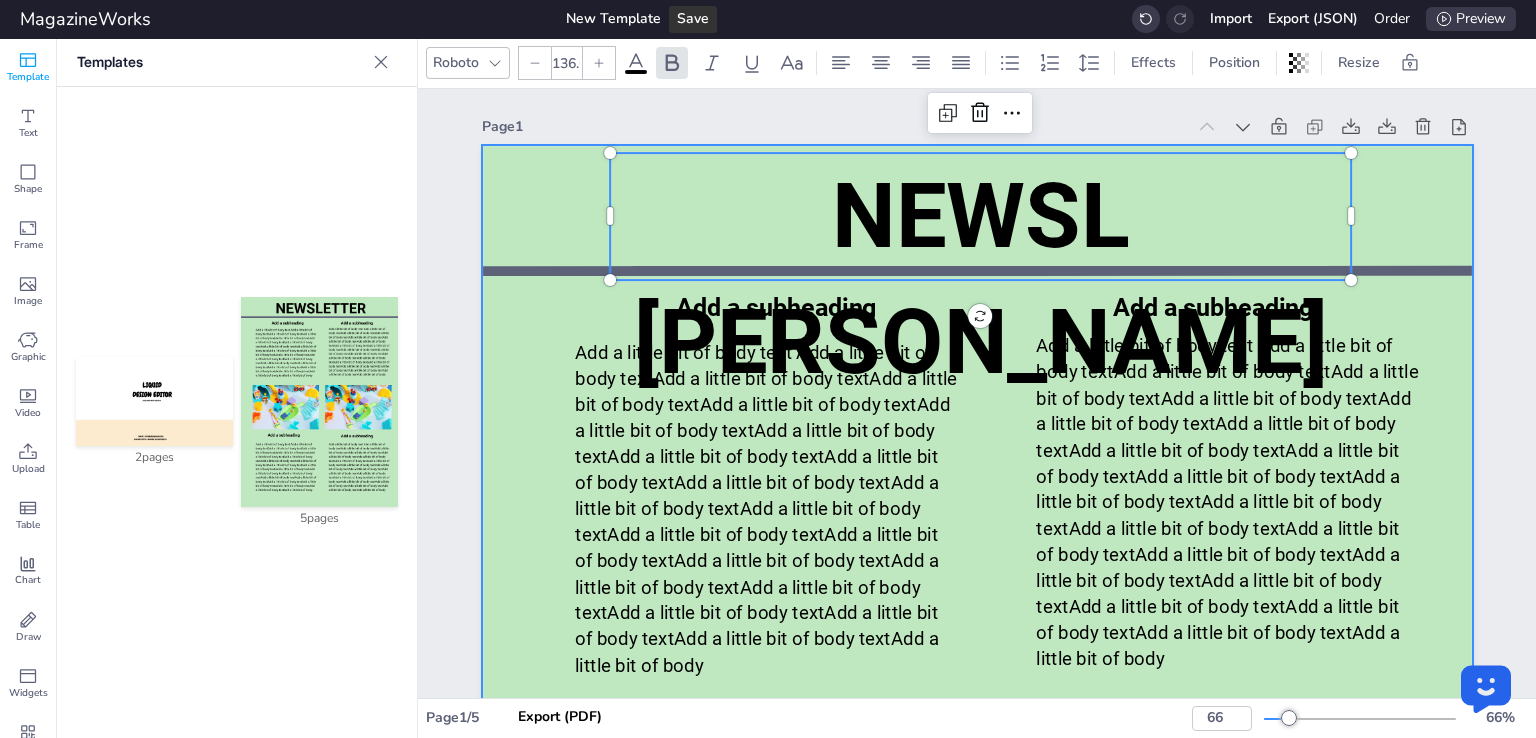 click at bounding box center (977, 805) 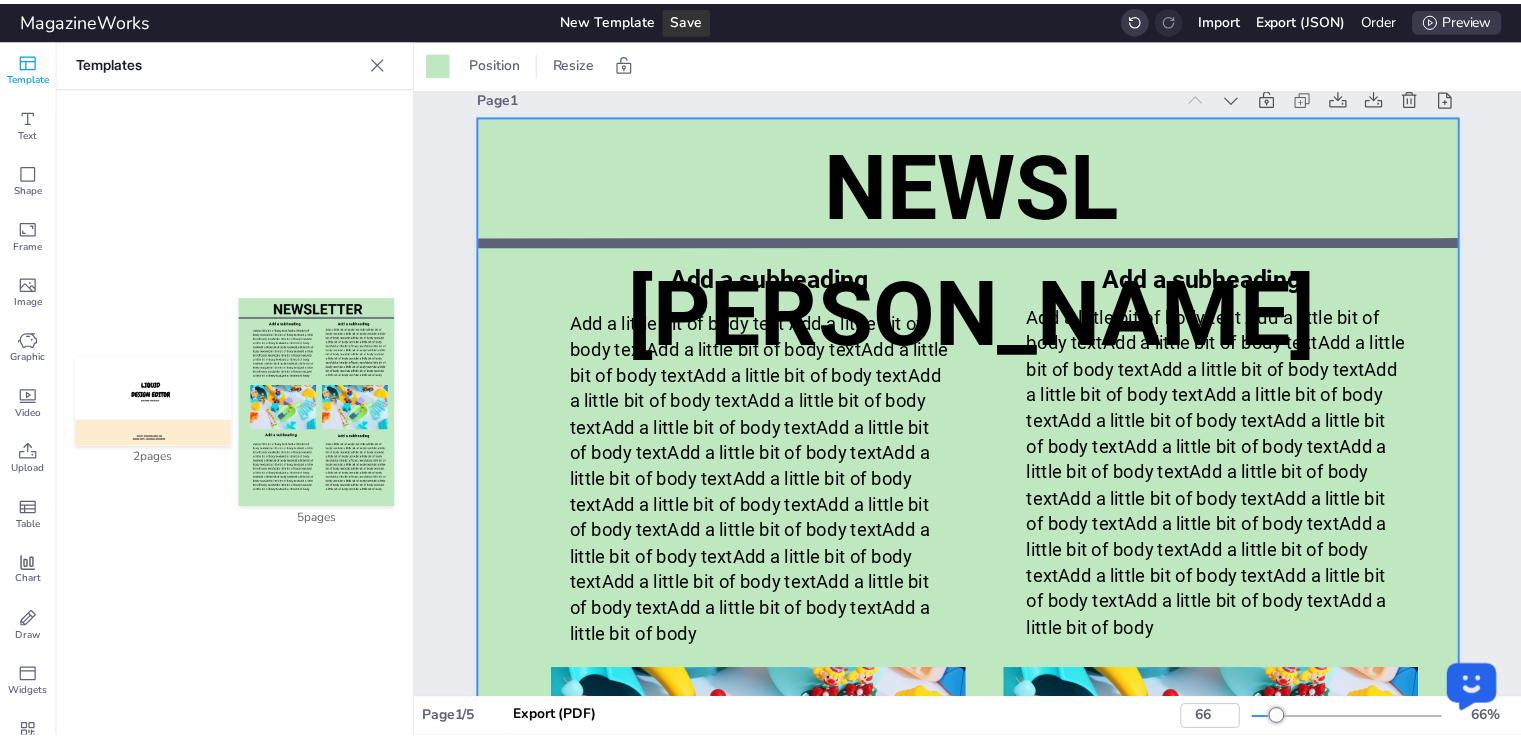 scroll, scrollTop: 0, scrollLeft: 0, axis: both 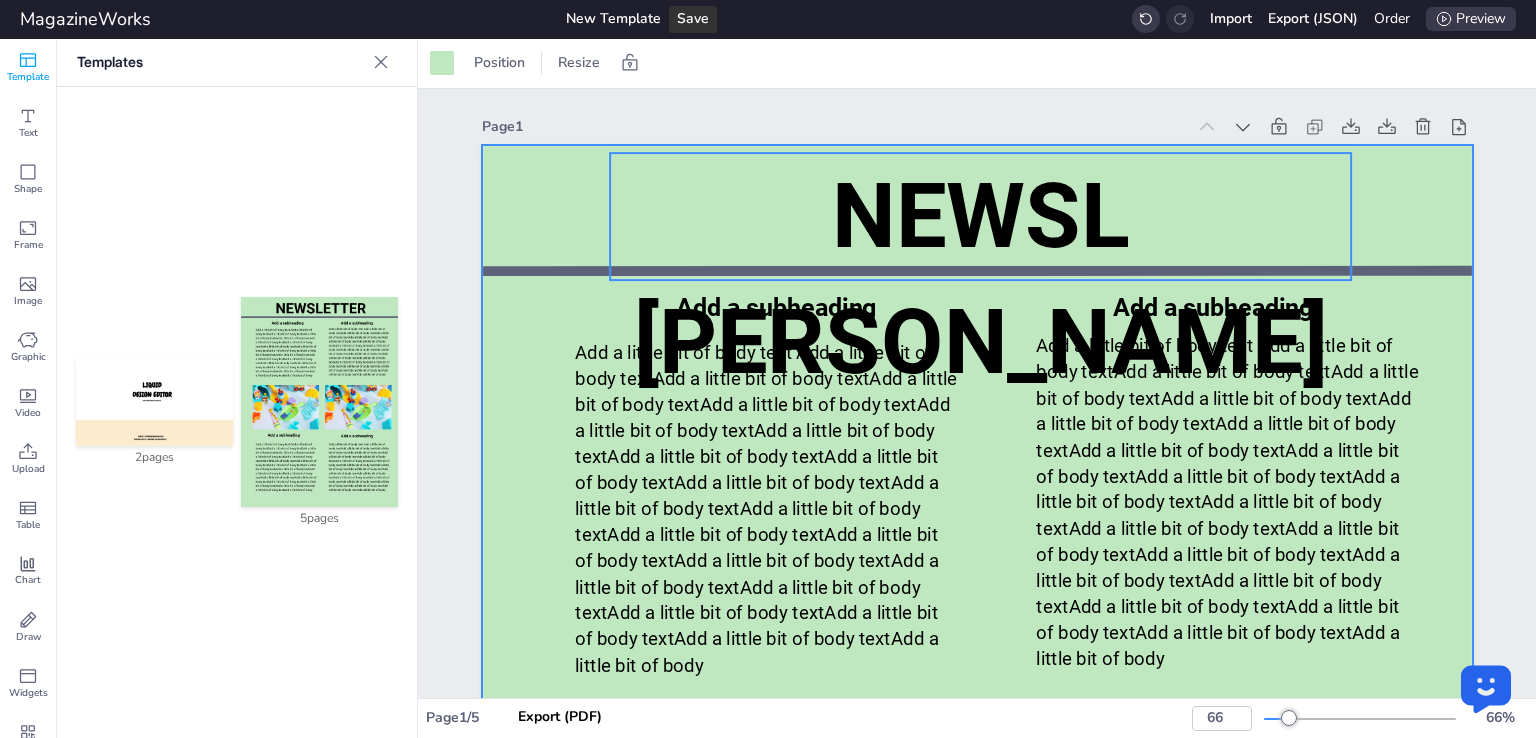 click on "NEWSL ETTER" at bounding box center [980, 279] 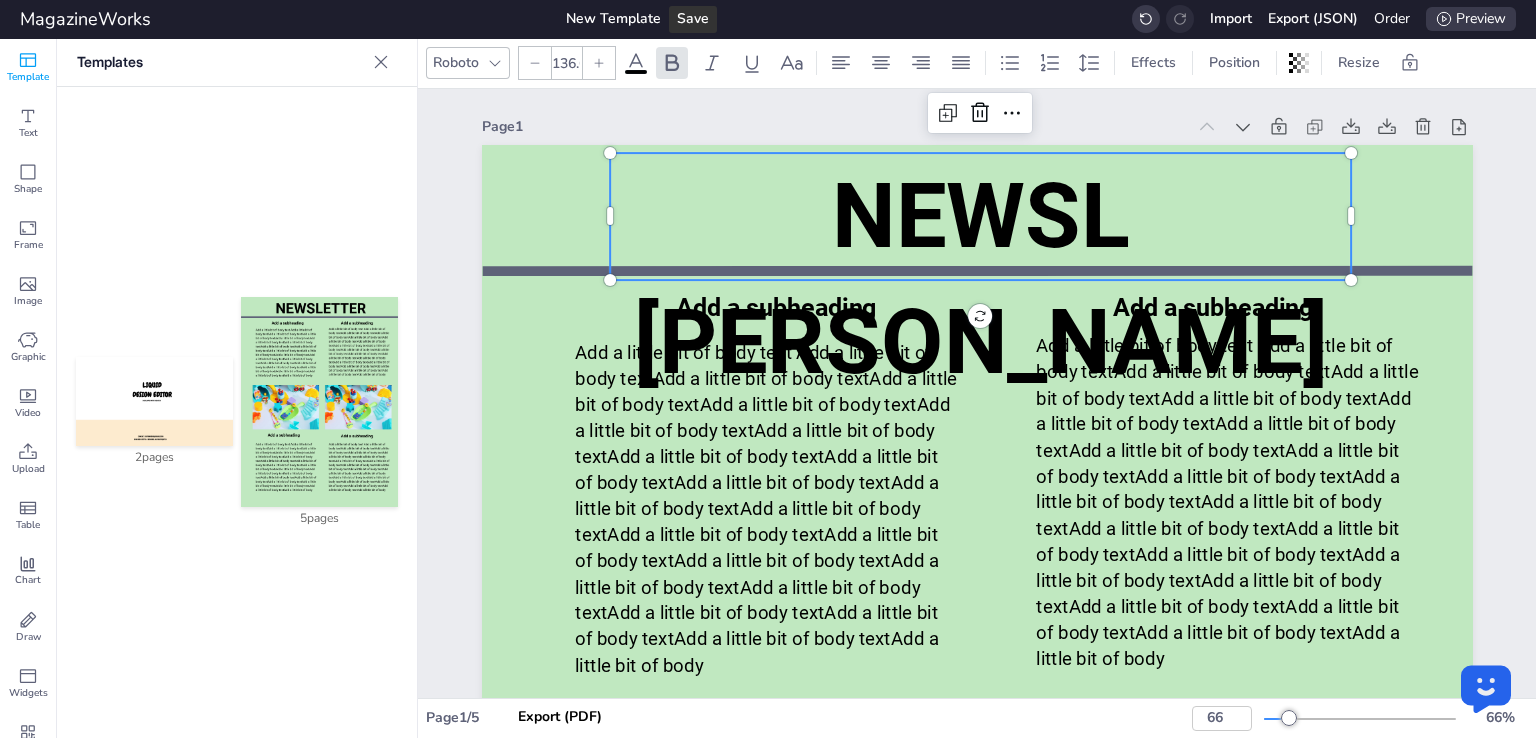 click on "NEWSL ETTER" at bounding box center (980, 279) 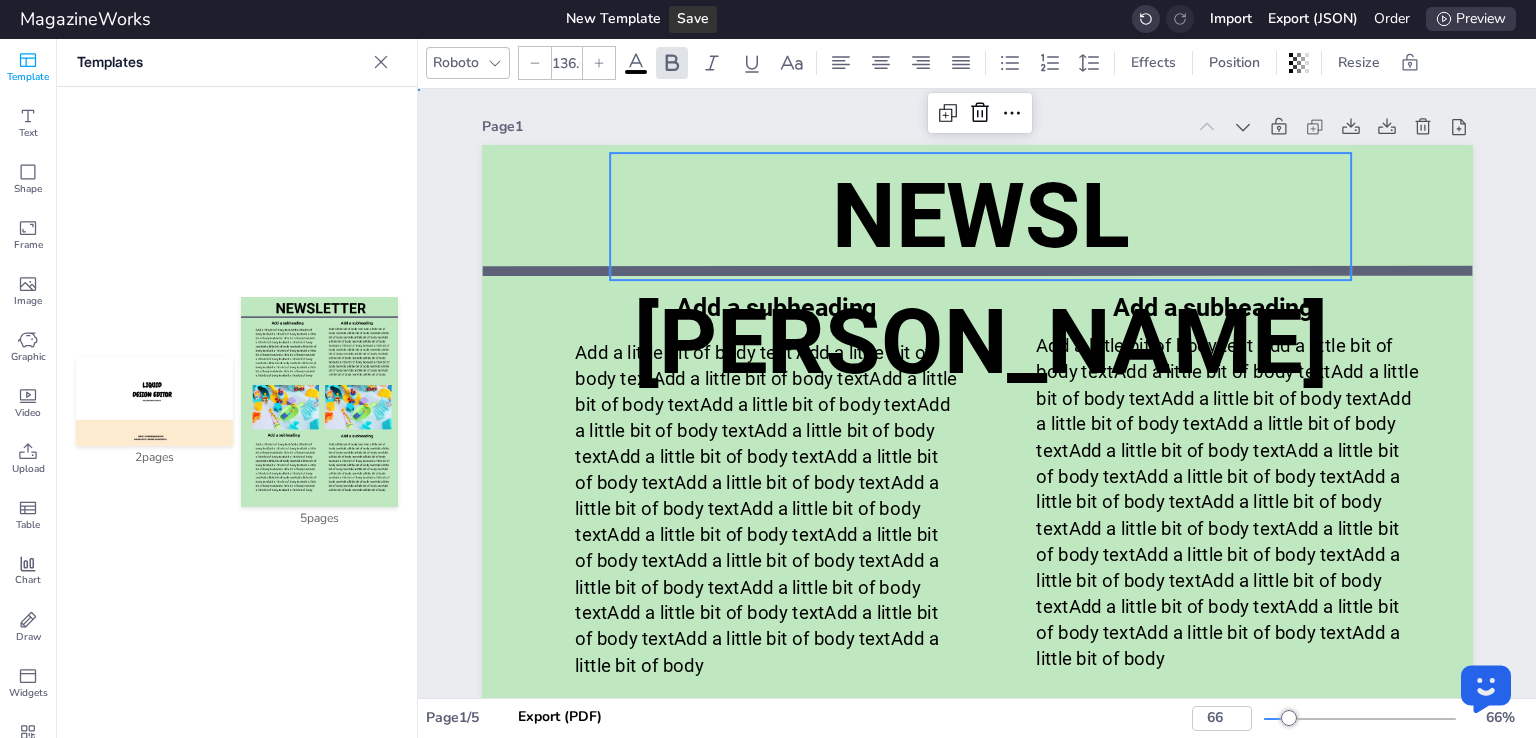 click on "Page  1 NEWSL ETTER Add a subheading Add a little bit of body text Add a little bit of body textAdd a little bit of body textAdd a little bit of body textAdd a little bit of body textAdd a little bit of body textAdd a little bit of body textAdd a little bit of body textAdd a little bit of body textAdd a little bit of body textAdd a little bit of body textAdd a little bit of body textAdd a little bit of body textAdd a little bit of body textAdd a little bit of body textAdd a little bit of body textAdd a little bit of body textAdd a little bit of body textAdd a little bit of body textAdd a little bit of body textAdd a little bit of body  Add a subheading Add a subheading Add a subheading Page  2 A Letter from Raj Echambadi Add a subheading Page  3 Index 1. What is a book index? 2. purpose of book index  3. Learn writing 4. gained 19 cents, or 0.26 percent, to $71.91 a barrel after closing 73 cents higher in the previous session. China’s Xi said on Tuesday in his New Year’s Page  4 Add a heading Page  5" at bounding box center (977, 3571) 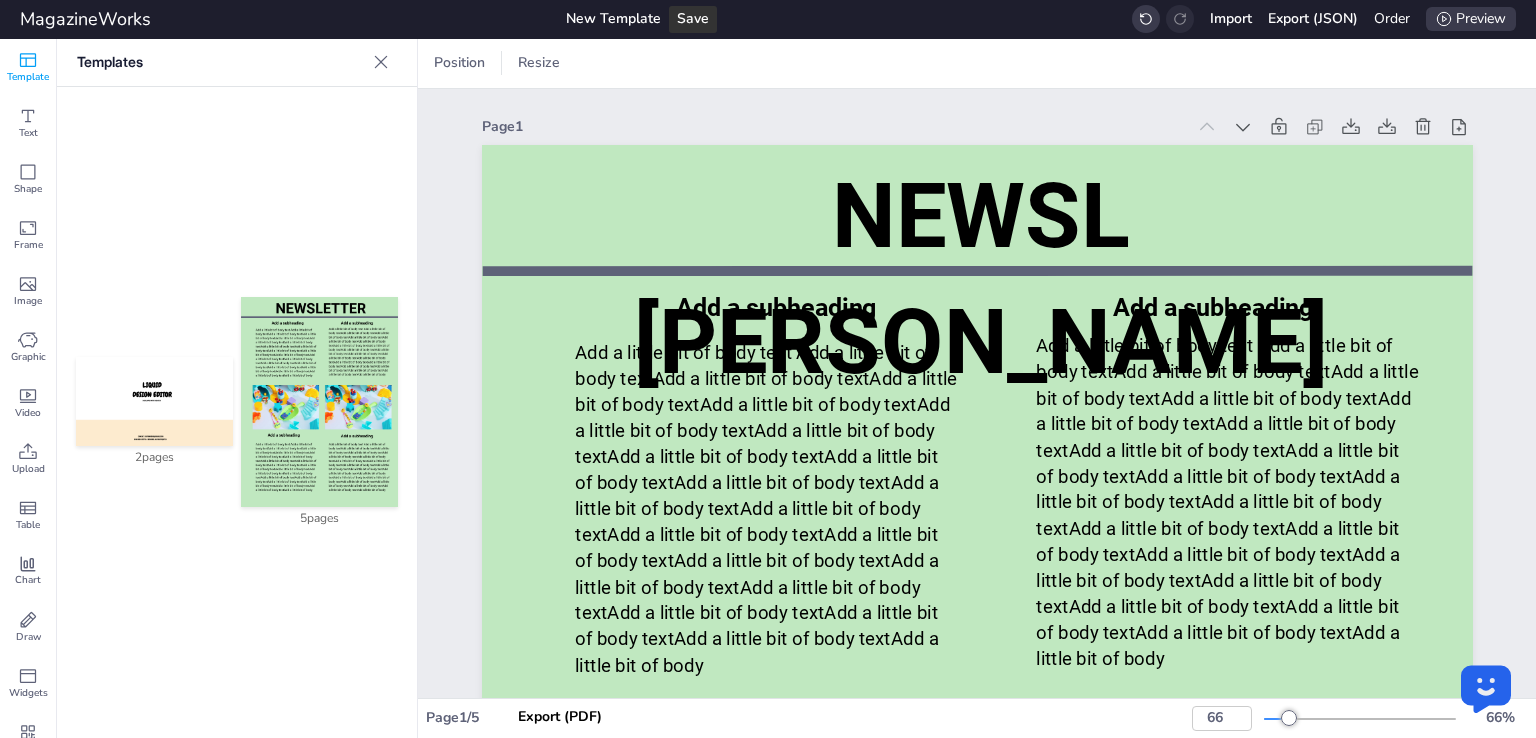 click on "MagazineWorks" at bounding box center [85, 19] 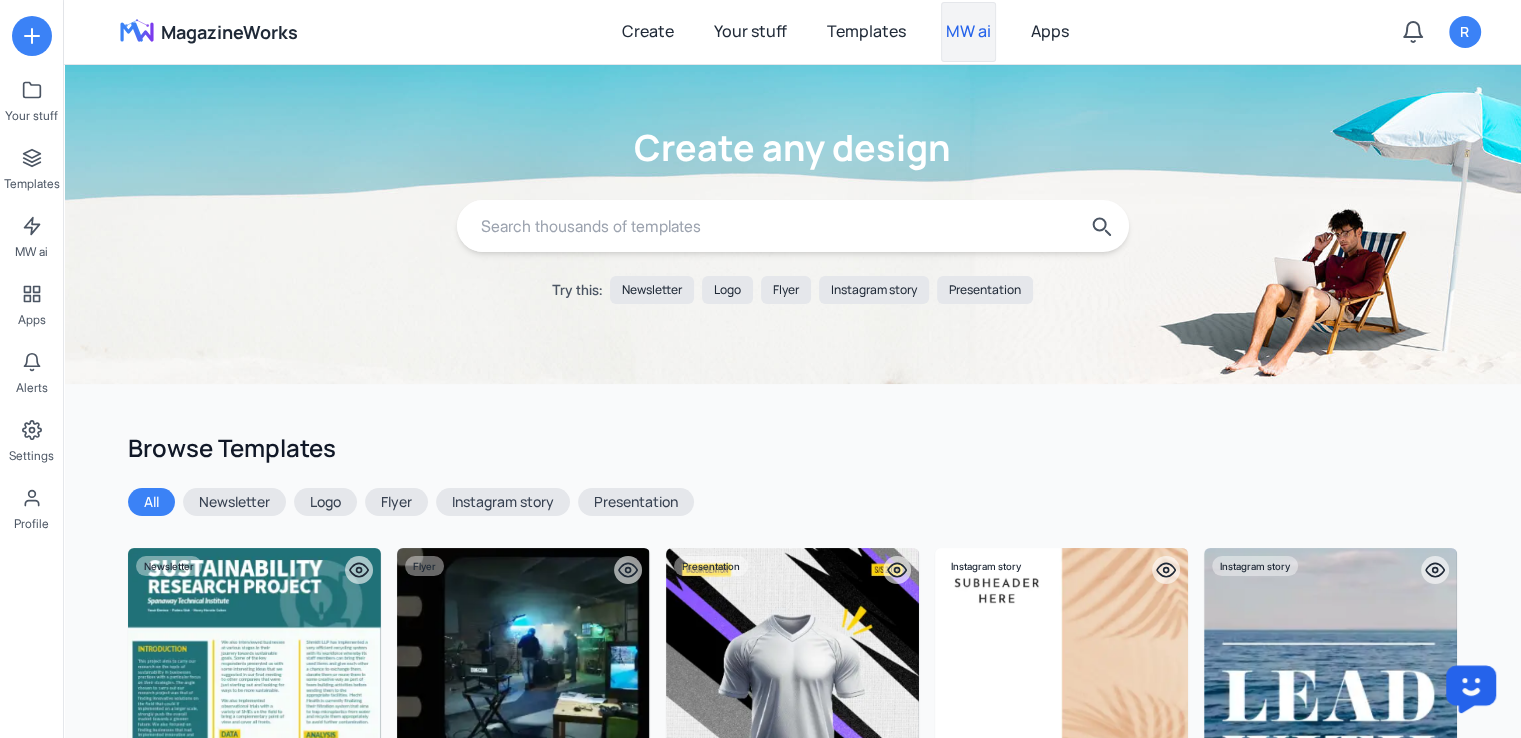 click on "MW ai" at bounding box center (968, 32) 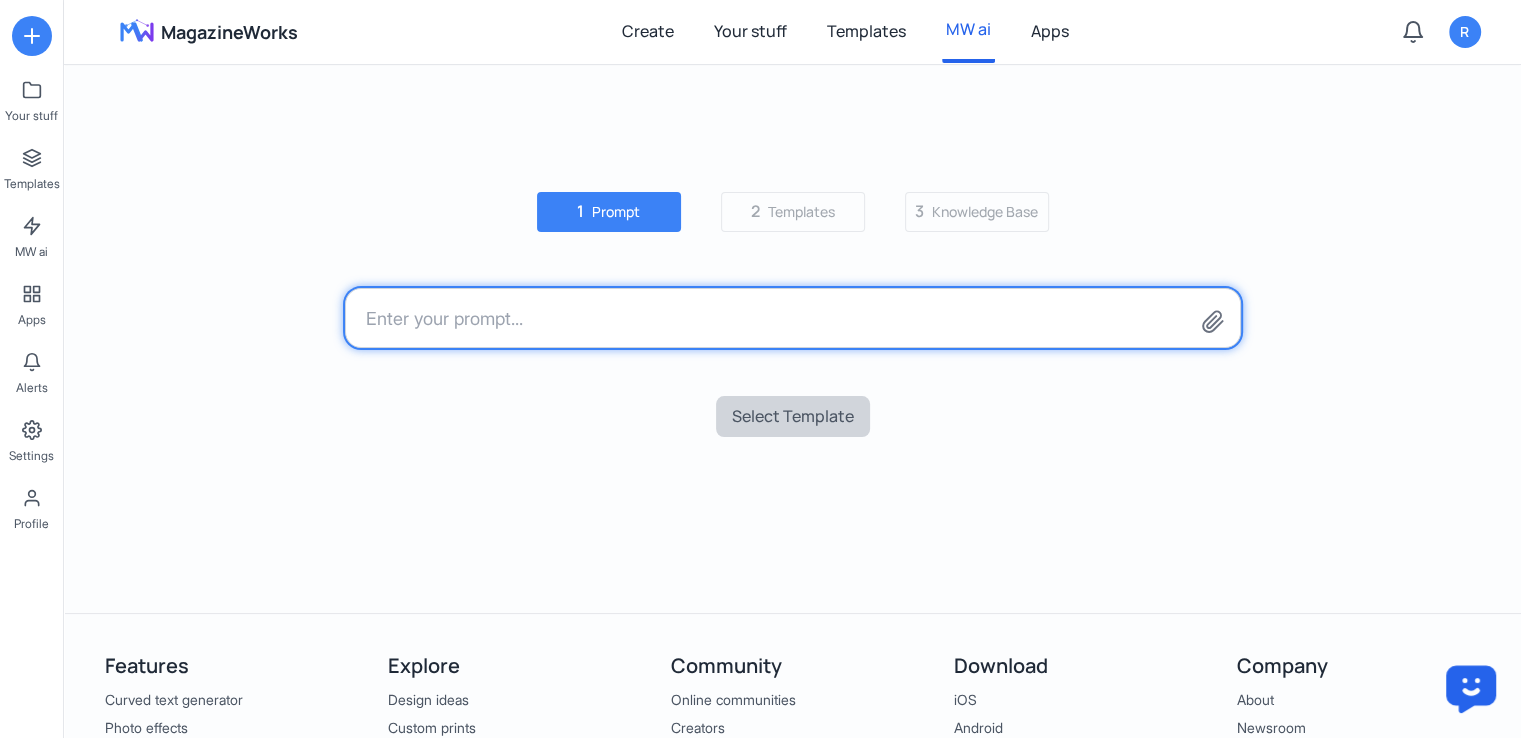 click at bounding box center (793, 318) 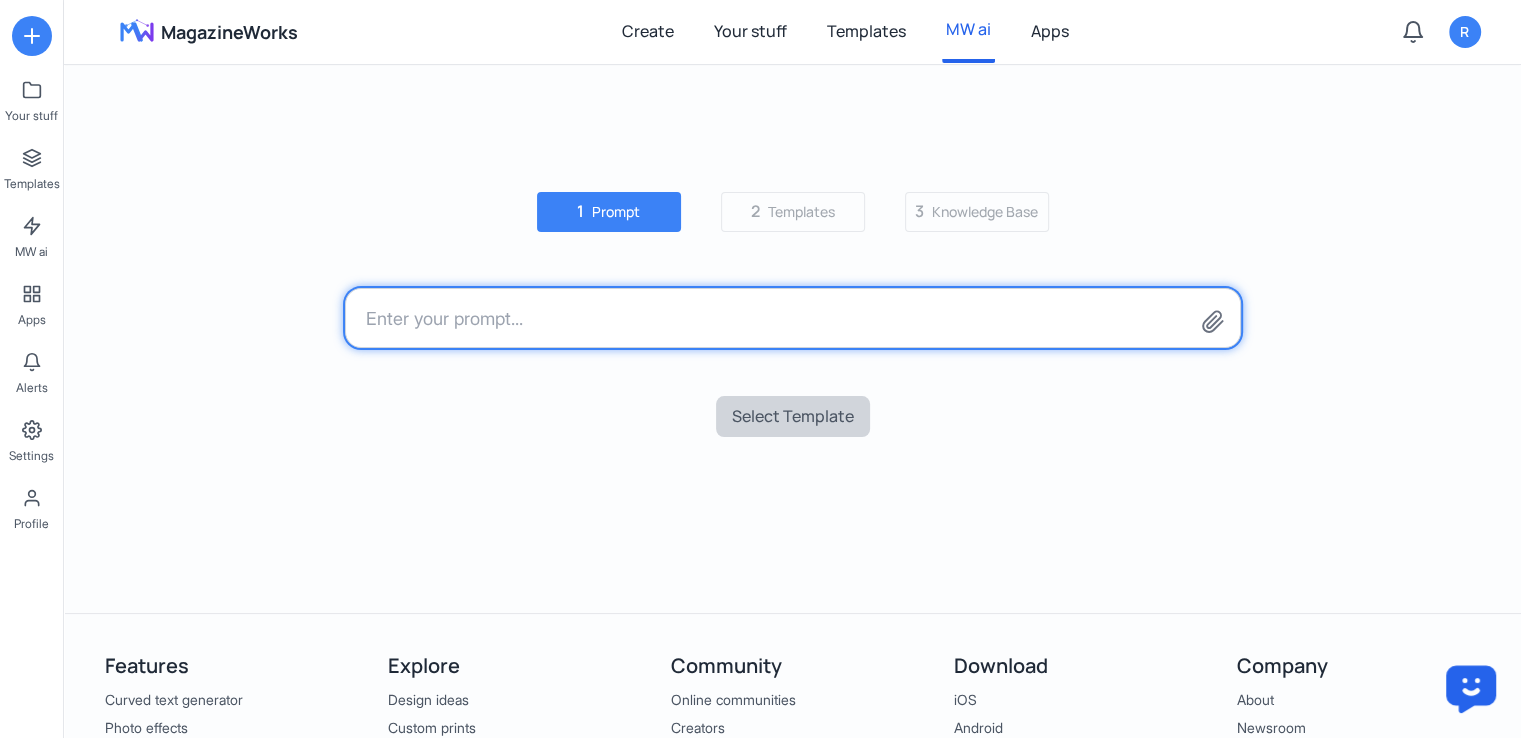 click at bounding box center [793, 318] 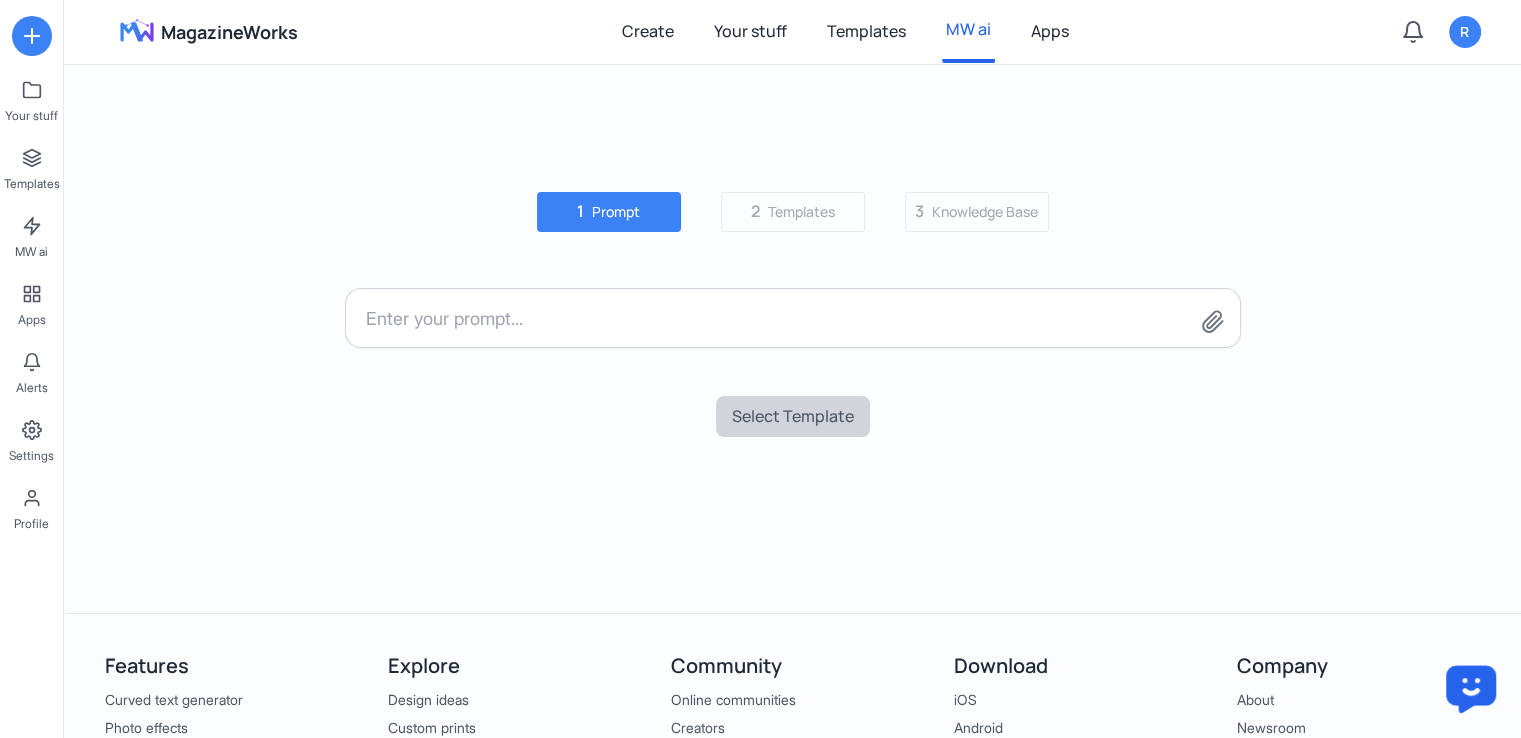click at bounding box center (793, 322) 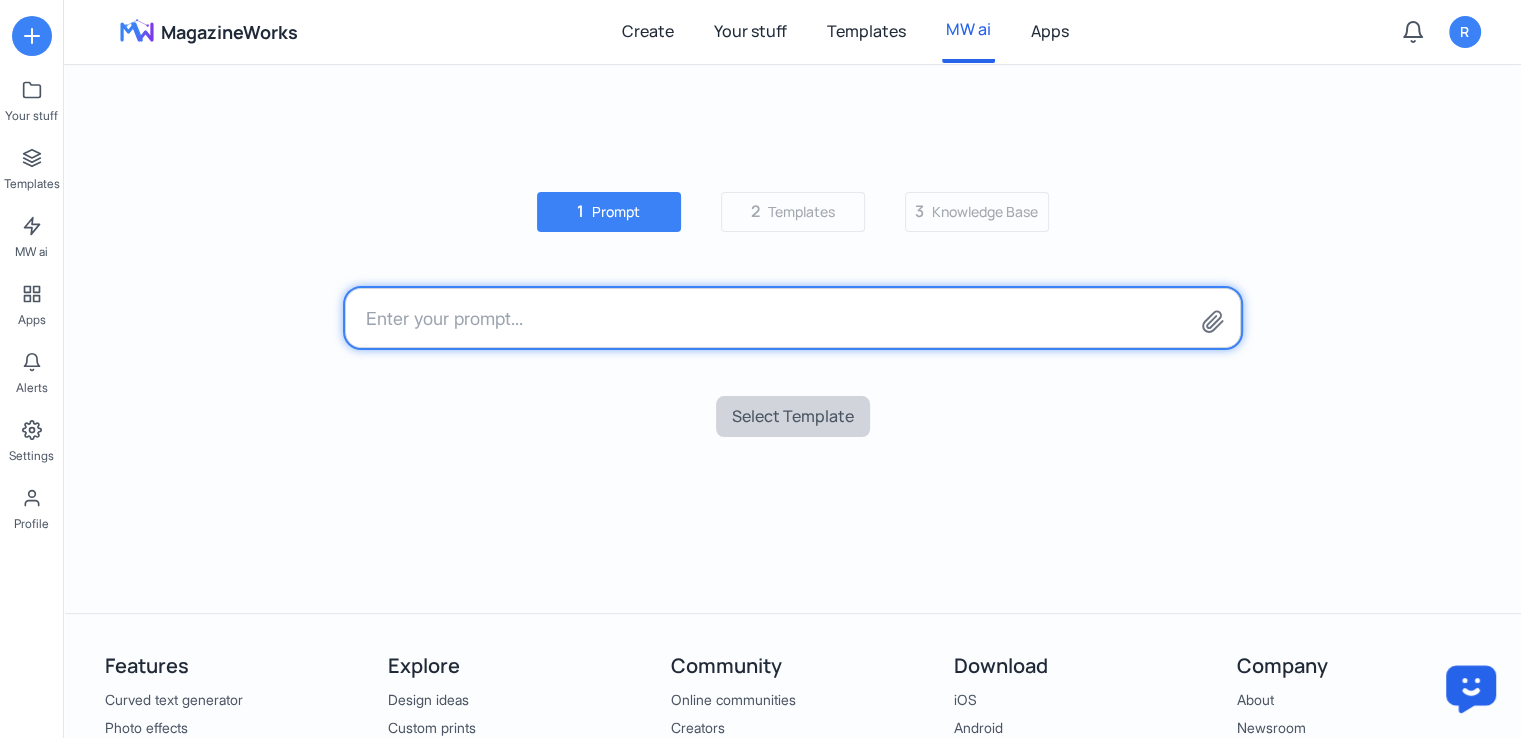 click at bounding box center (793, 318) 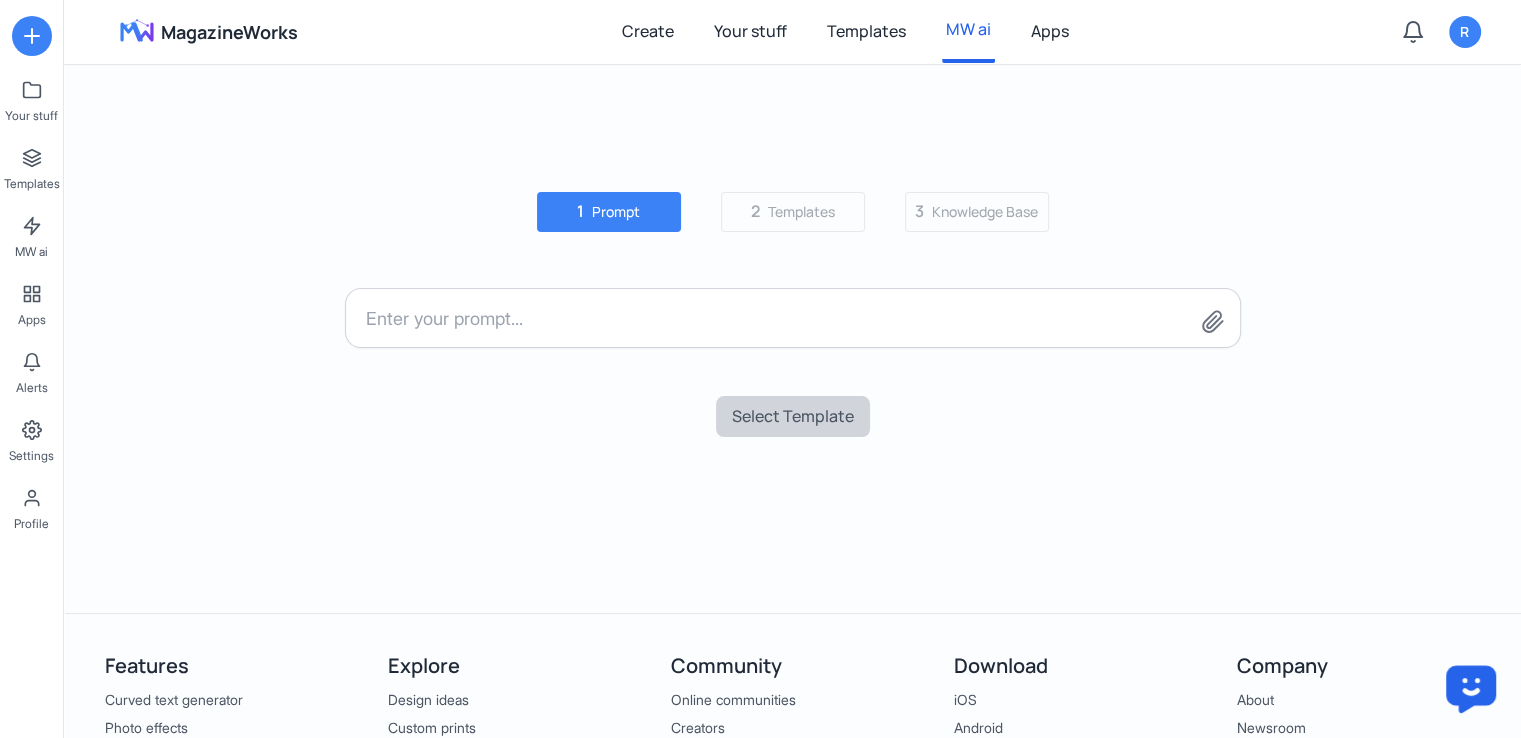 click on "Select Template" at bounding box center (793, 350) 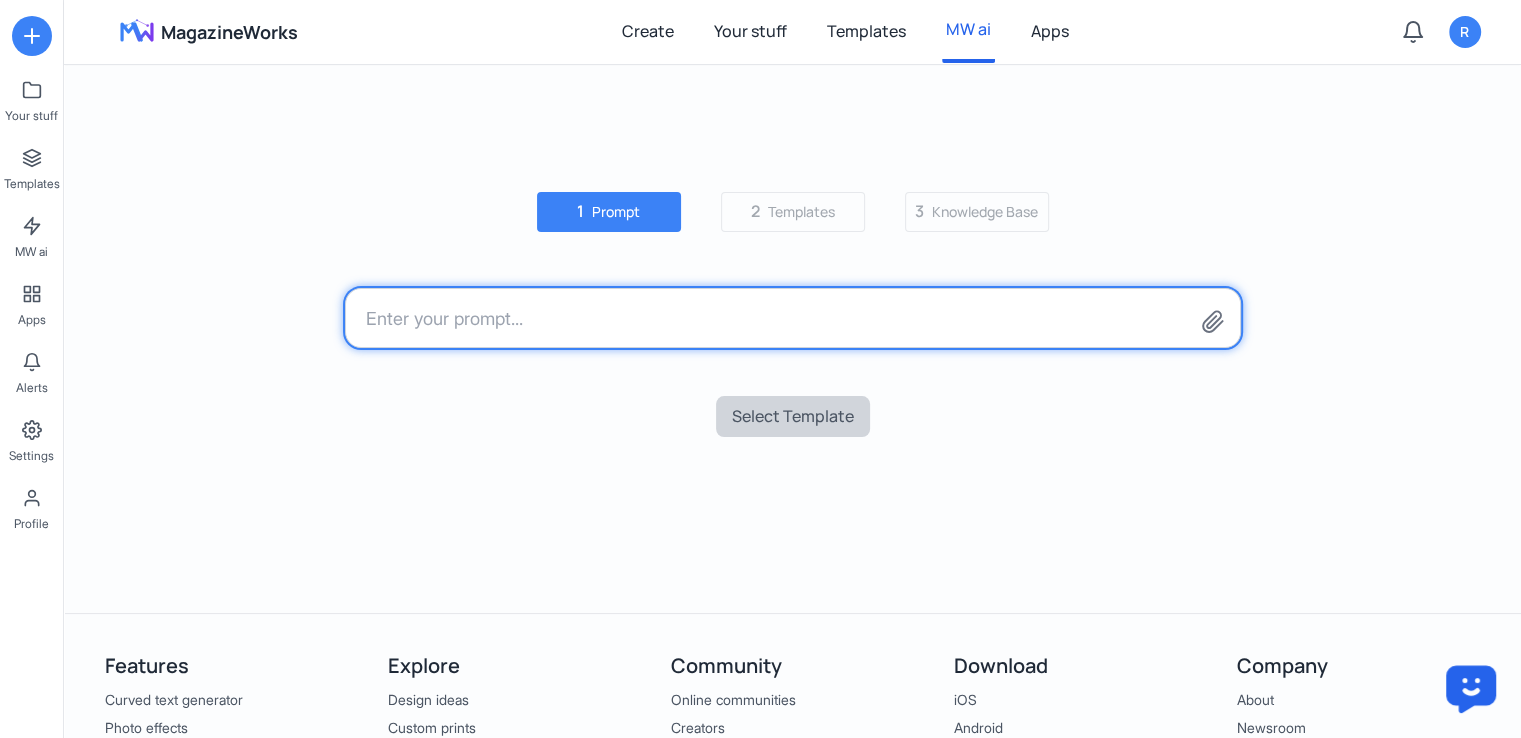 click at bounding box center [793, 318] 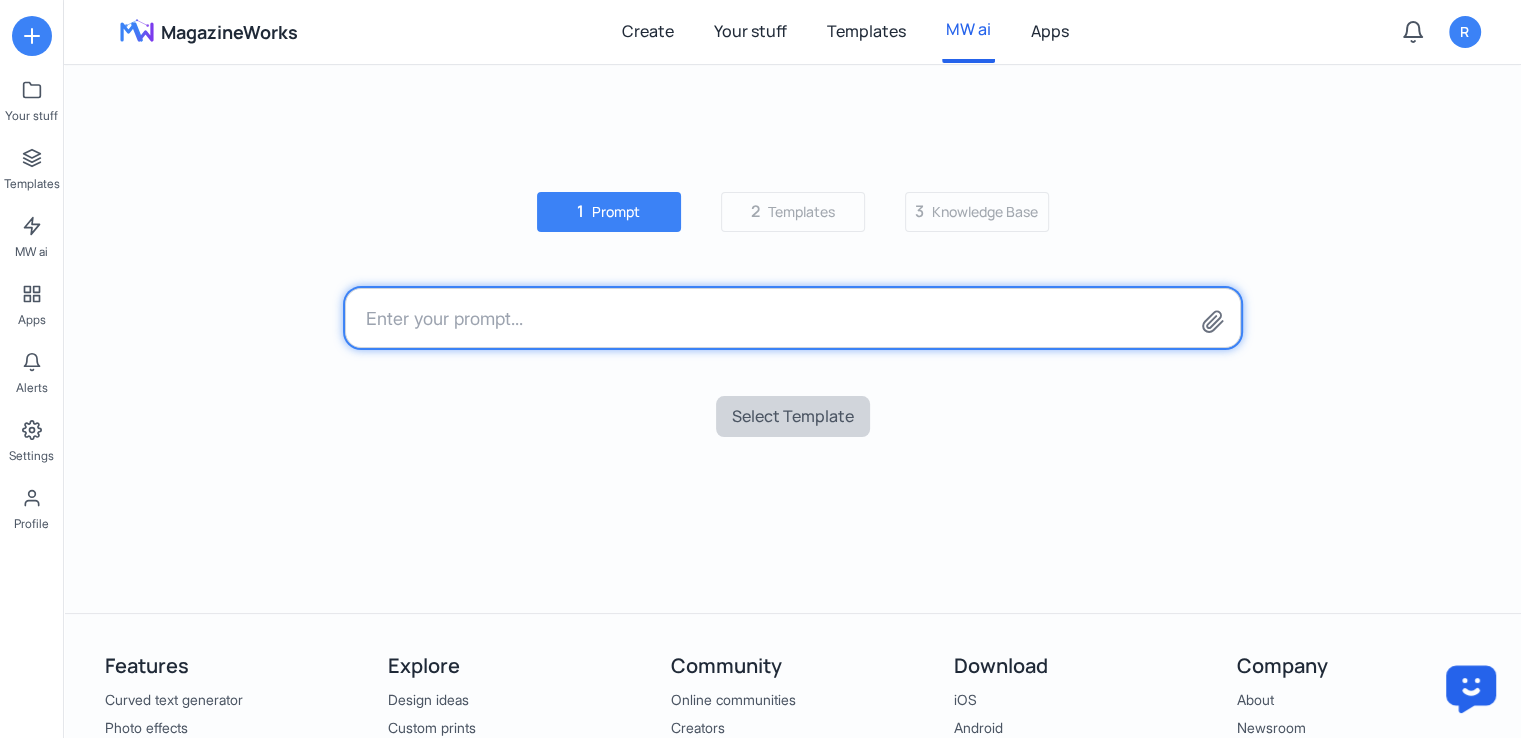 click at bounding box center (793, 318) 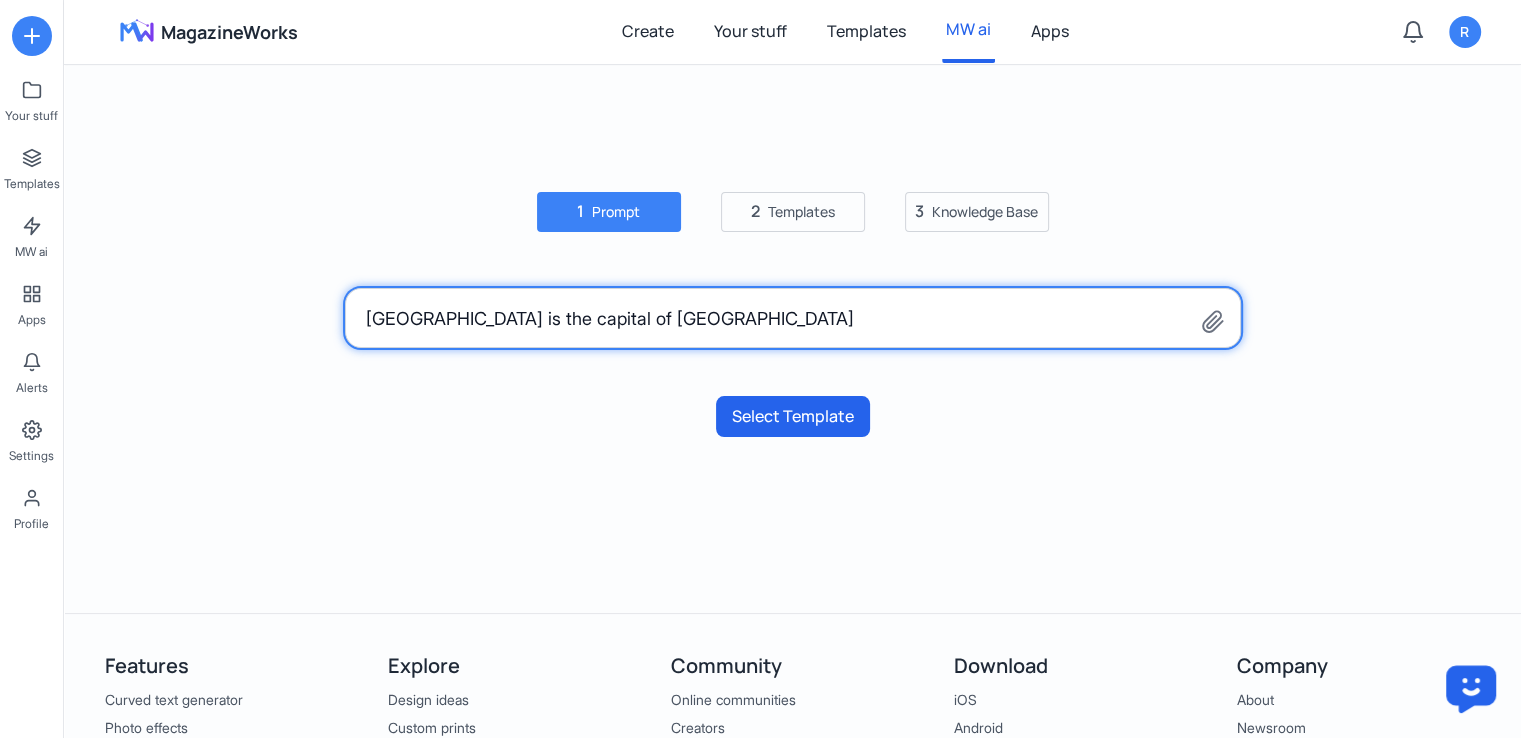type on "dhaka is the capital of bangladesh" 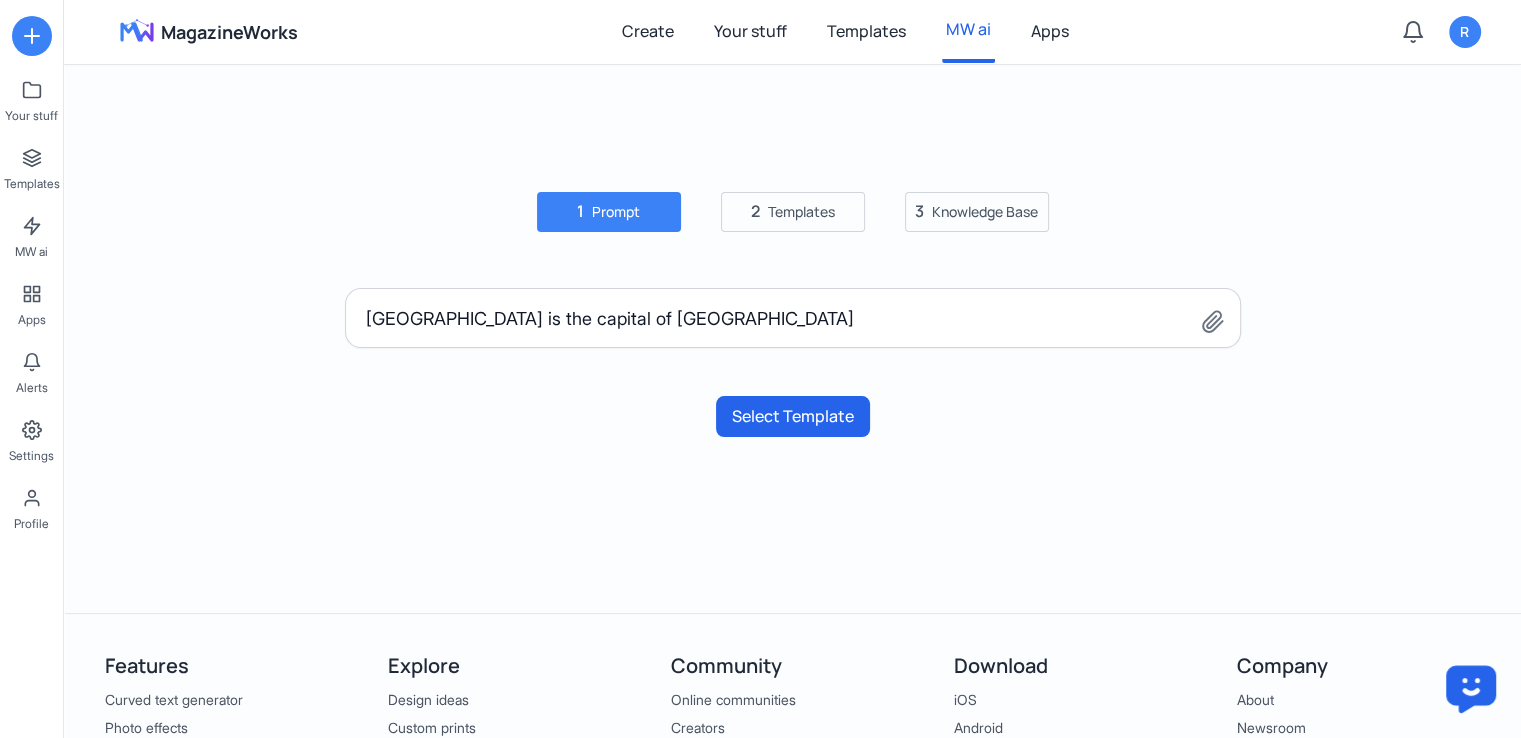 click on "Select Template" at bounding box center (793, 417) 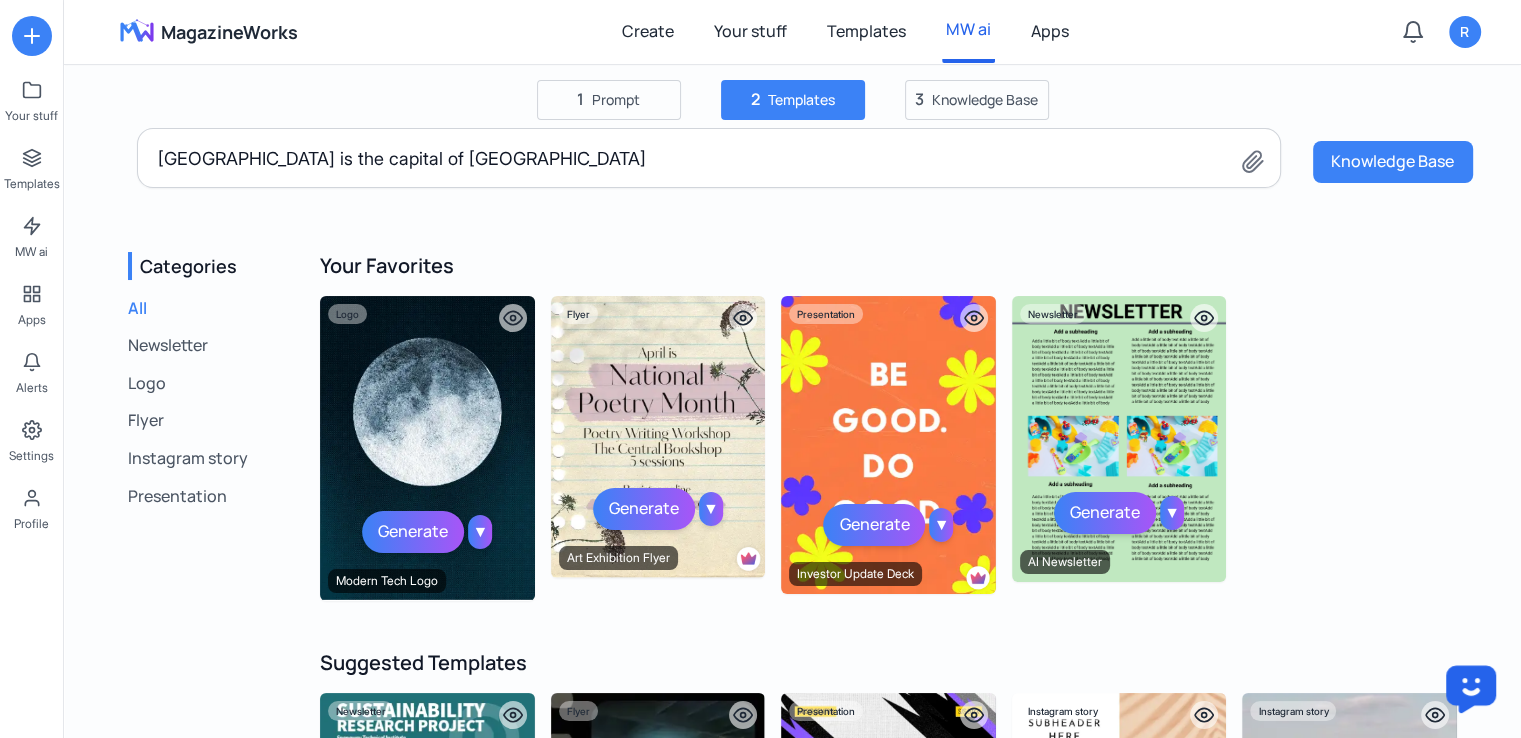 click on "▼" at bounding box center (1172, 513) 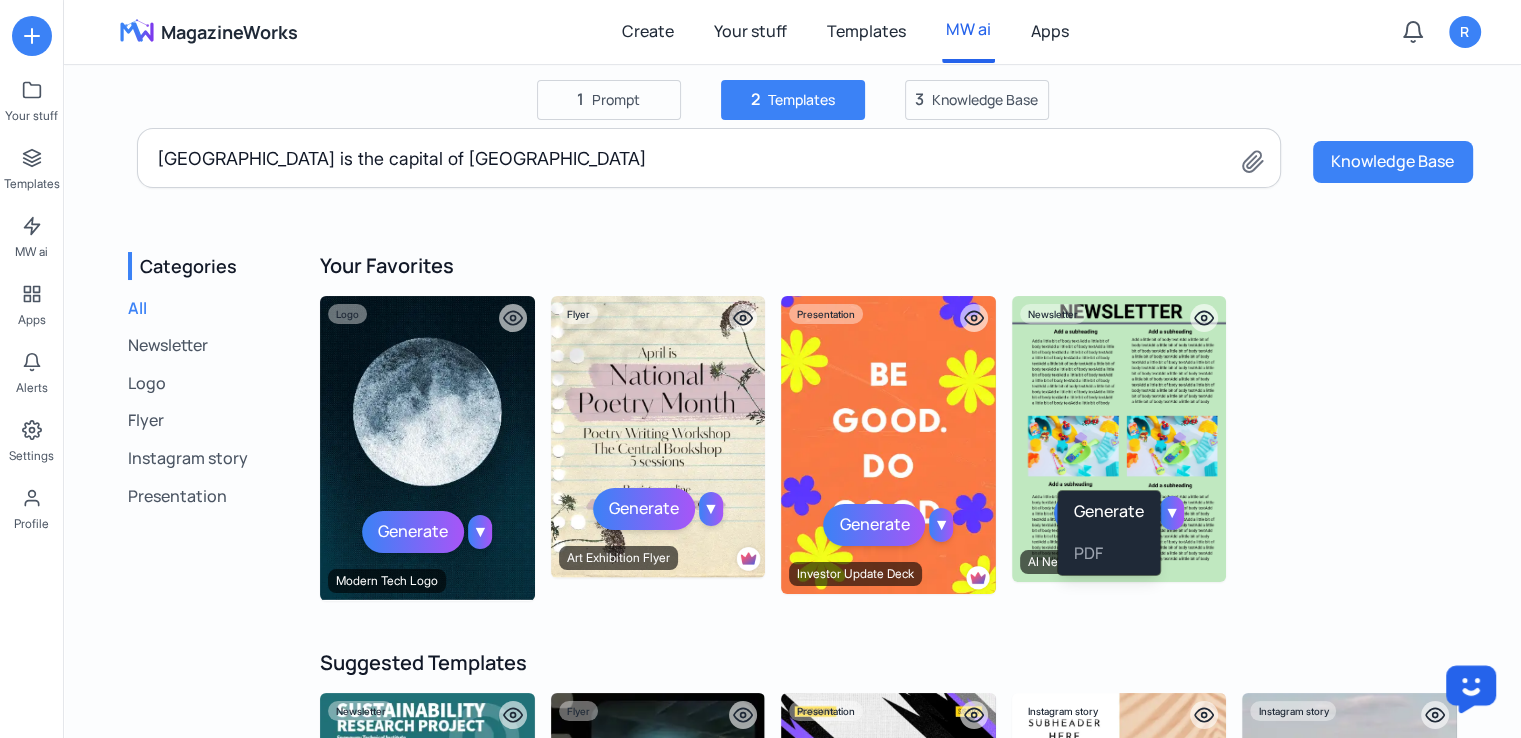 click on "▼" at bounding box center [1172, 513] 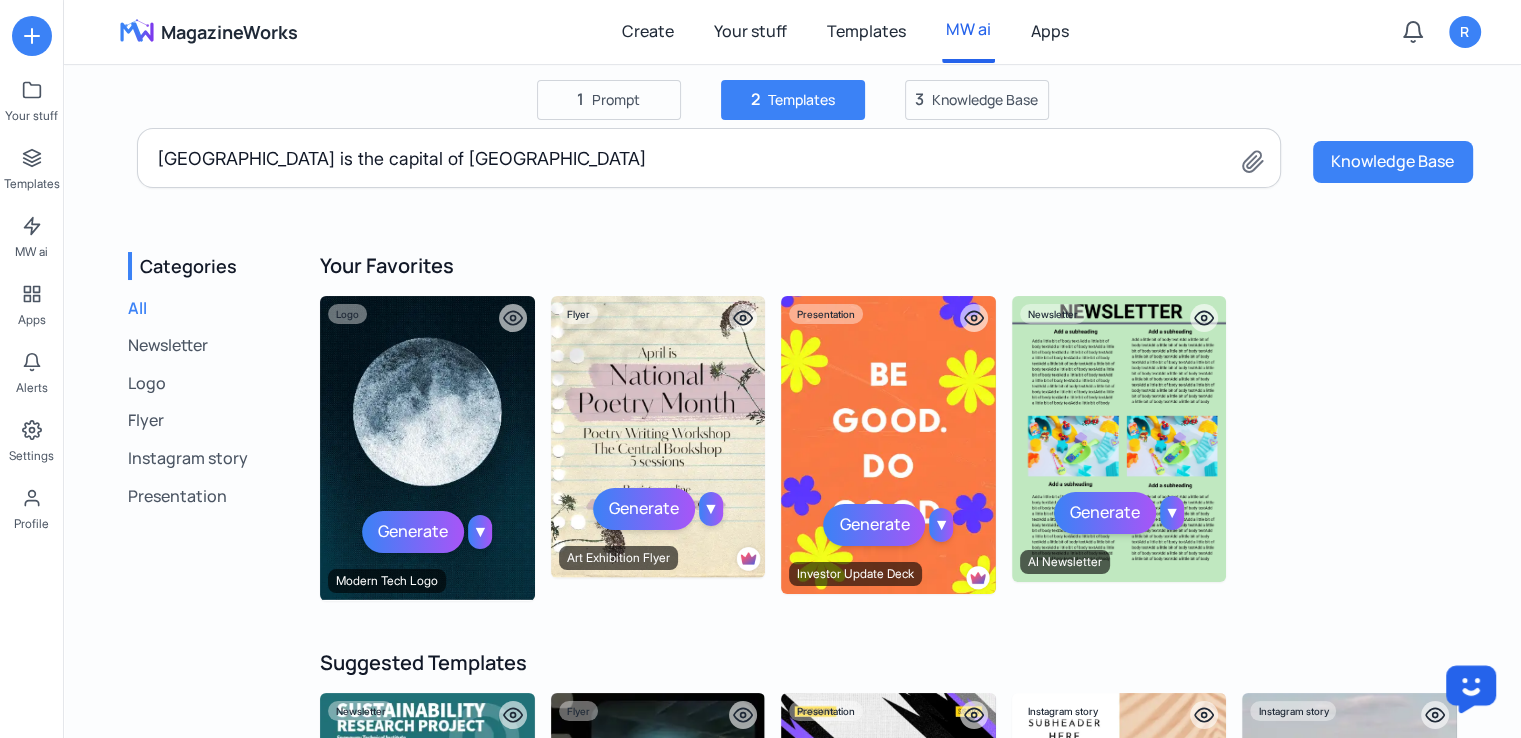 click on "▼" at bounding box center (1172, 513) 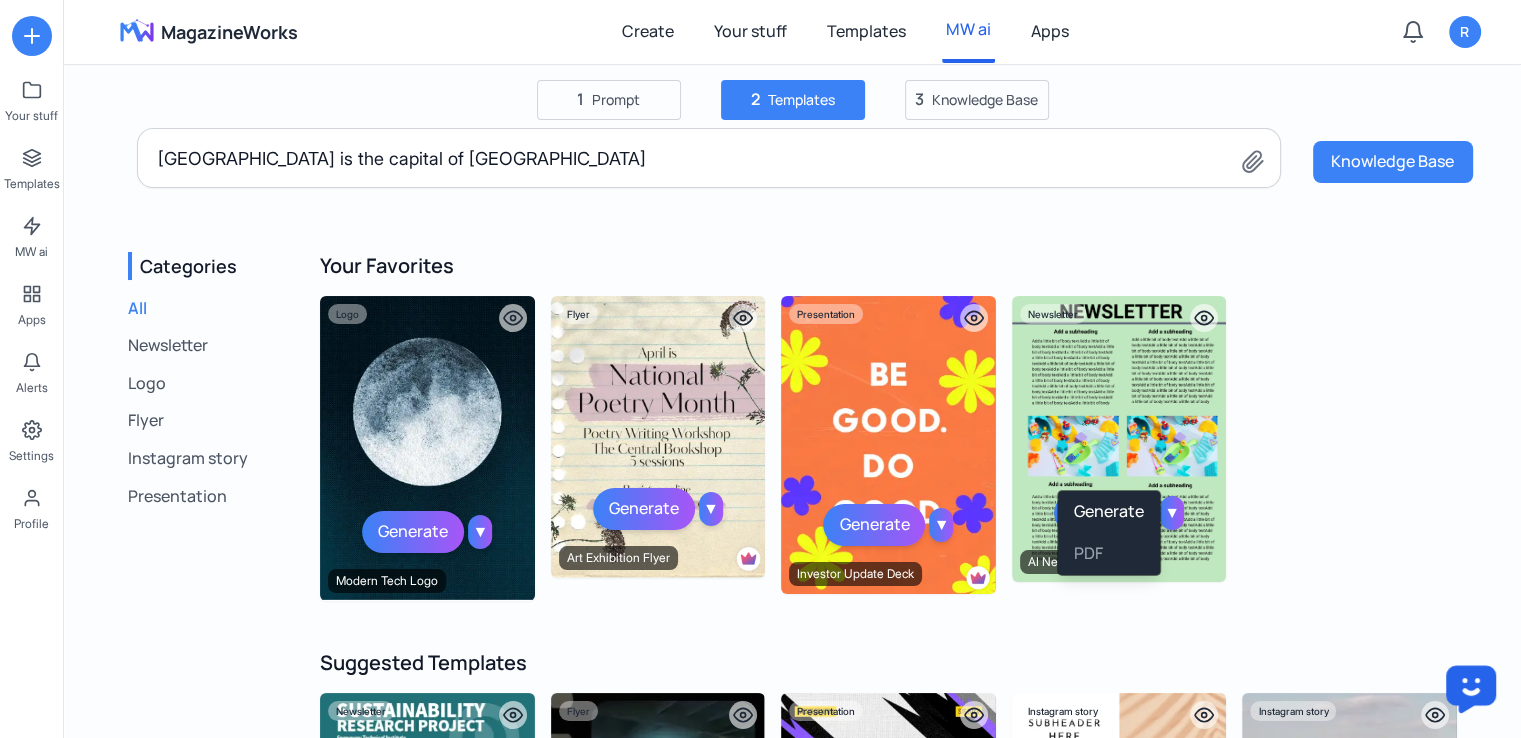 click on "▼" at bounding box center (1172, 513) 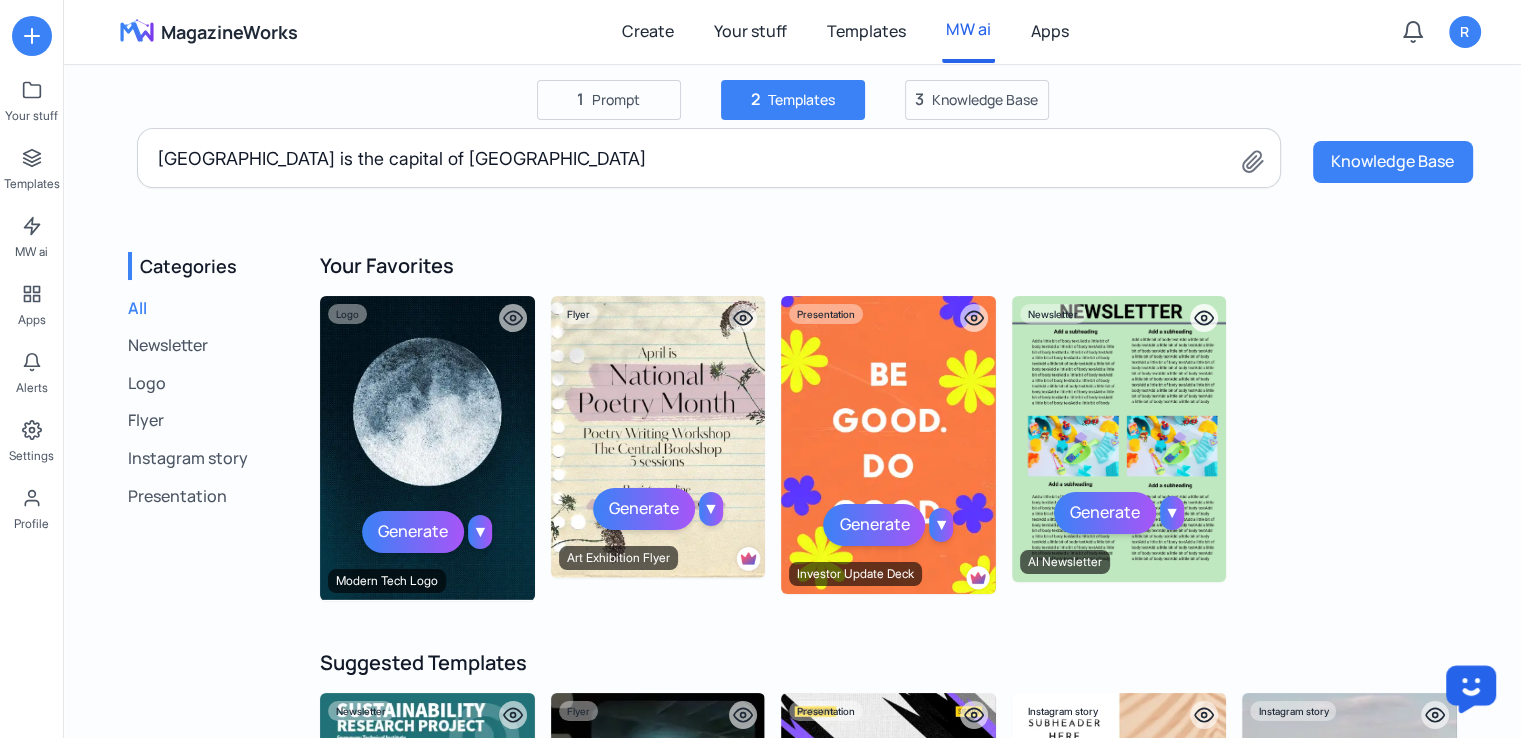click 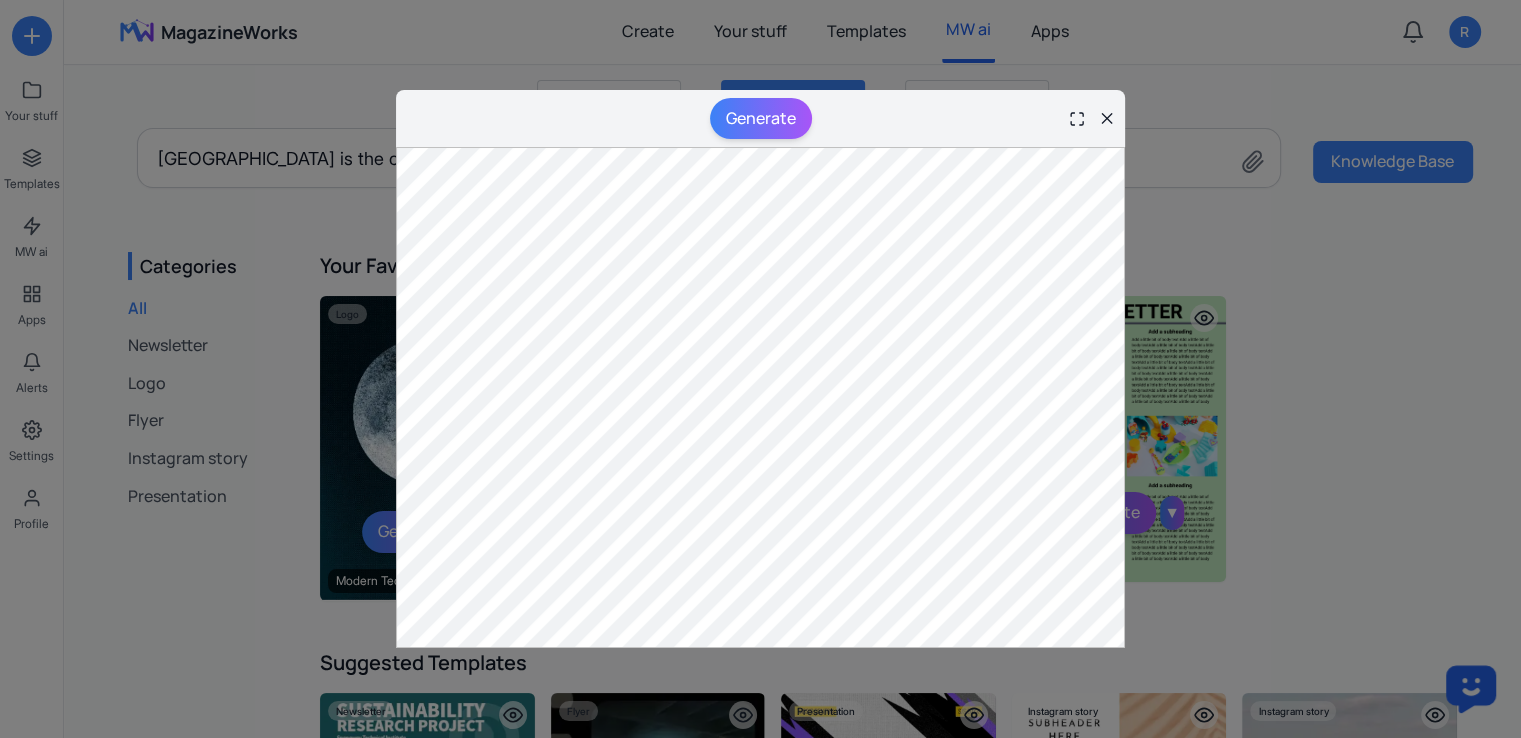 click on "✕" at bounding box center (1107, 119) 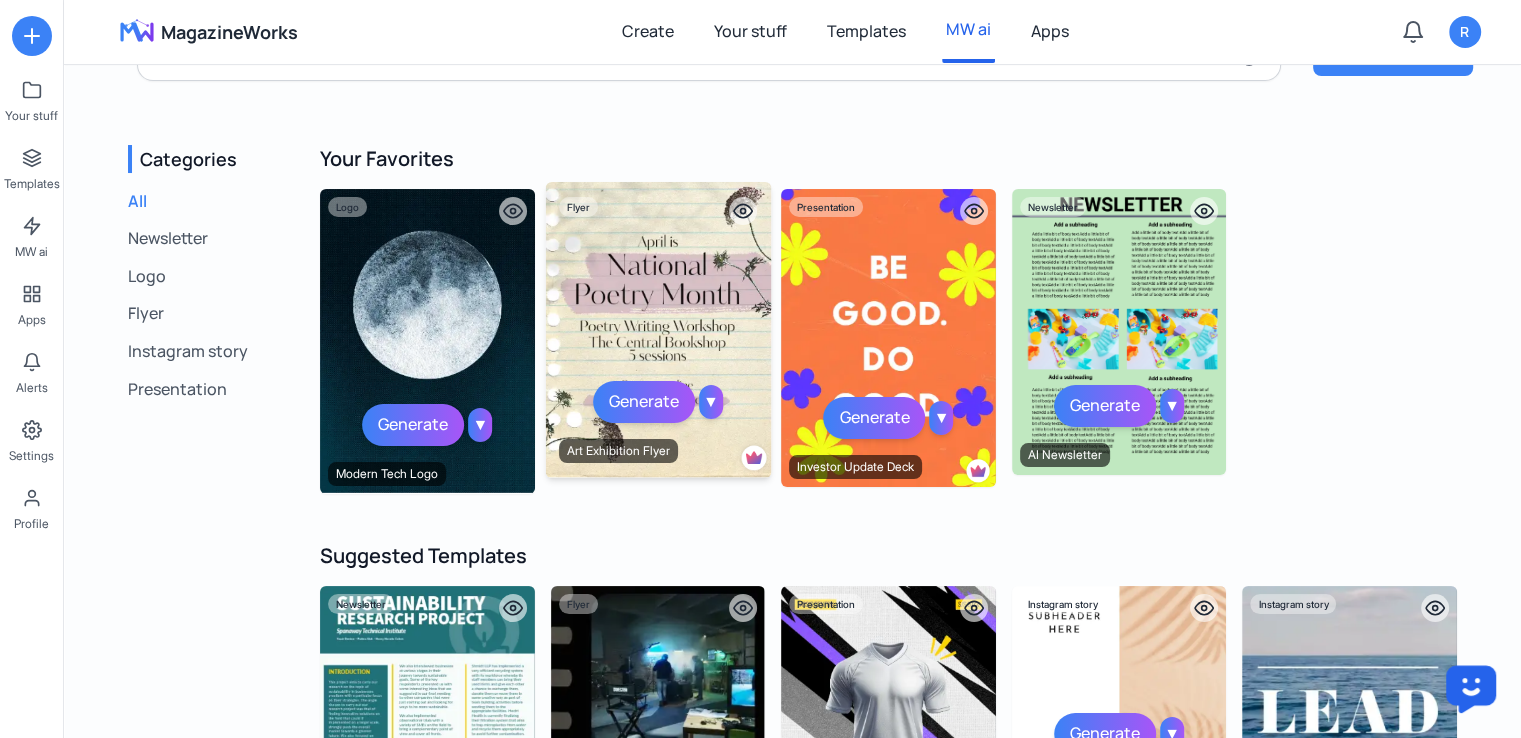 scroll, scrollTop: 0, scrollLeft: 0, axis: both 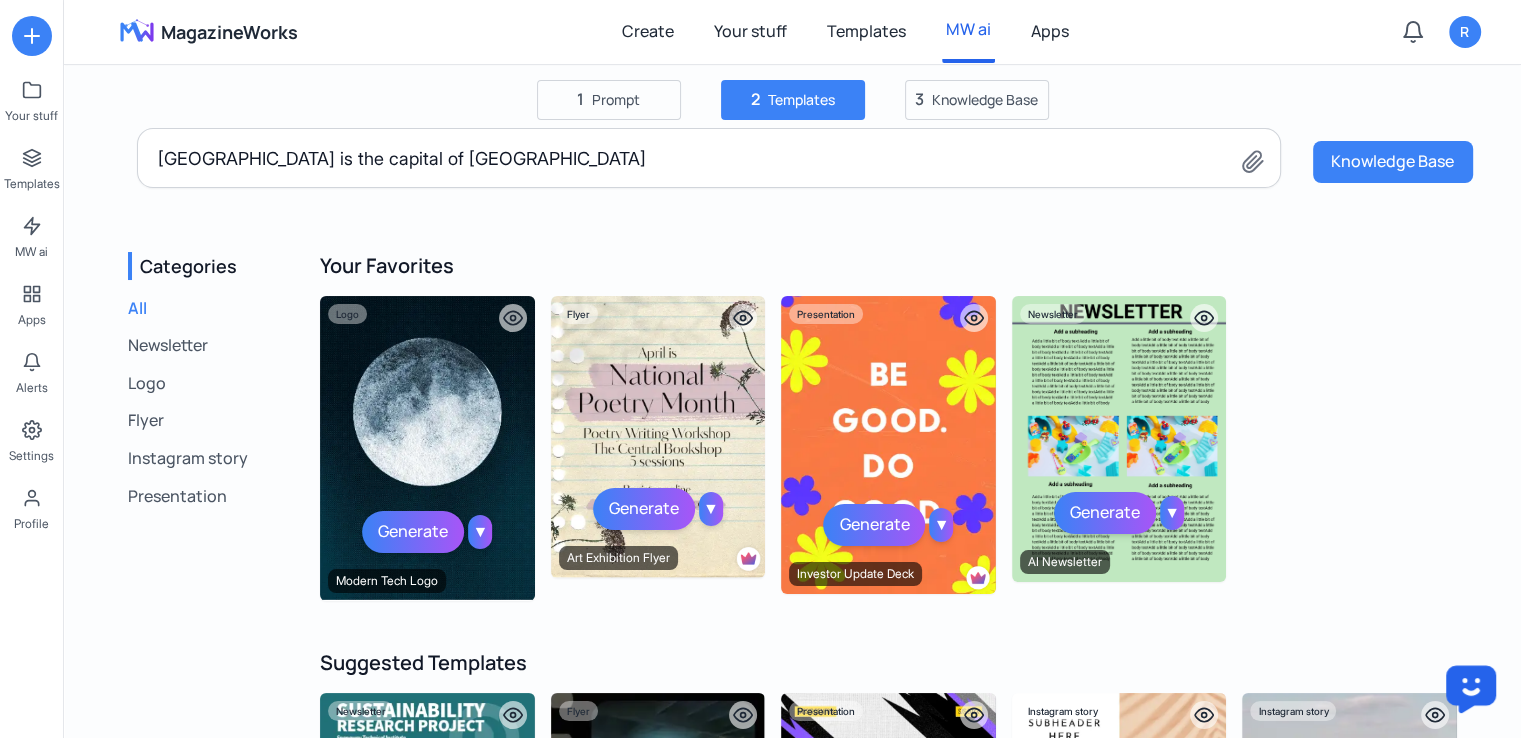 click on "Generate" at bounding box center [1105, 513] 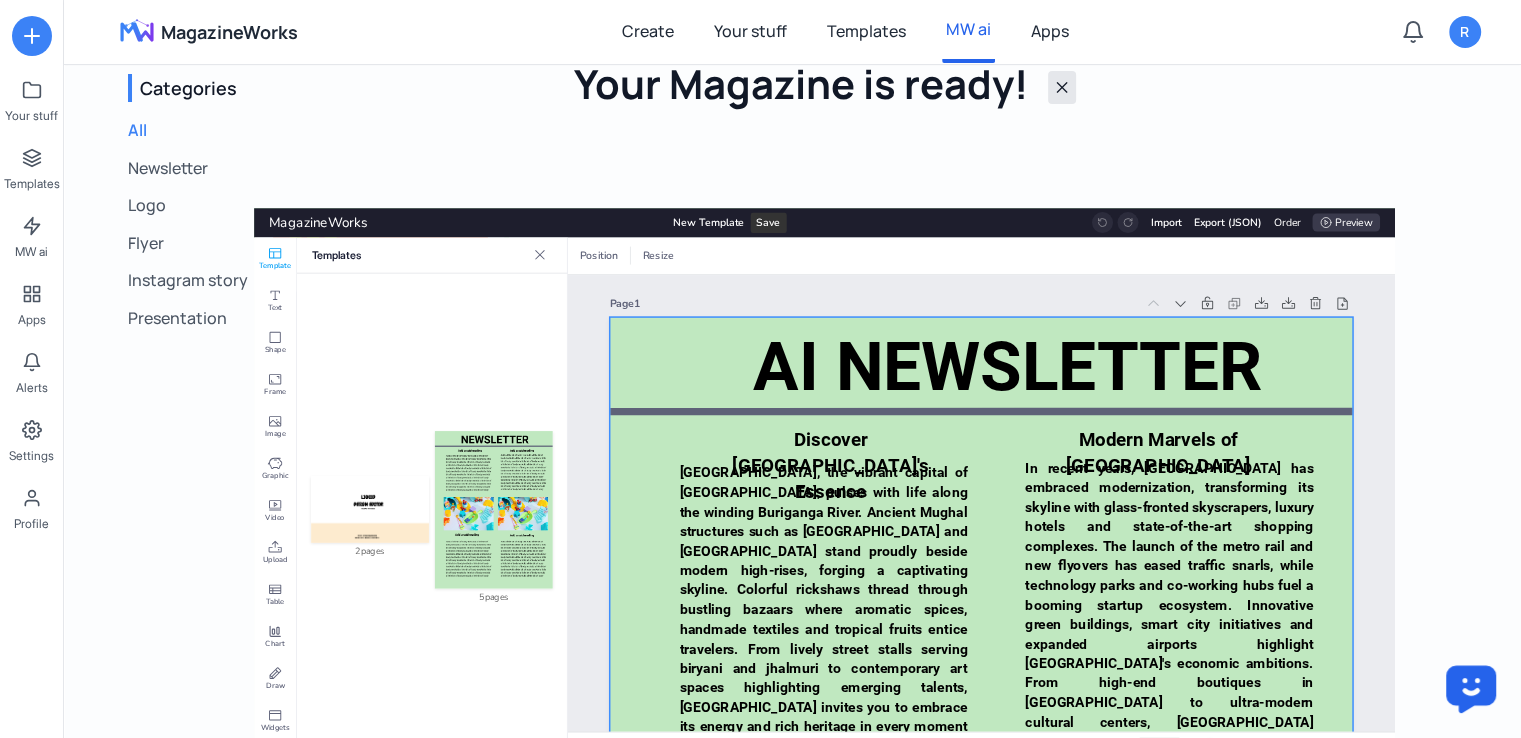 scroll, scrollTop: 300, scrollLeft: 0, axis: vertical 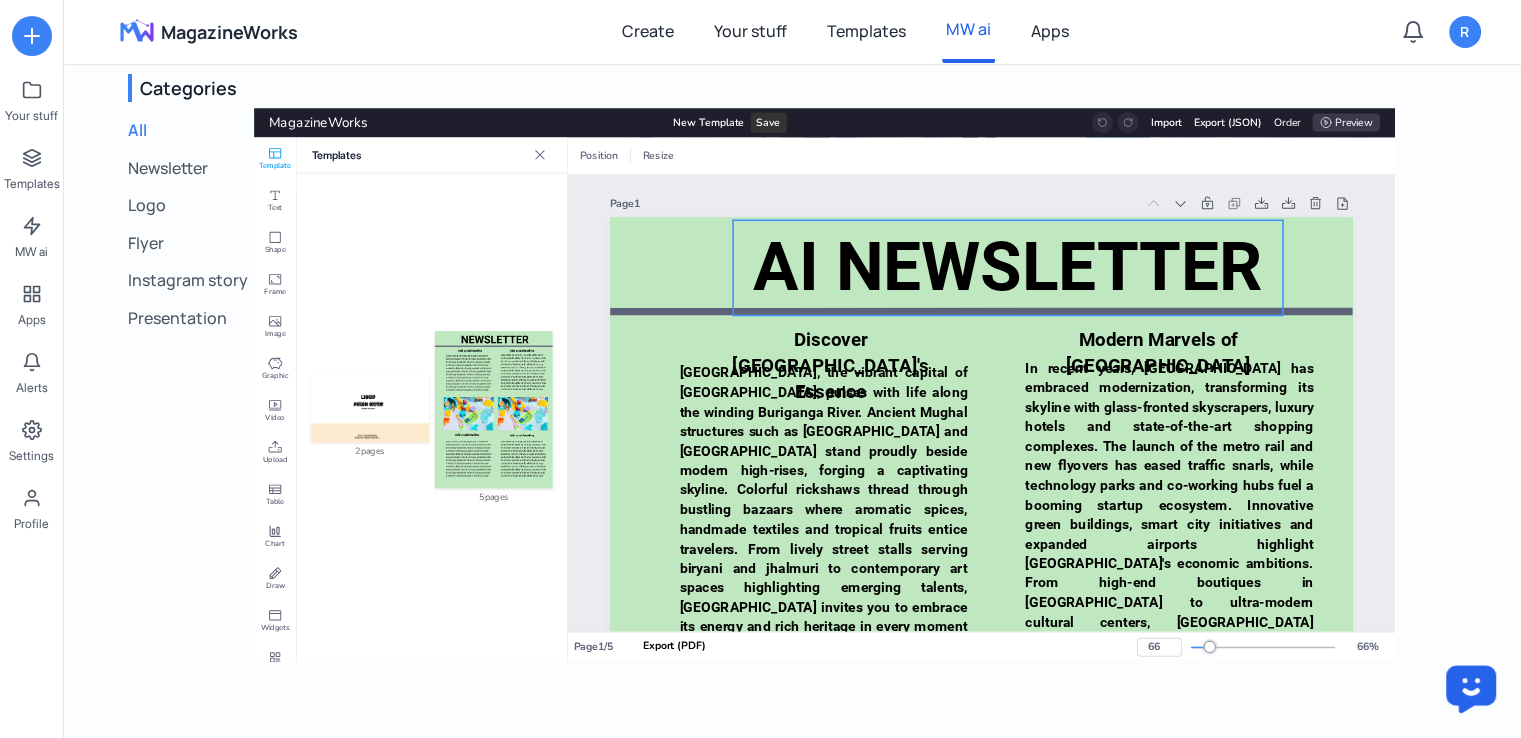 click on "AI NEWSLETTER" at bounding box center (1008, 267) 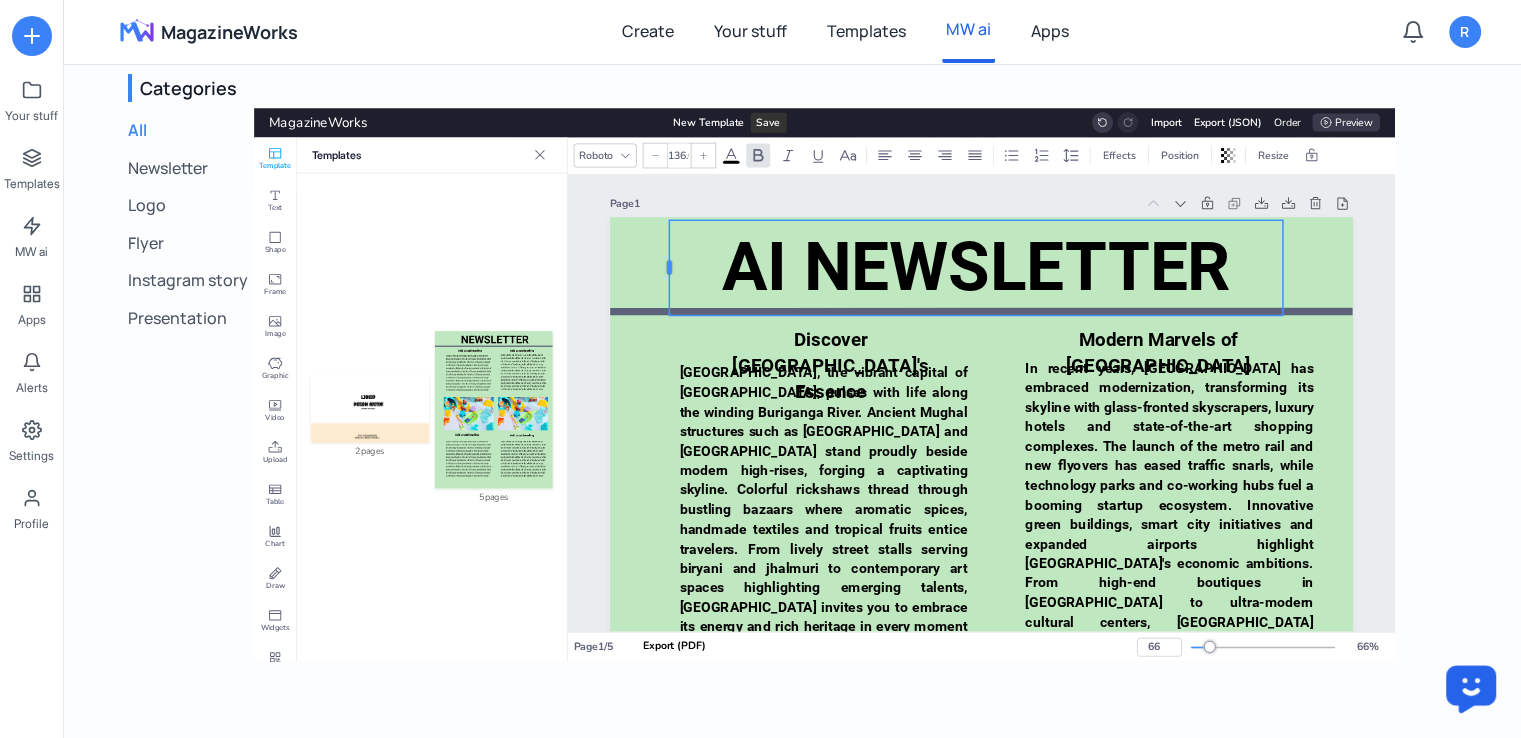 drag, startPoint x: 733, startPoint y: 268, endPoint x: 648, endPoint y: 269, distance: 85.00588 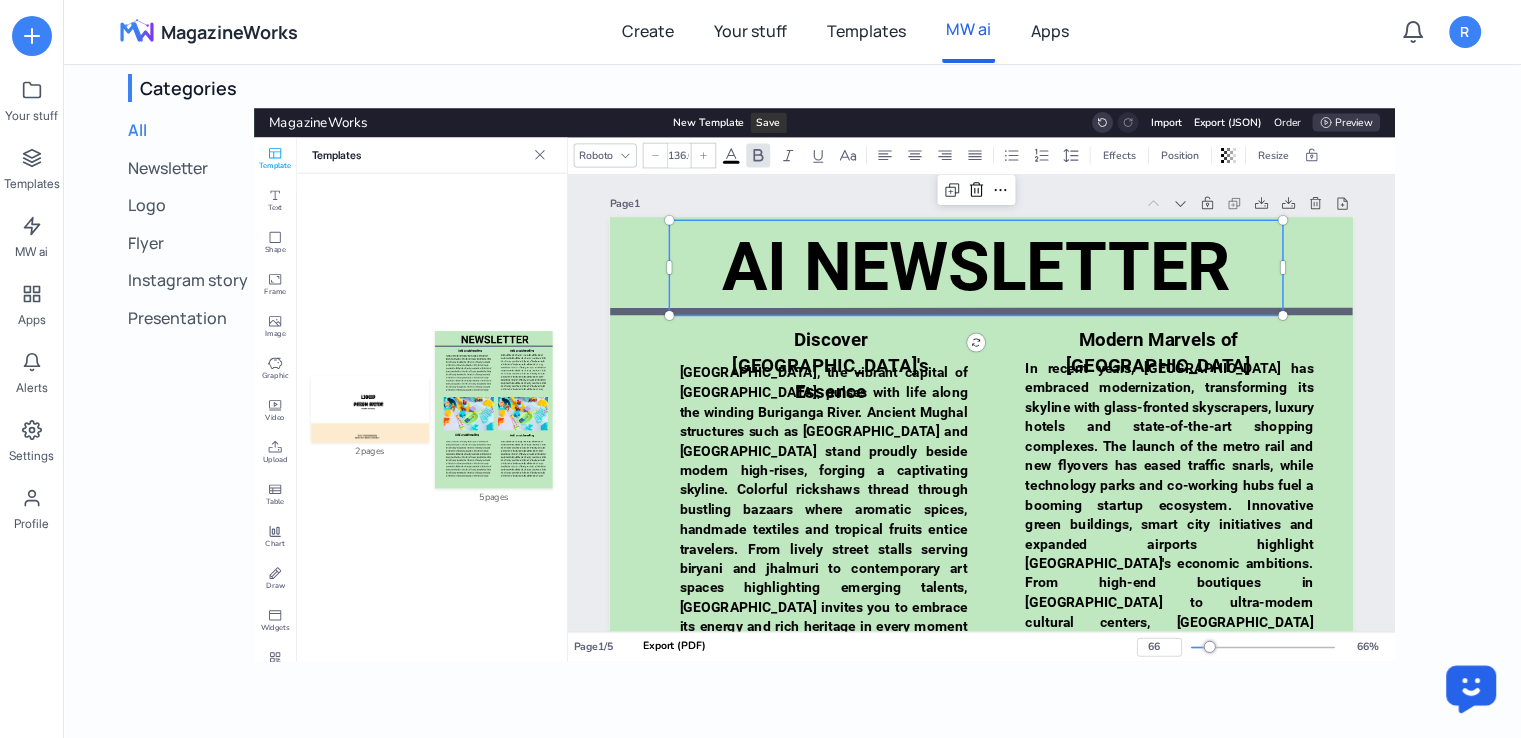 click on "AI NEWSLETTER" at bounding box center (975, 267) 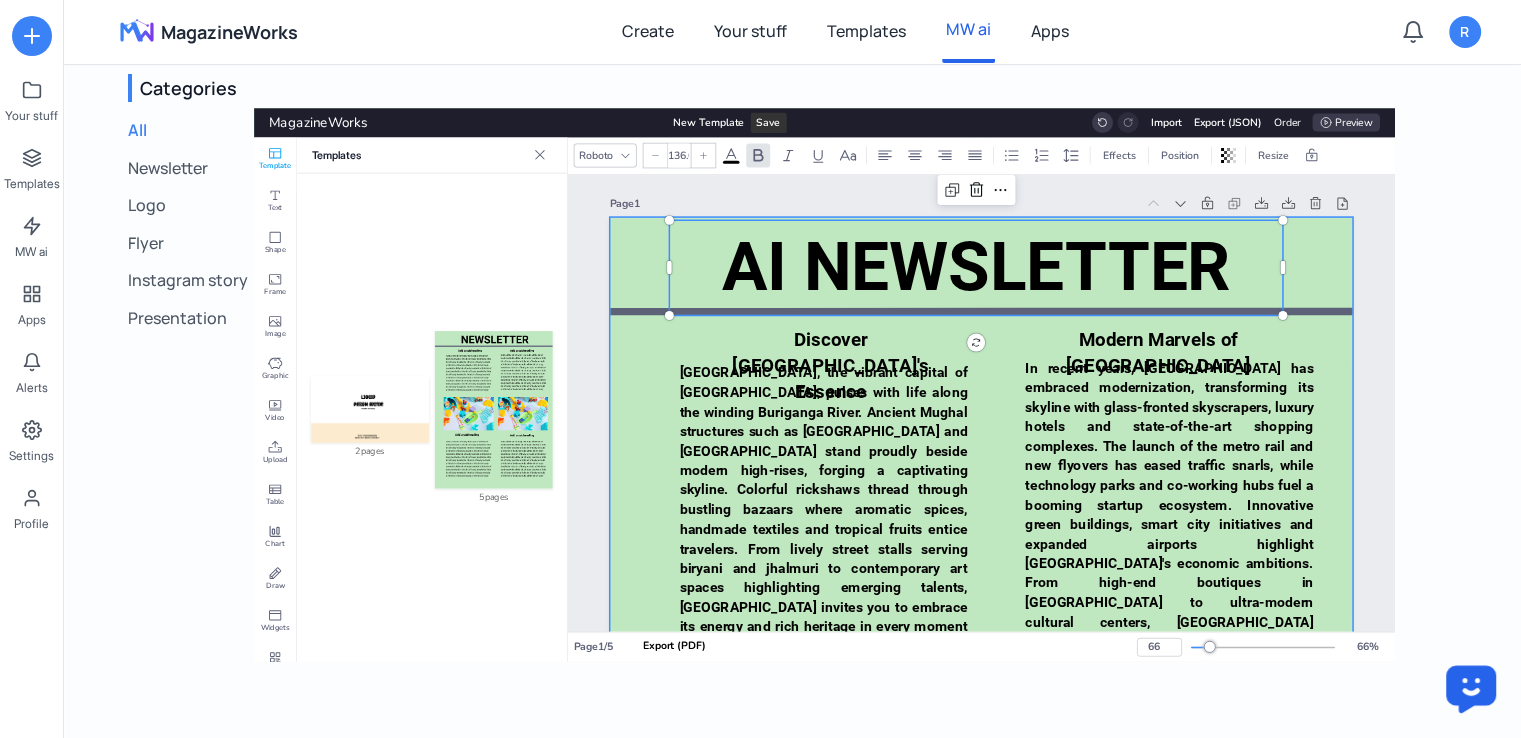 click at bounding box center (981, 711) 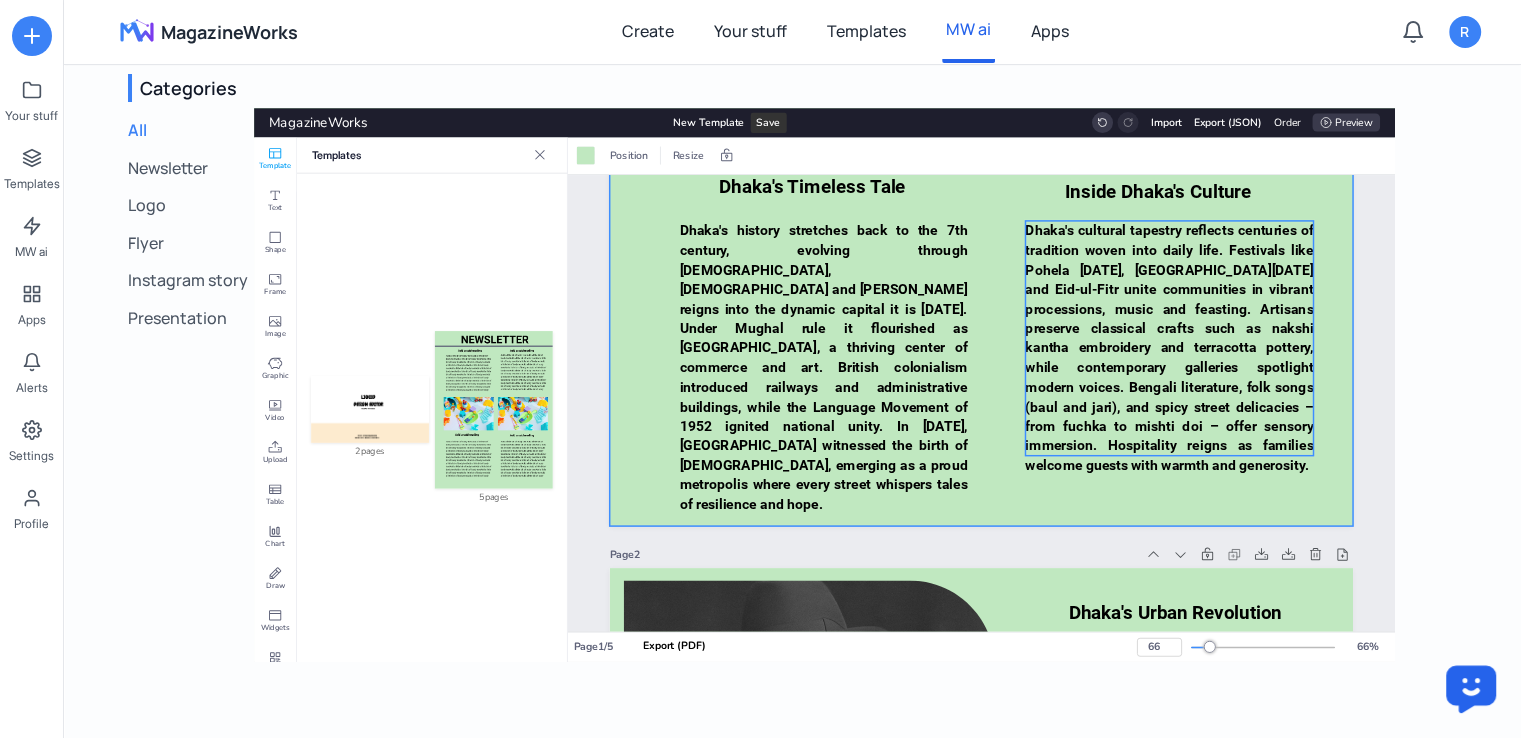scroll, scrollTop: 800, scrollLeft: 0, axis: vertical 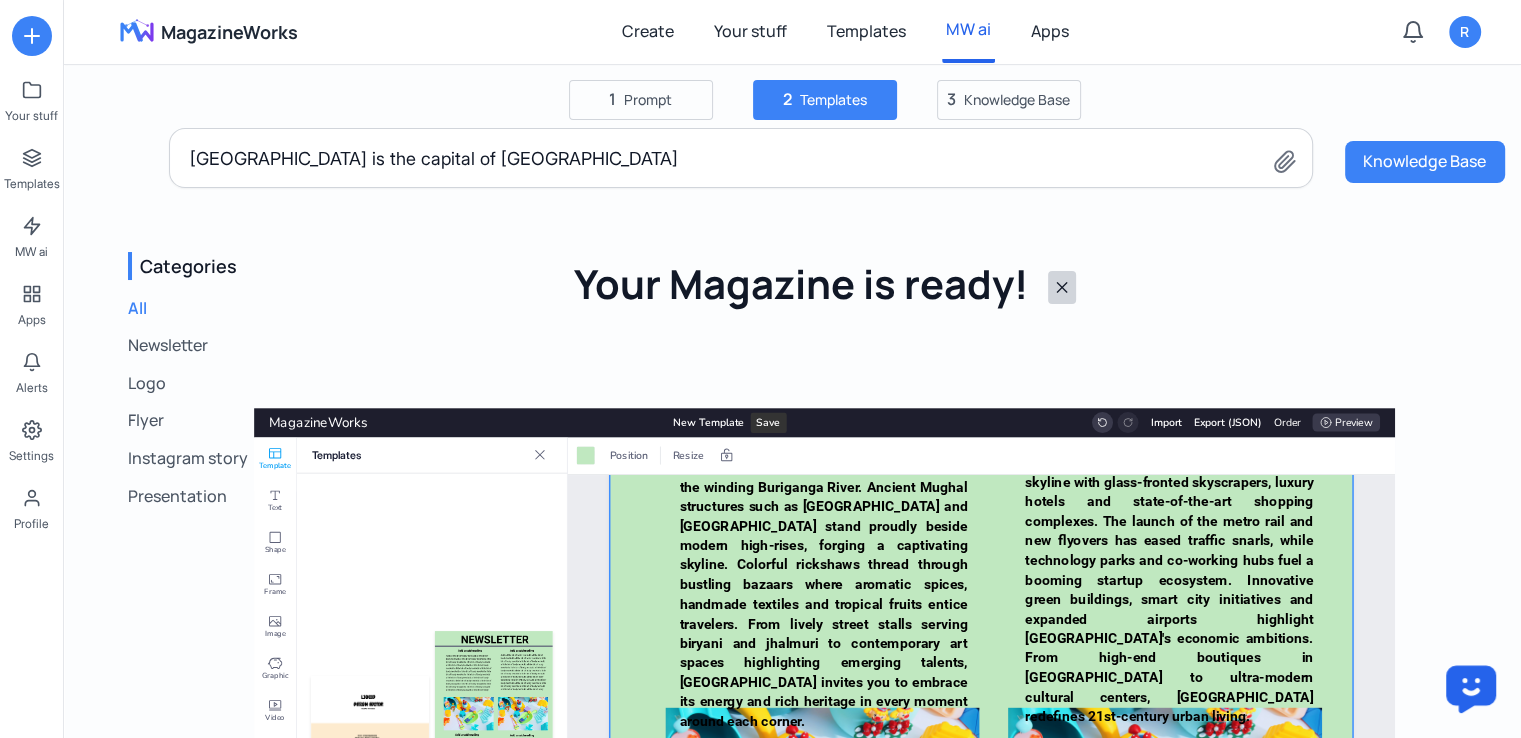 click on "✕" at bounding box center (1062, 288) 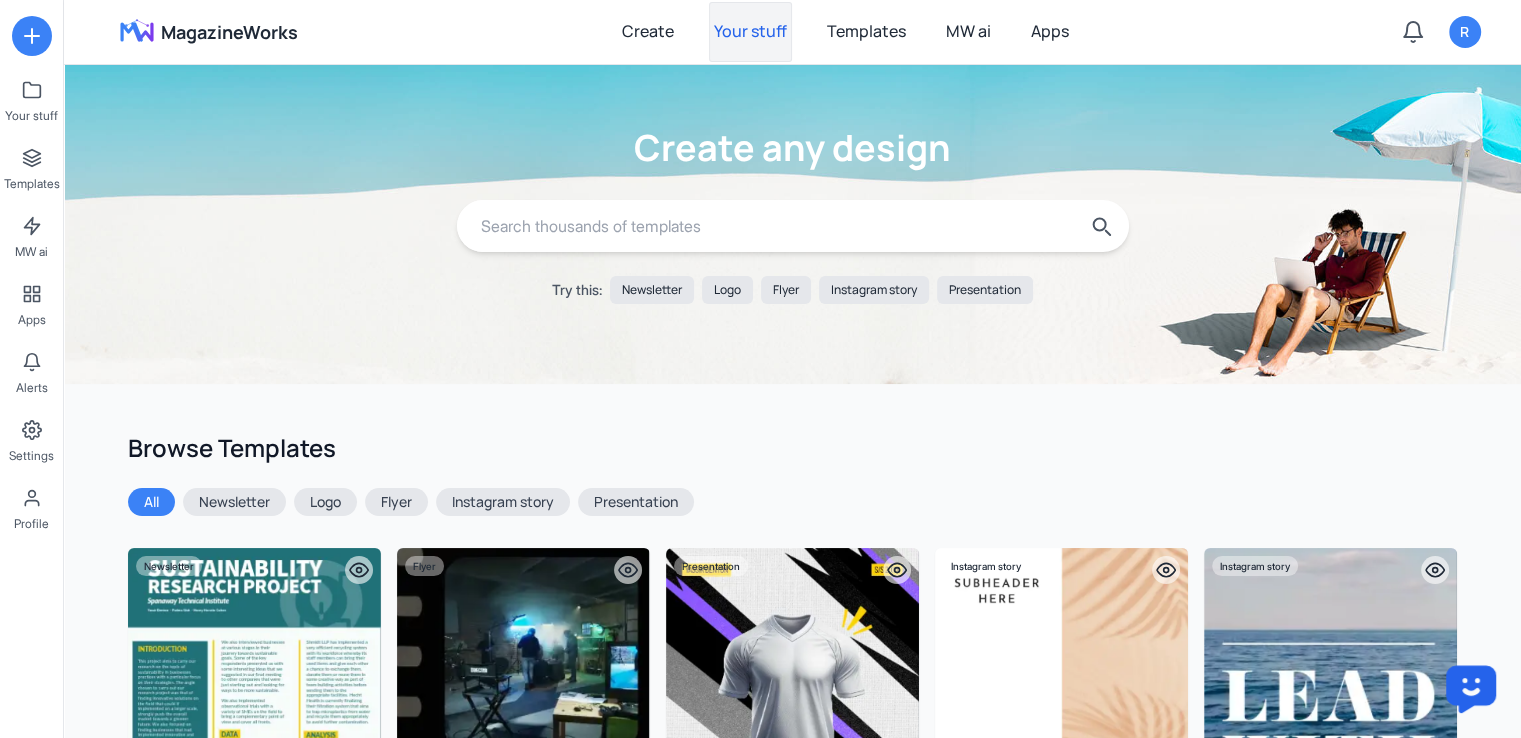 click on "Your stuff" at bounding box center [750, 32] 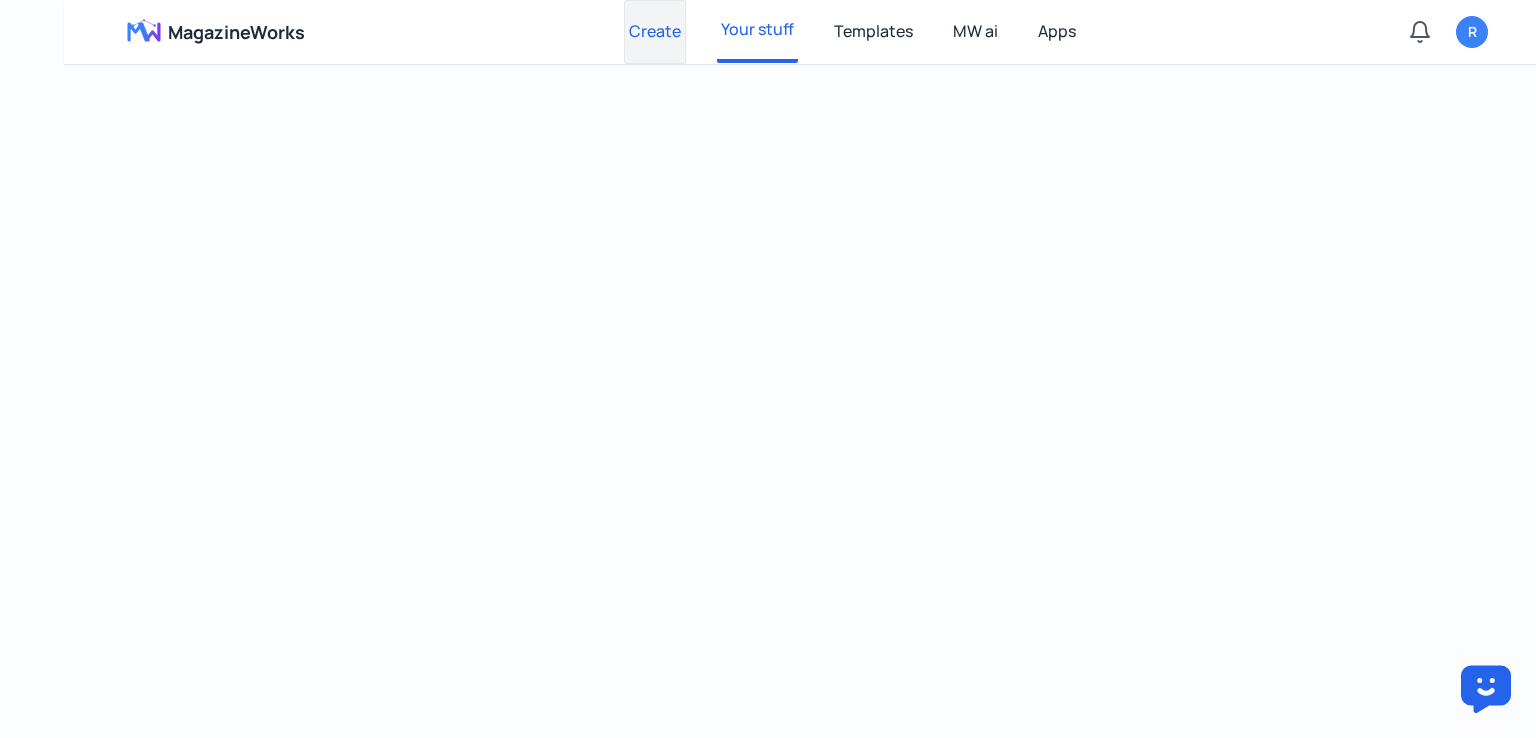 click on "Create" at bounding box center [655, 32] 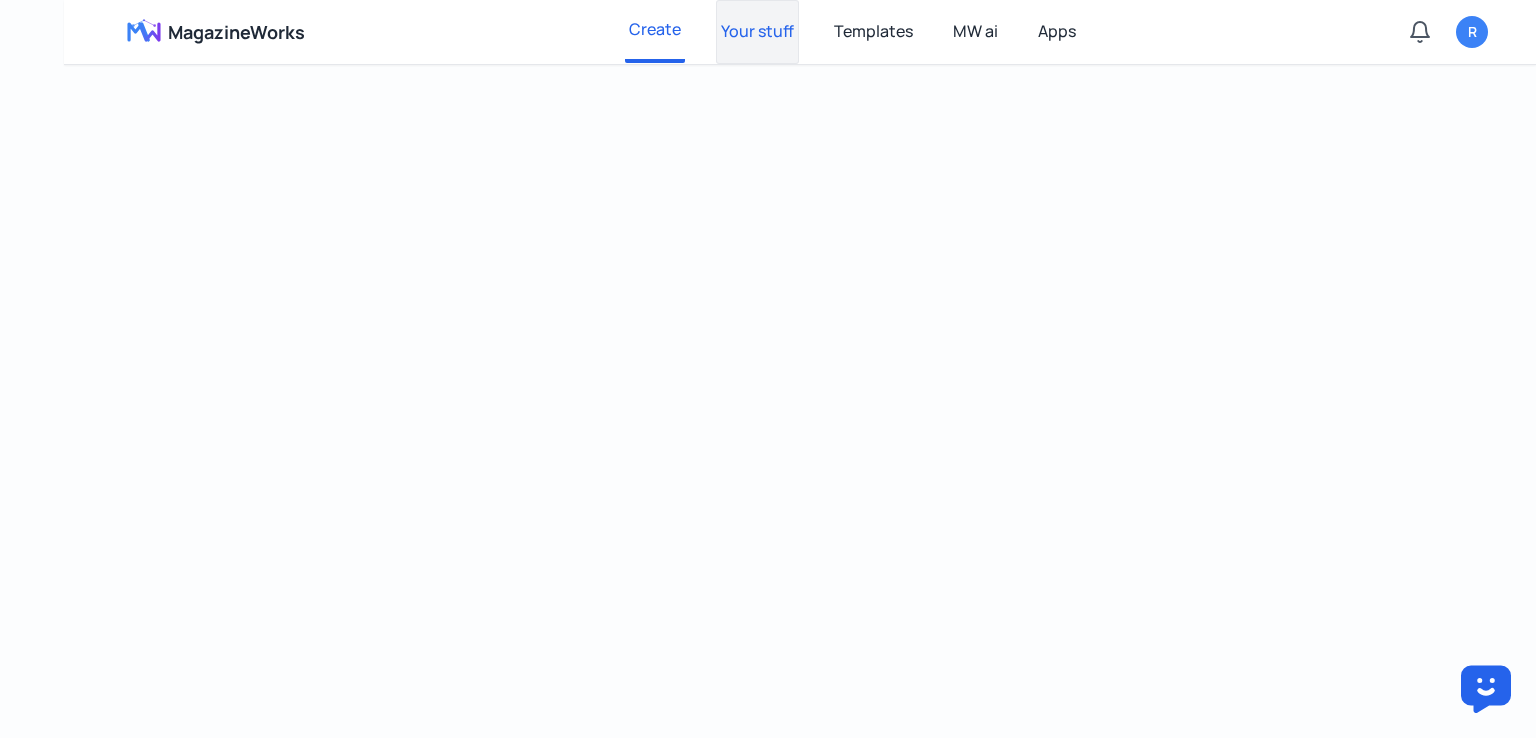 click on "Your stuff" at bounding box center (757, 32) 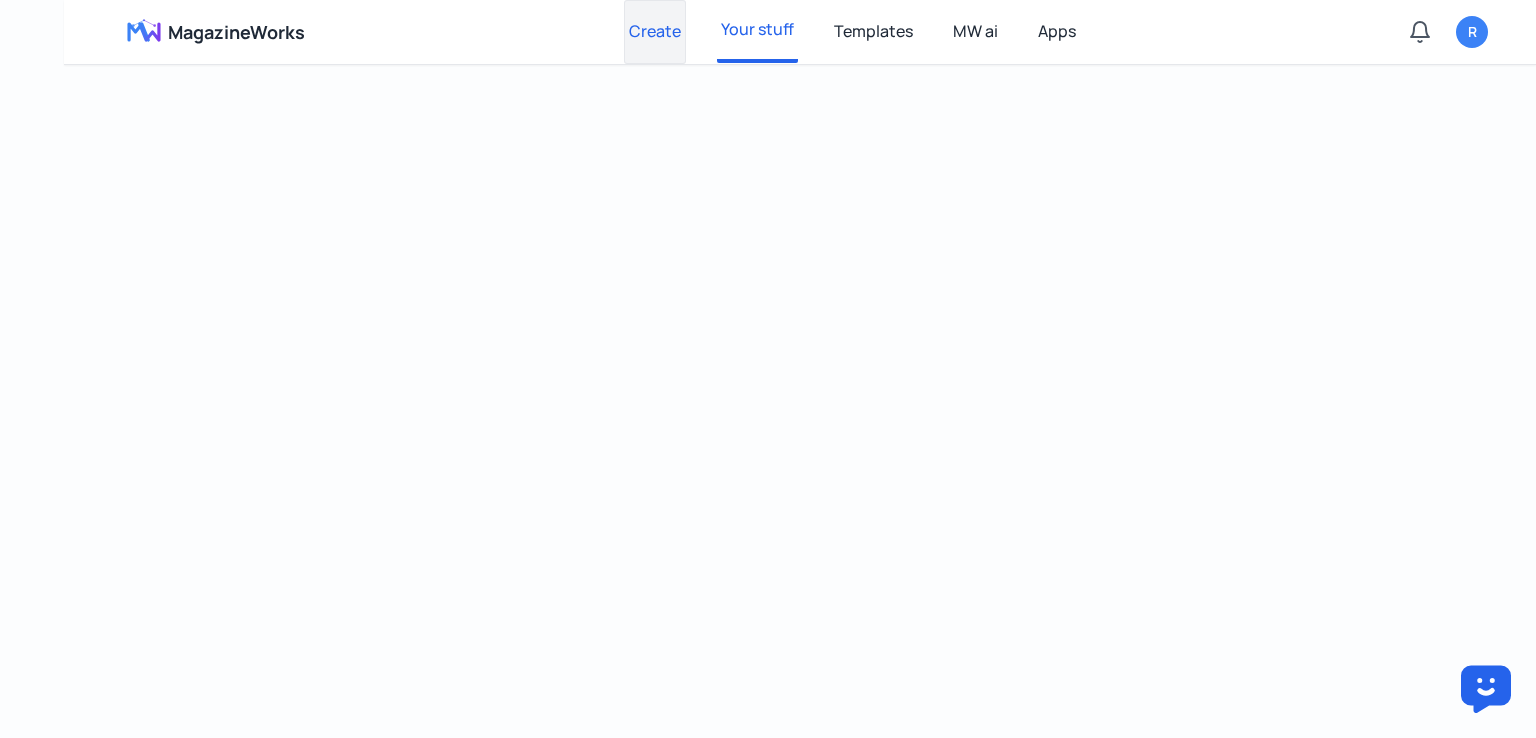 click on "Create" at bounding box center (655, 32) 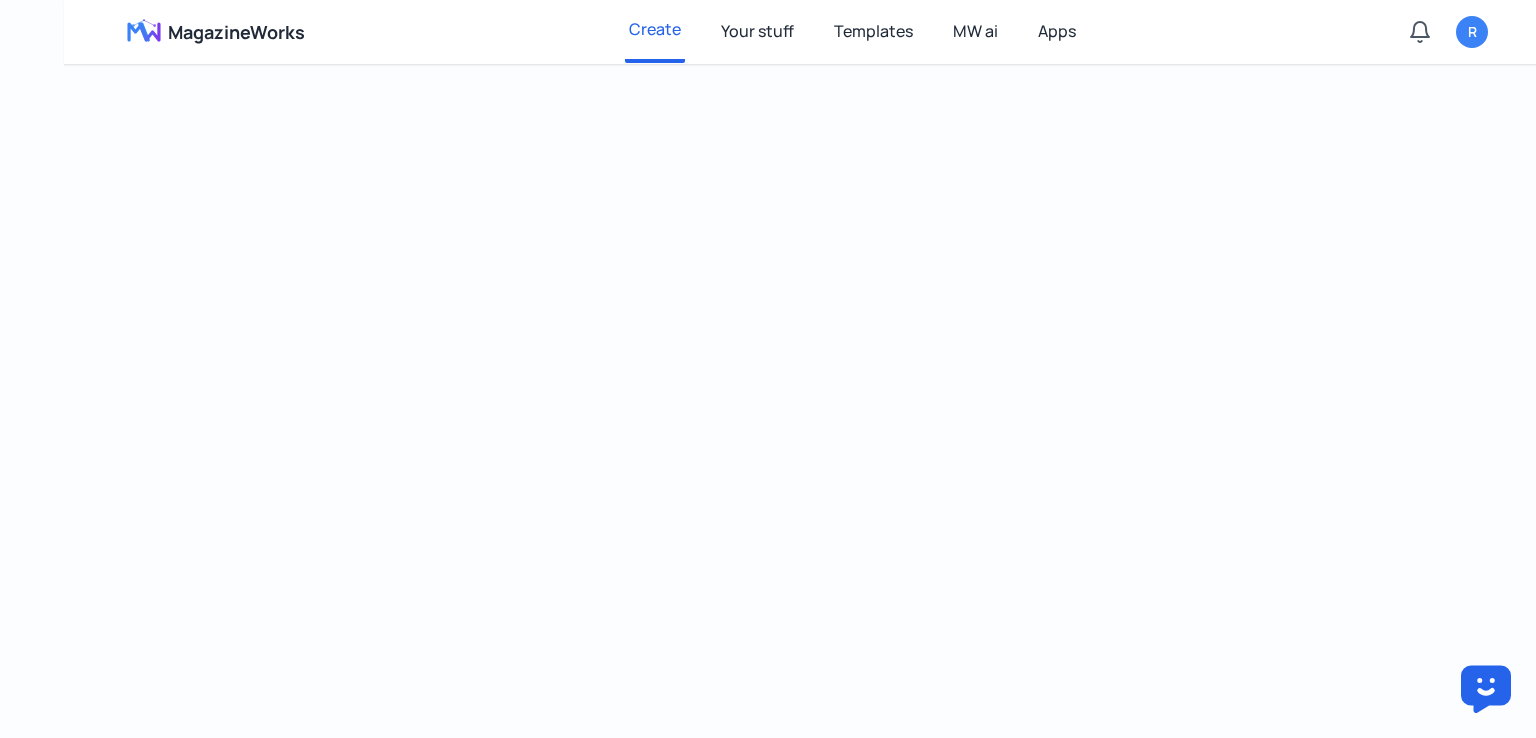 click on "MagazineWorks" at bounding box center (236, 32) 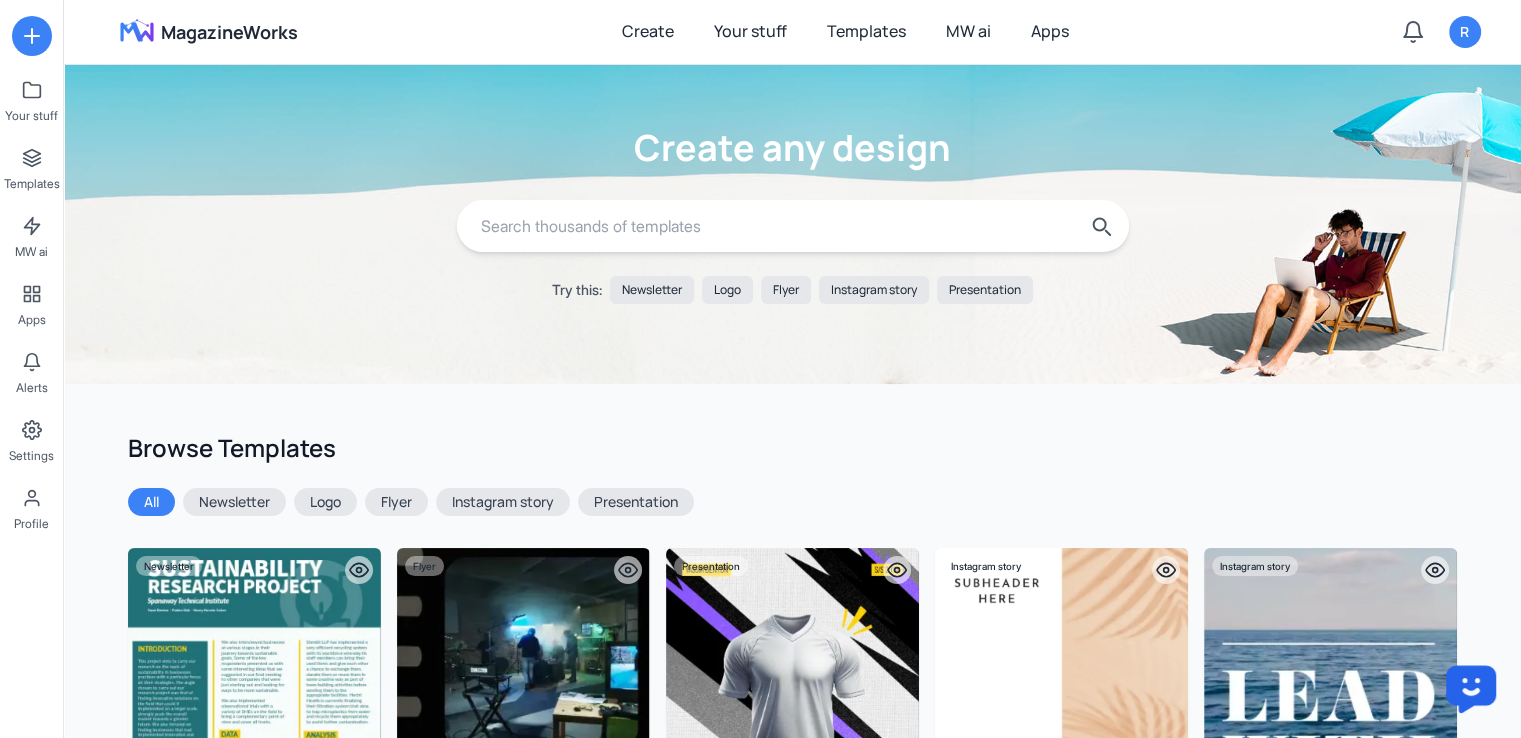 click on "MagazineWorks" at bounding box center [229, 32] 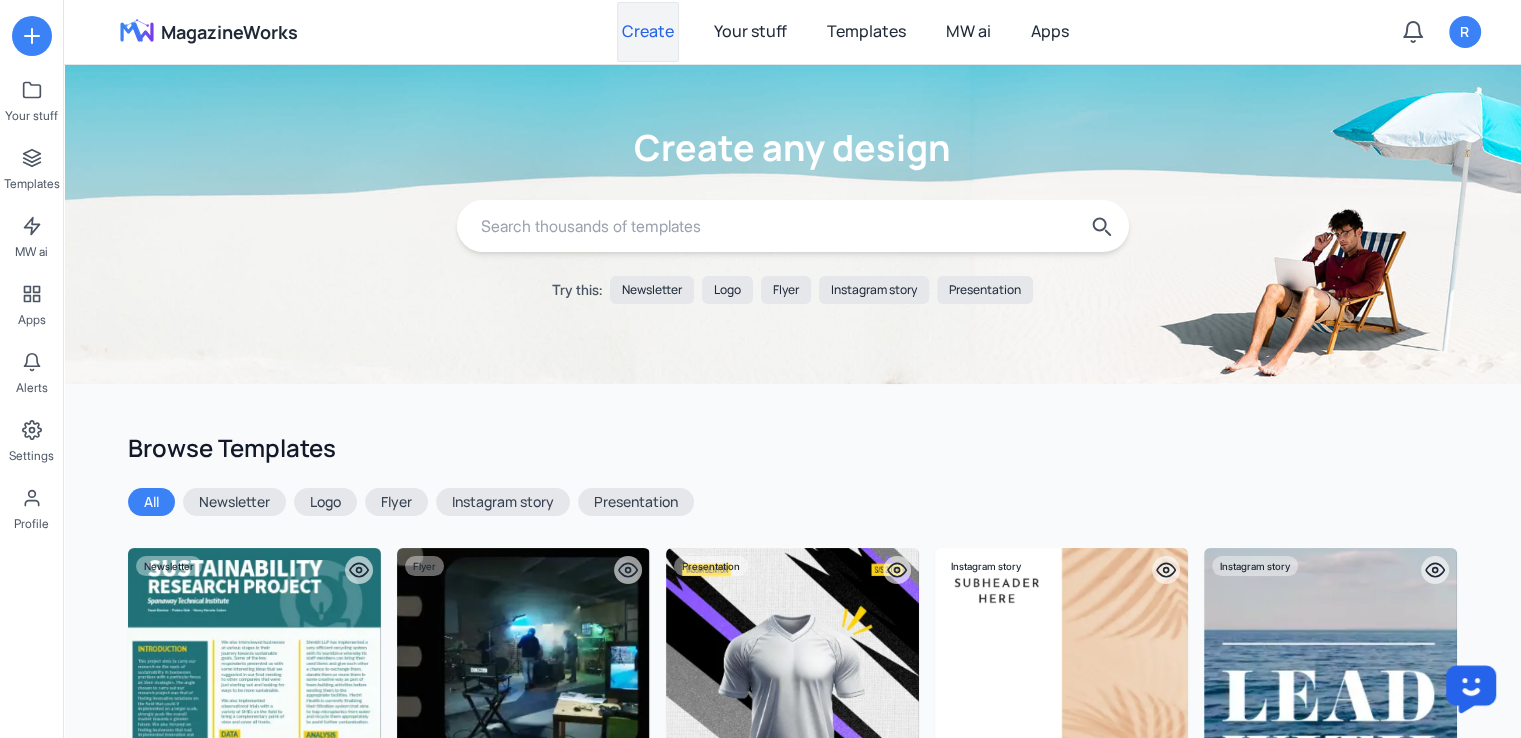 click on "Create" at bounding box center [648, 32] 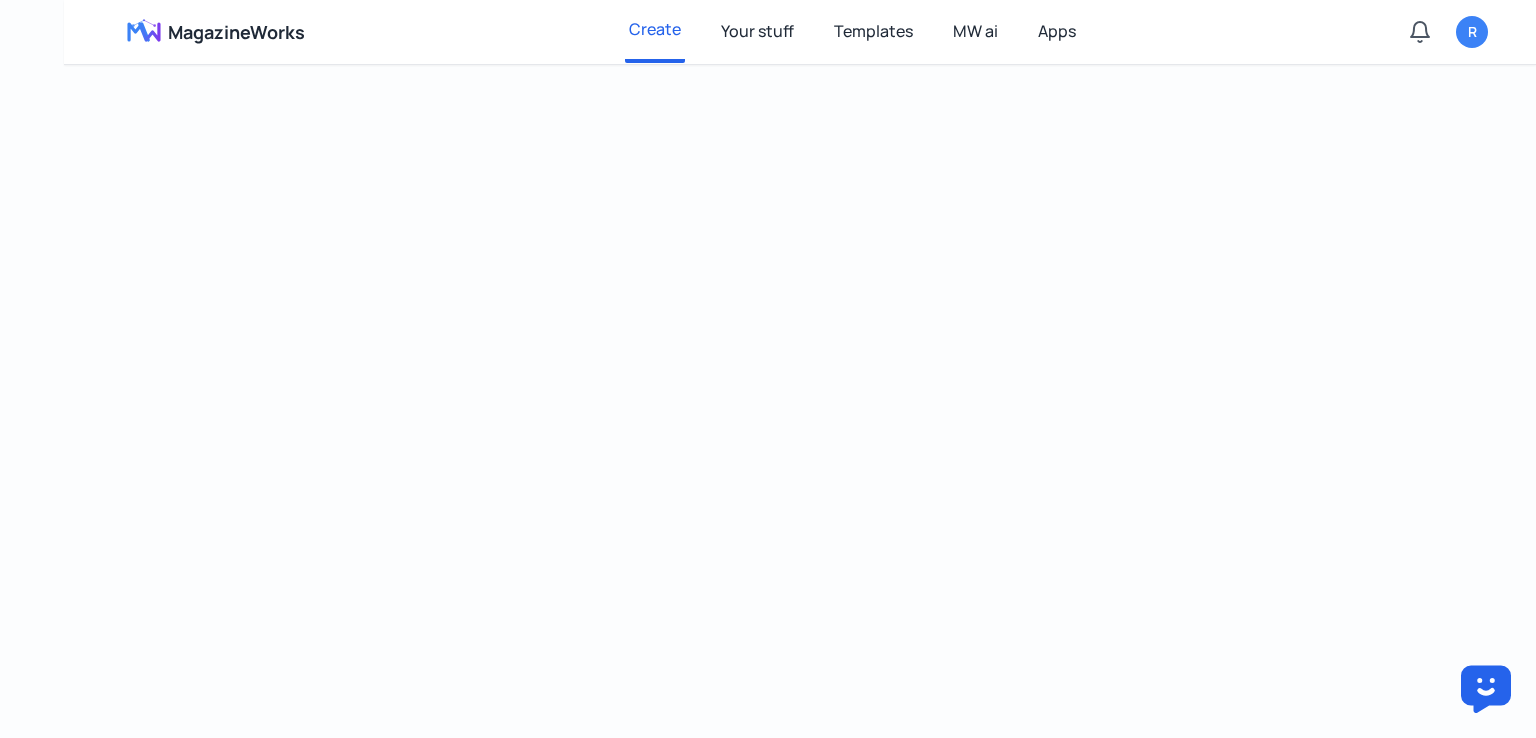 click on "MagazineWorks Create Your stuff Templates MW ai Apps Open user menu R Start Creating Your Magazine" at bounding box center (768, 18) 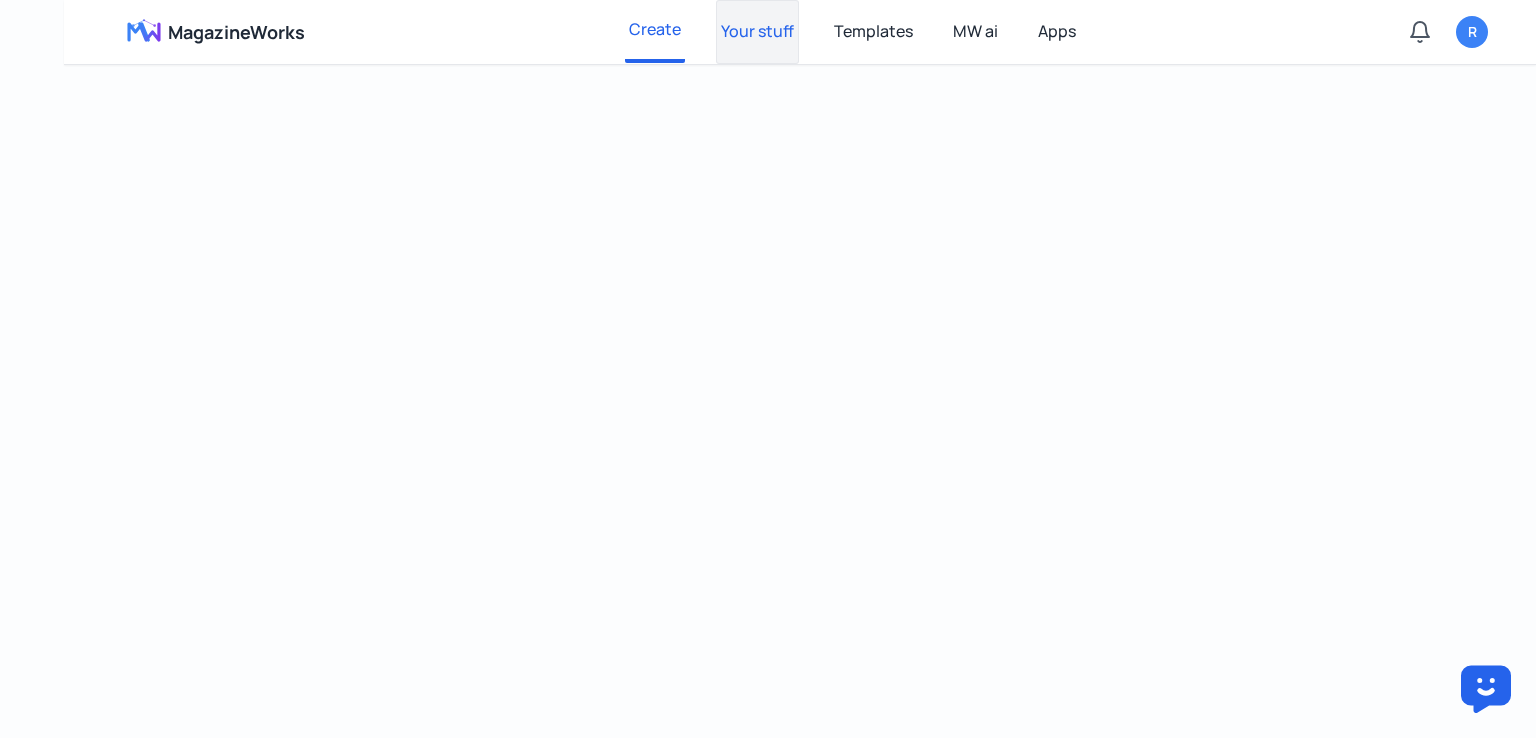 click on "Your stuff" at bounding box center [757, 32] 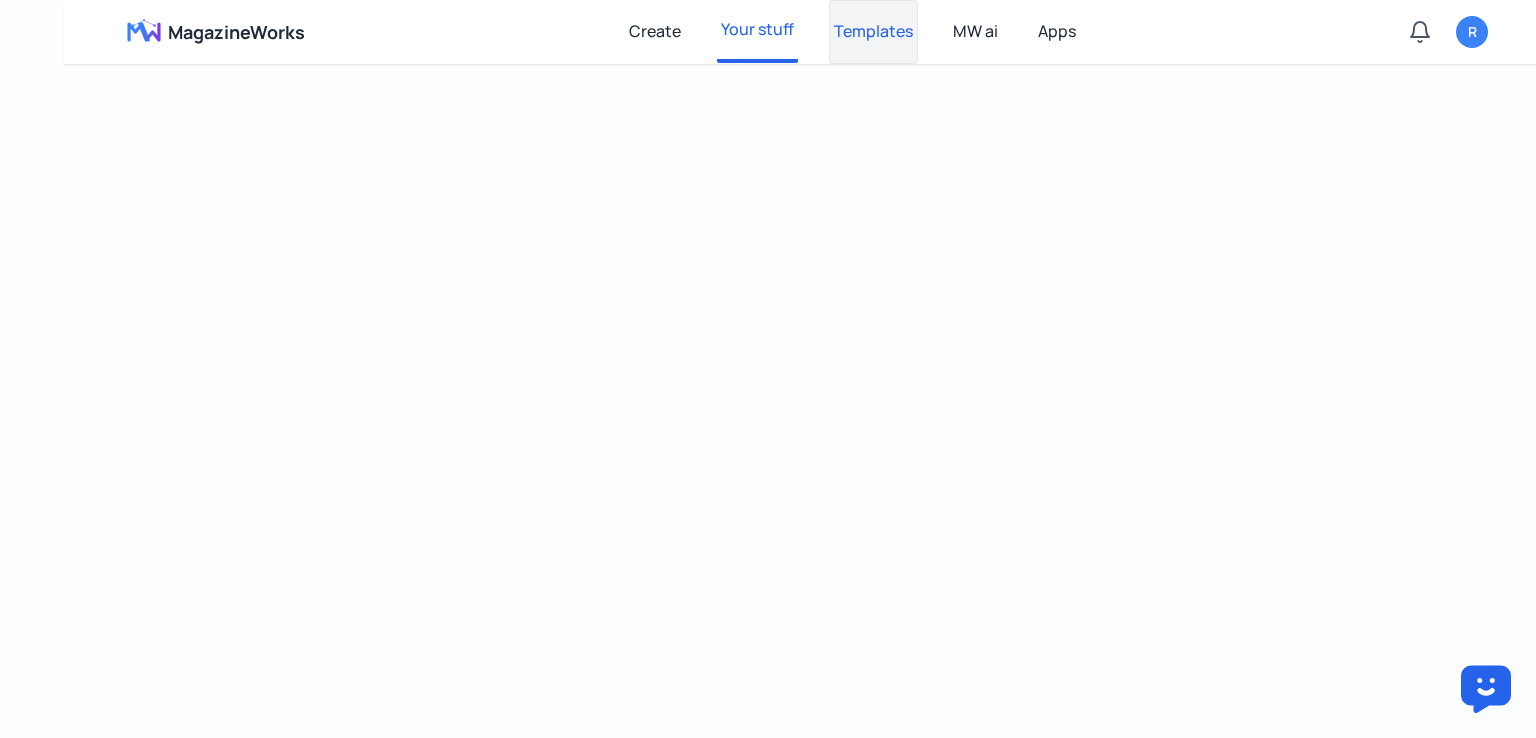 click on "Templates" at bounding box center [873, 32] 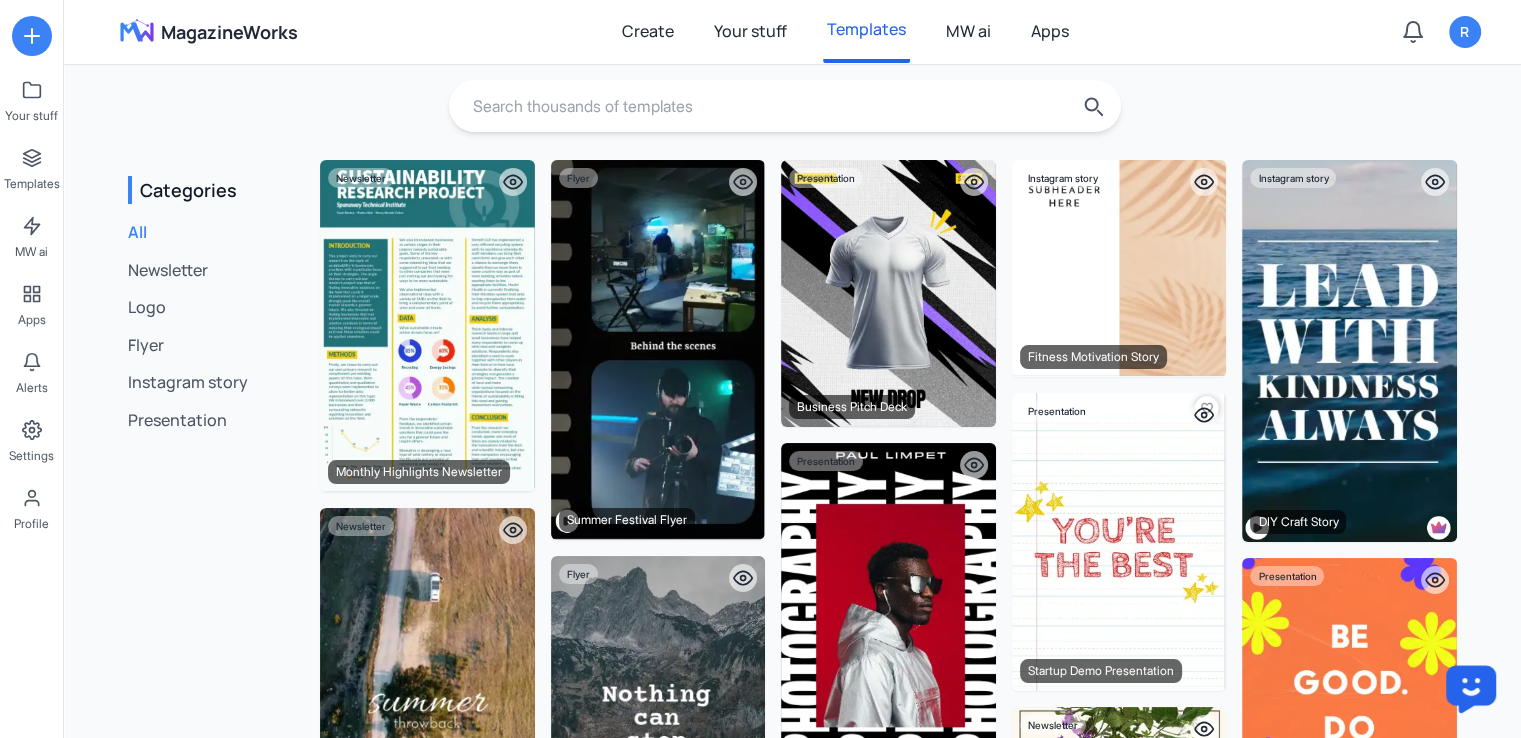 click on "MW ai" at bounding box center [968, 32] 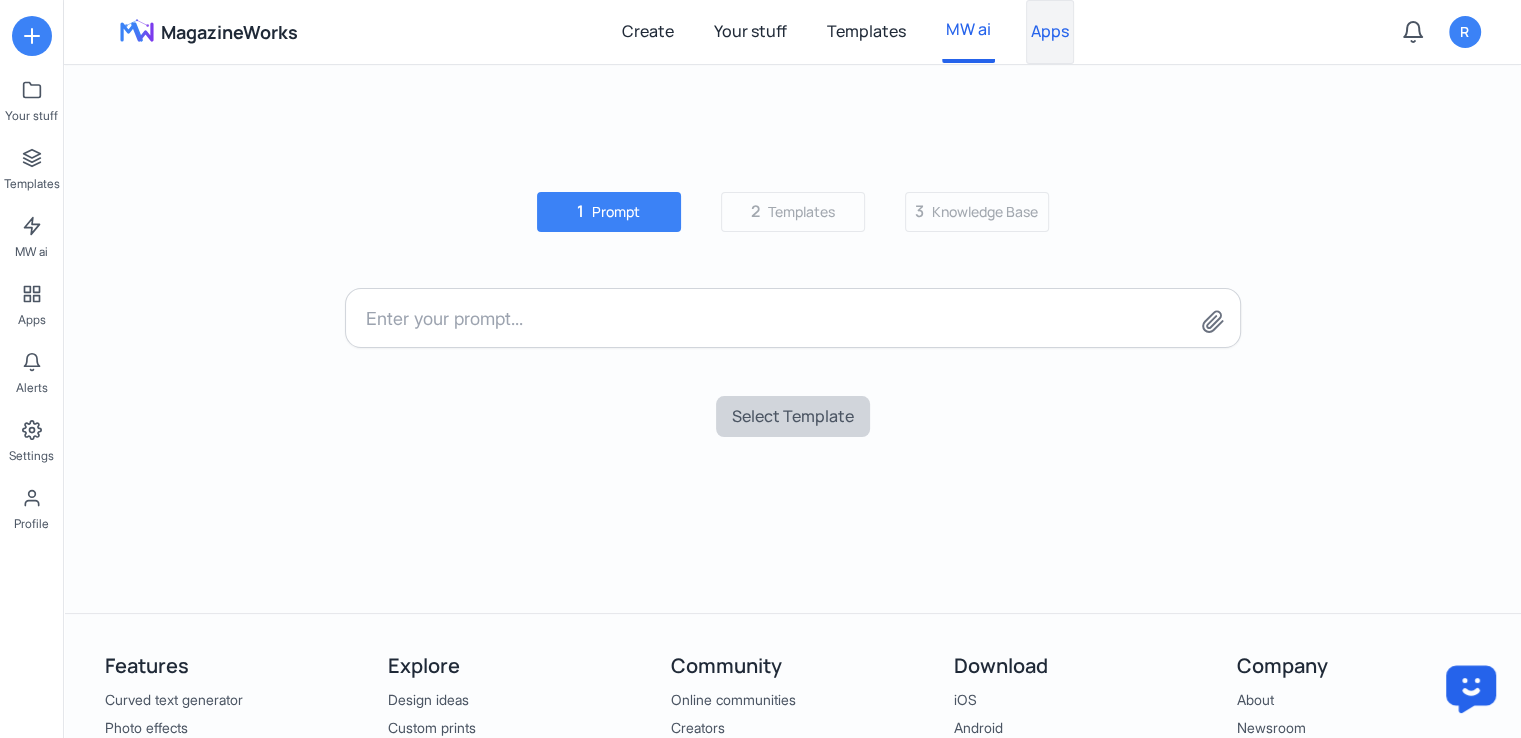 click on "Apps" at bounding box center (1050, 32) 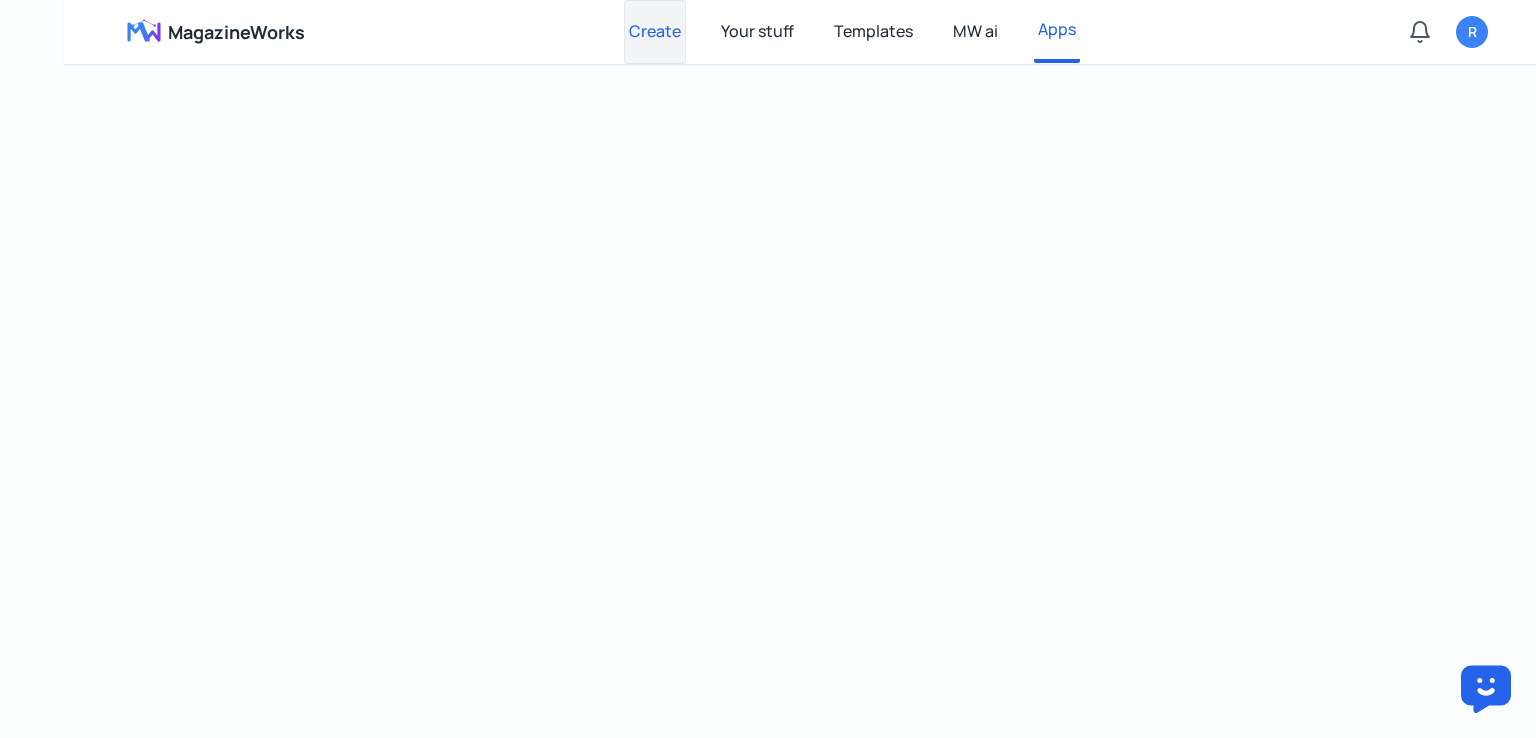click on "Create" at bounding box center [655, 32] 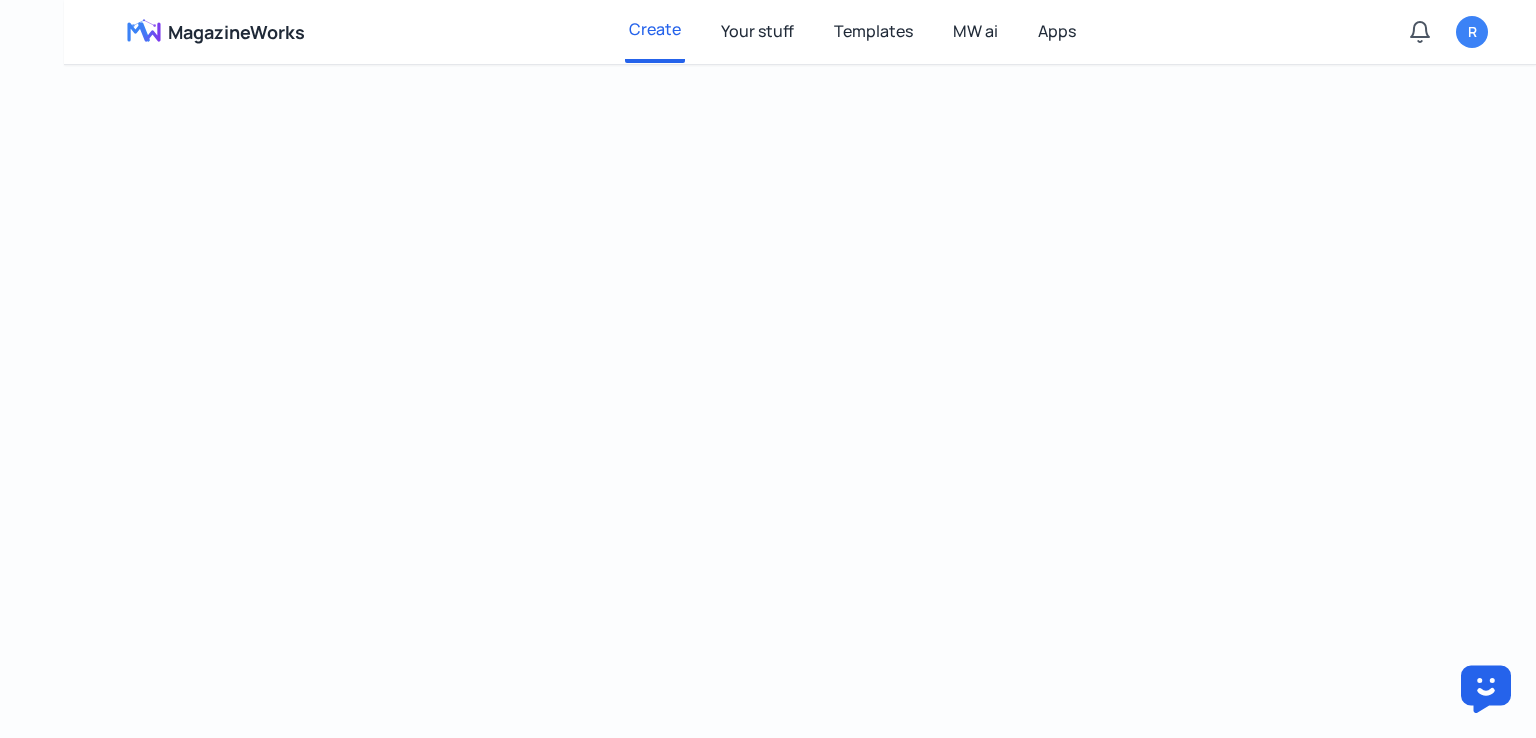 click on "Create Your stuff Templates MW ai Apps" at bounding box center [852, 32] 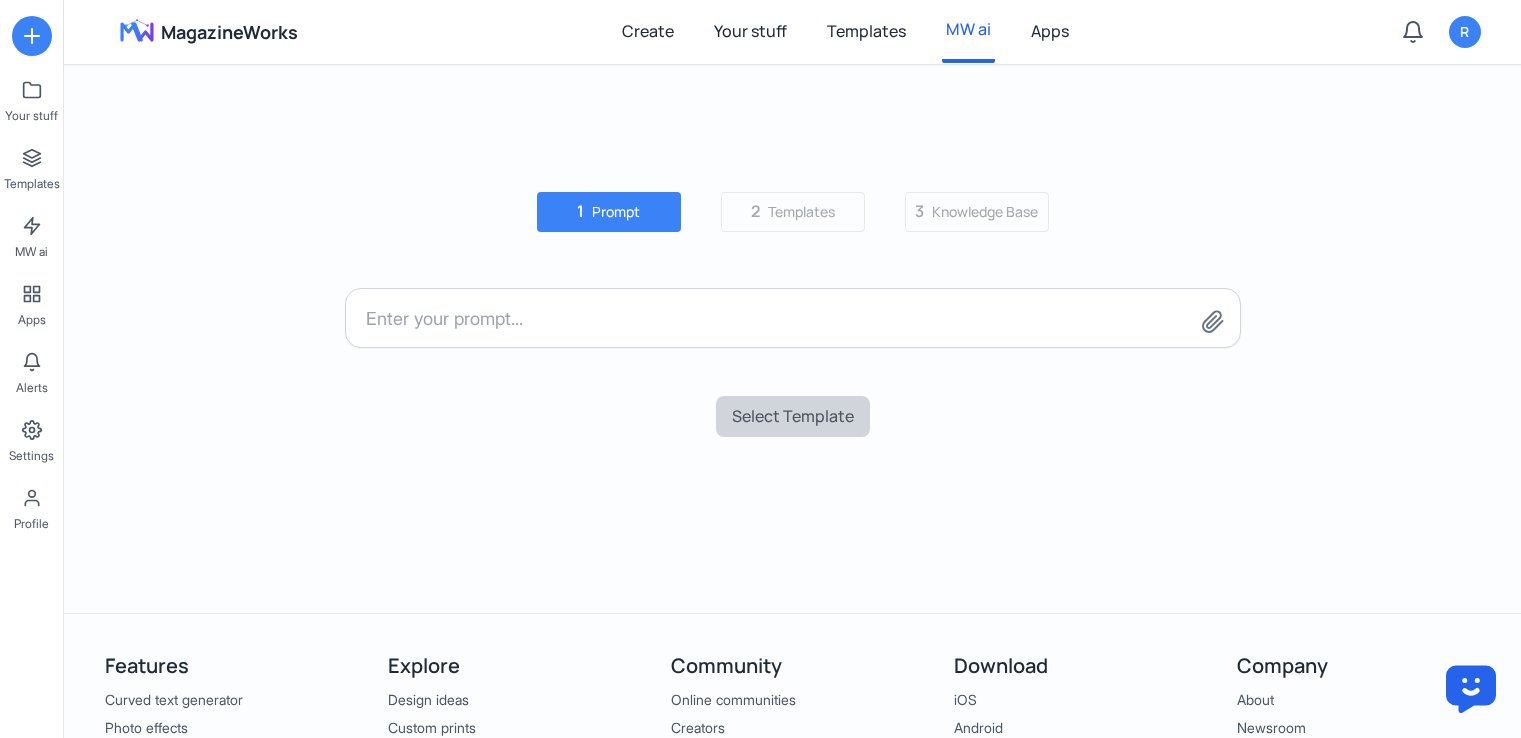 scroll, scrollTop: 0, scrollLeft: 0, axis: both 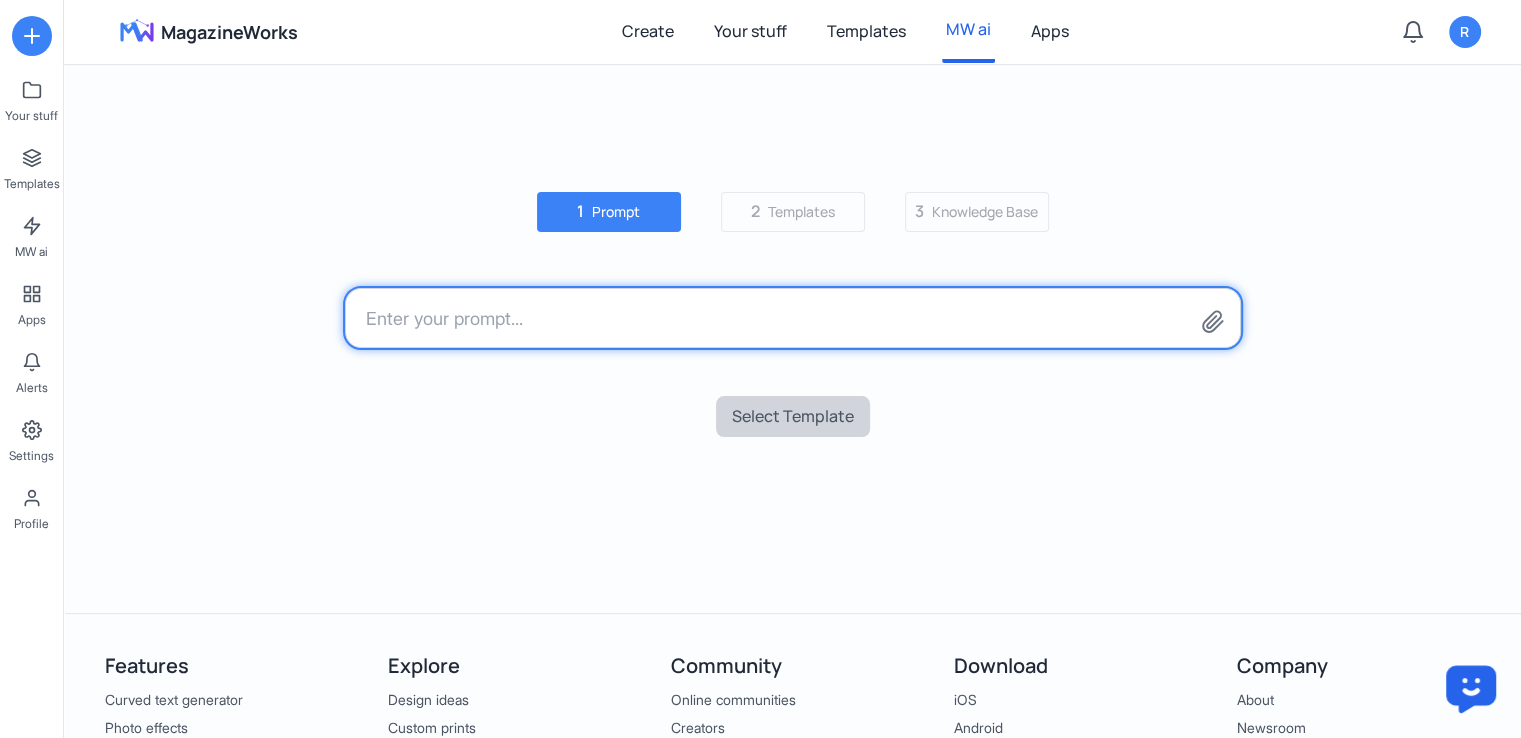click at bounding box center (793, 318) 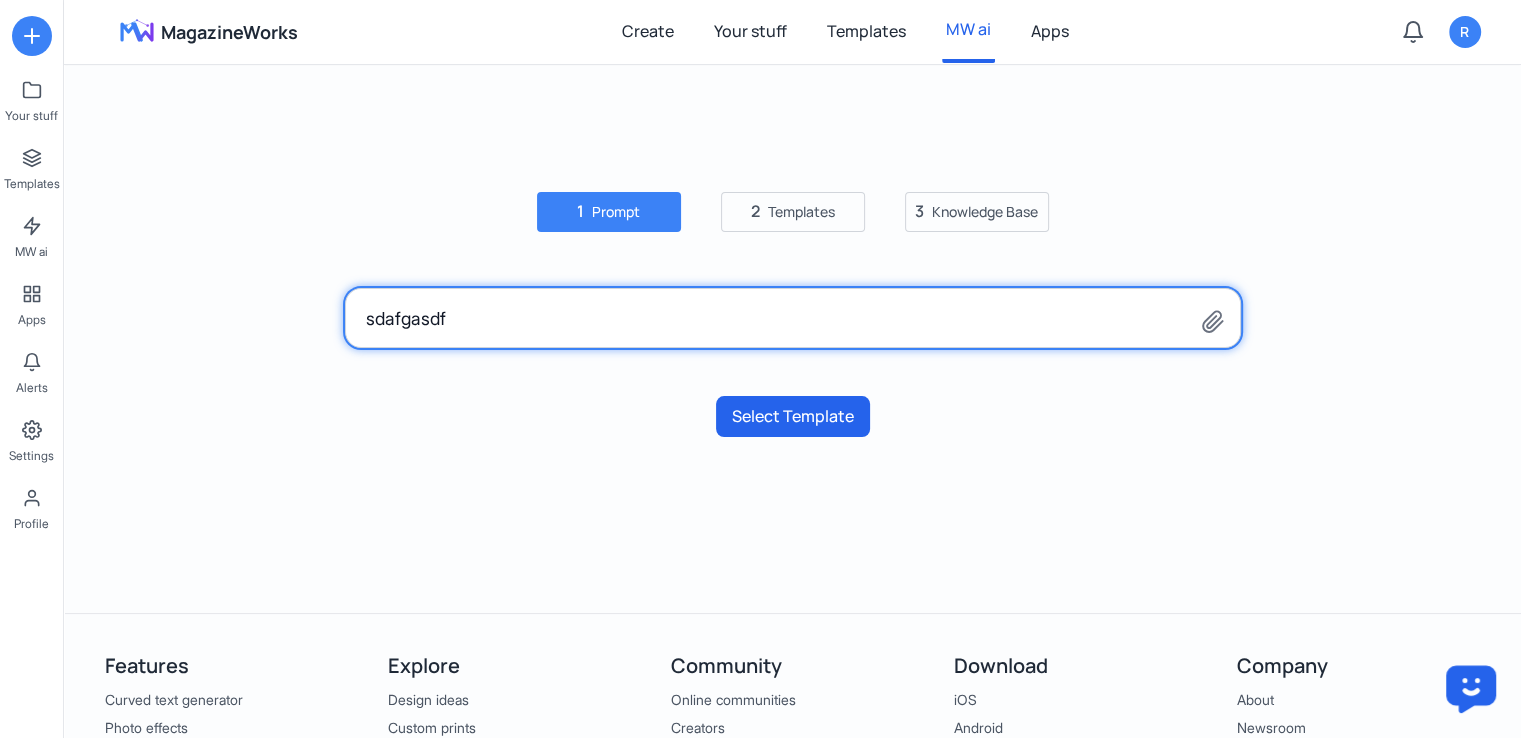 type on "sdafgasdf" 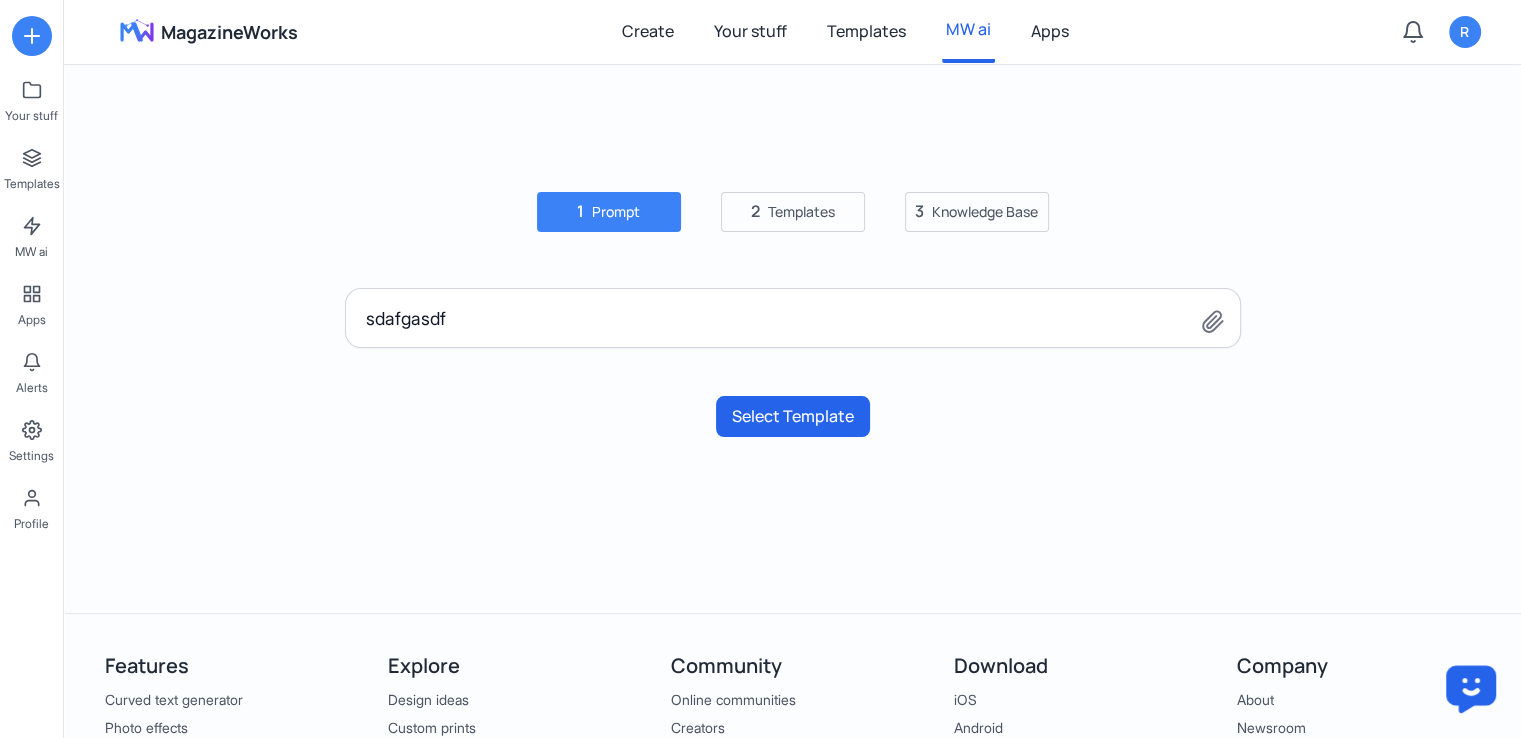 click on "Select Template" at bounding box center [793, 417] 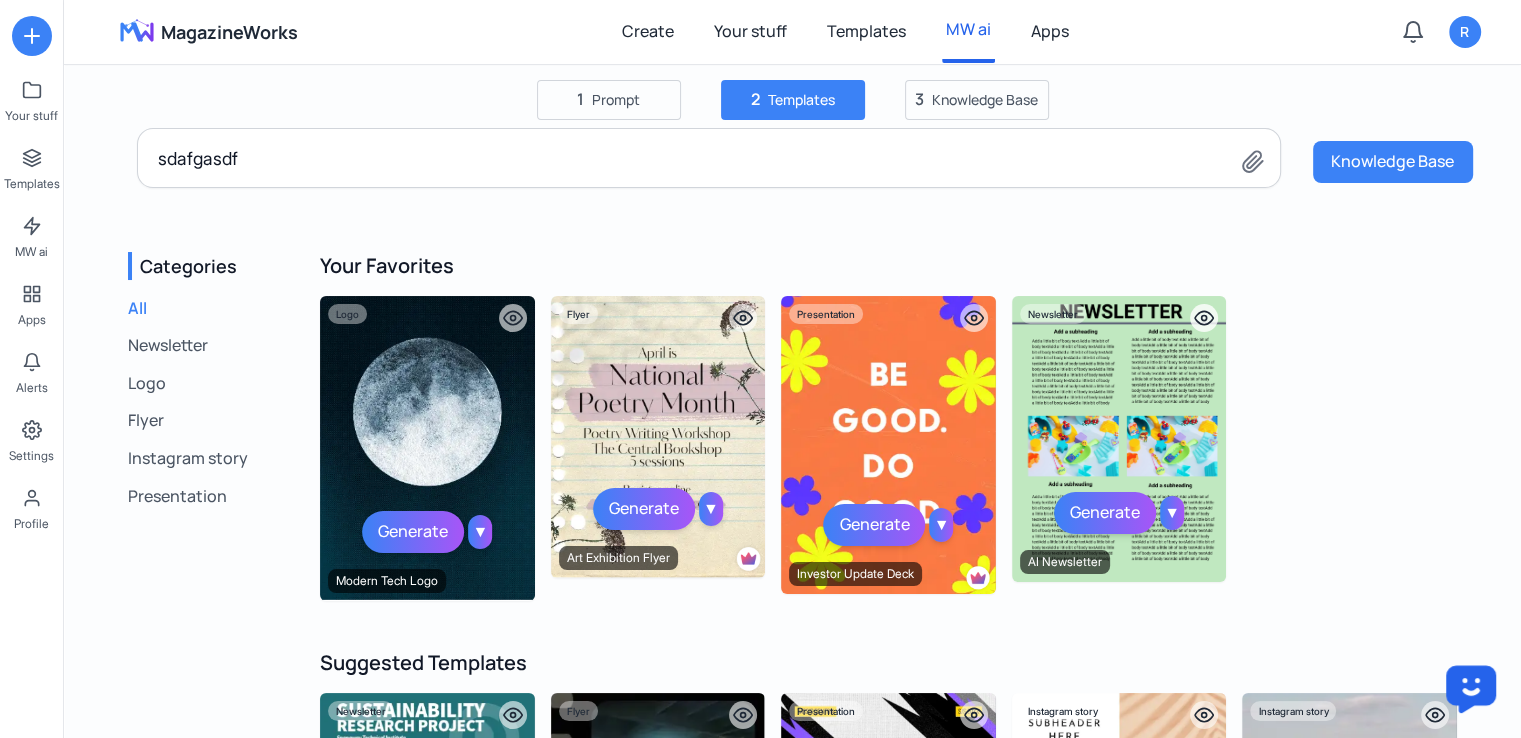 click 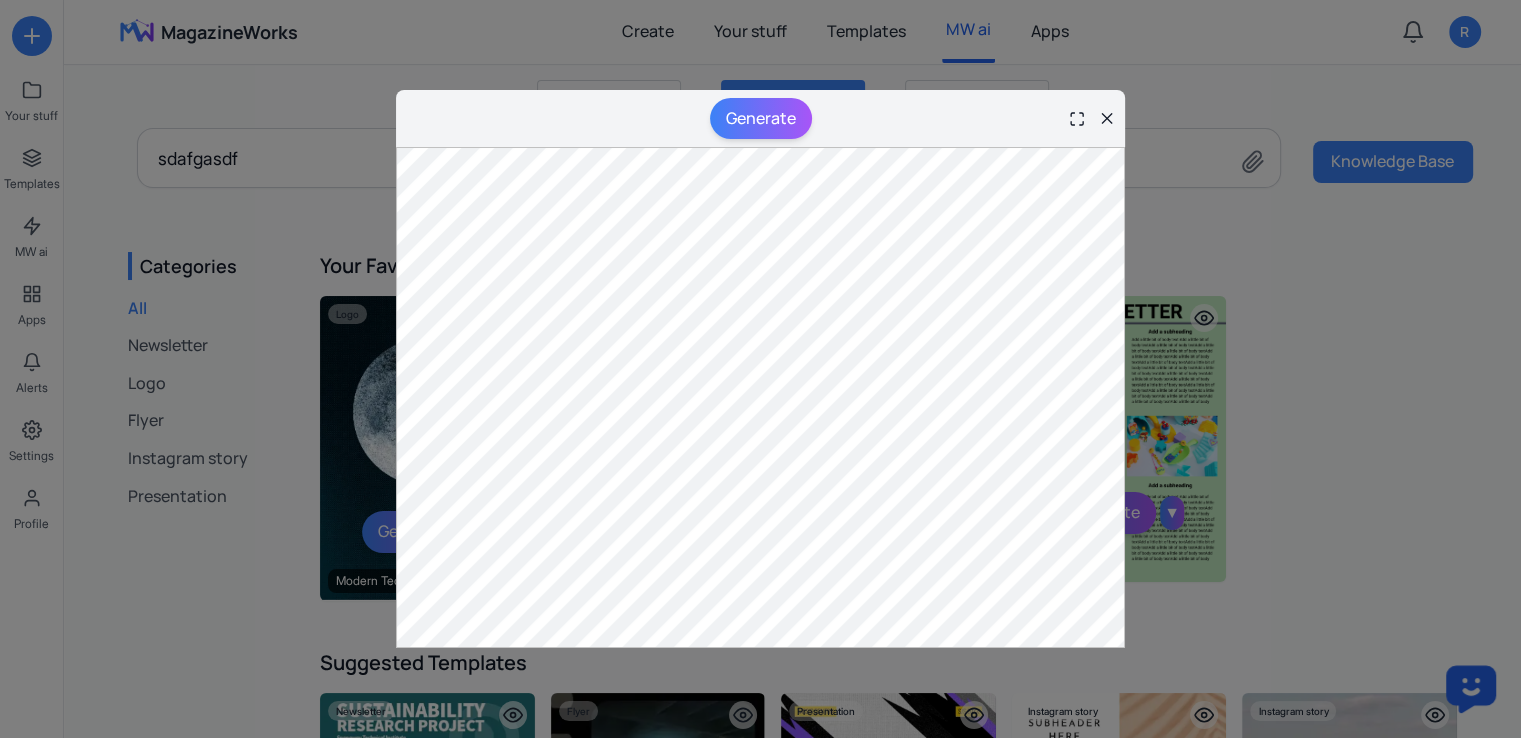 click on "✕" at bounding box center [1107, 119] 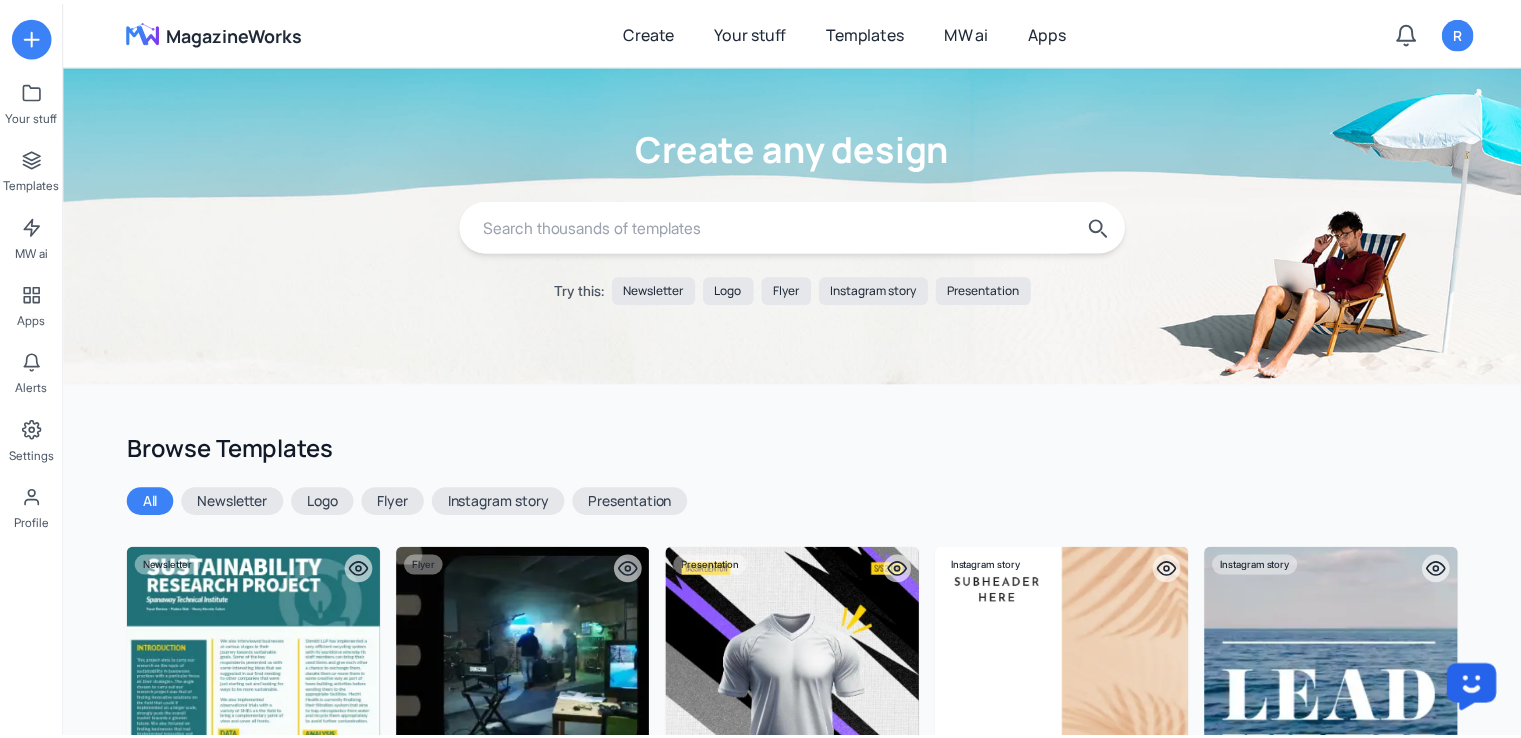 scroll, scrollTop: 0, scrollLeft: 0, axis: both 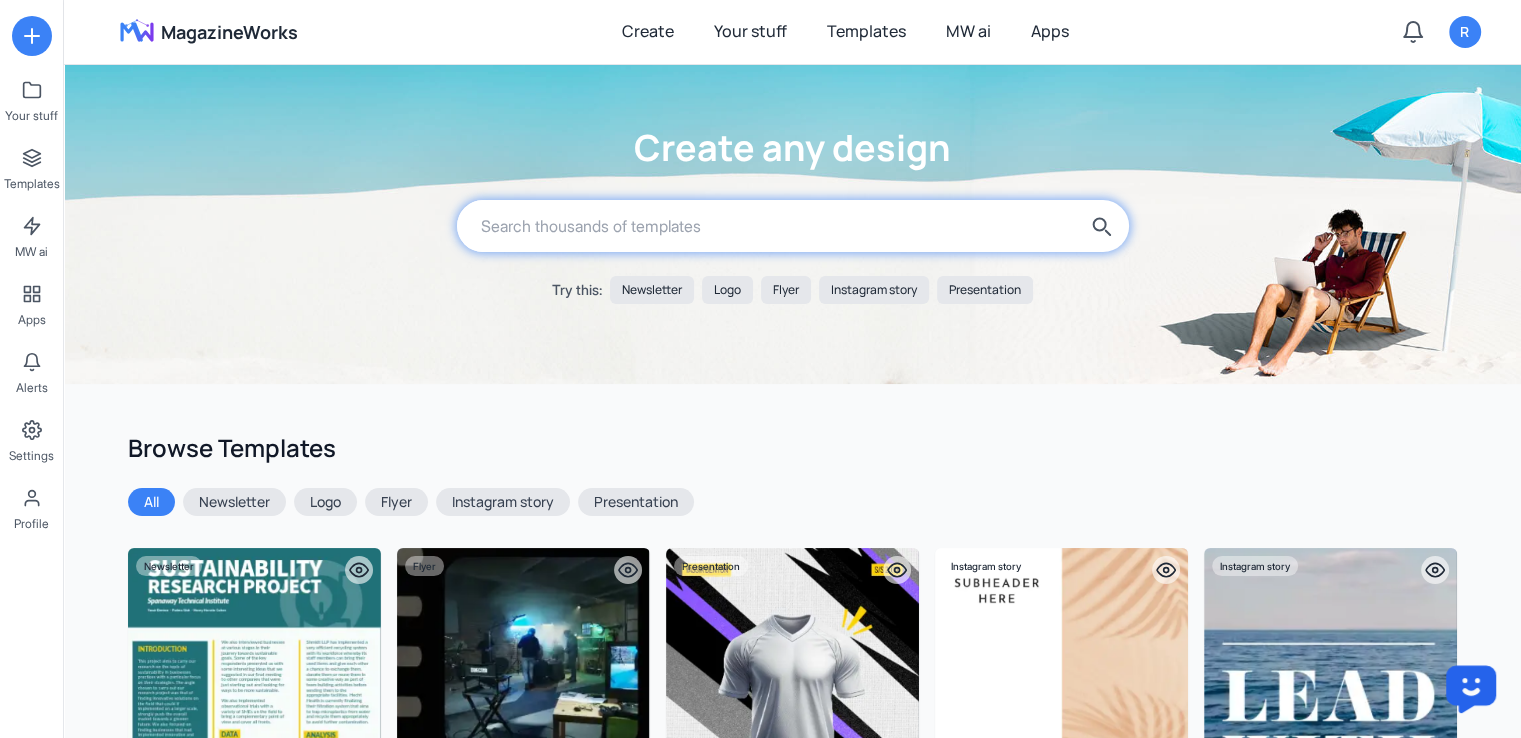 click at bounding box center [765, 226] 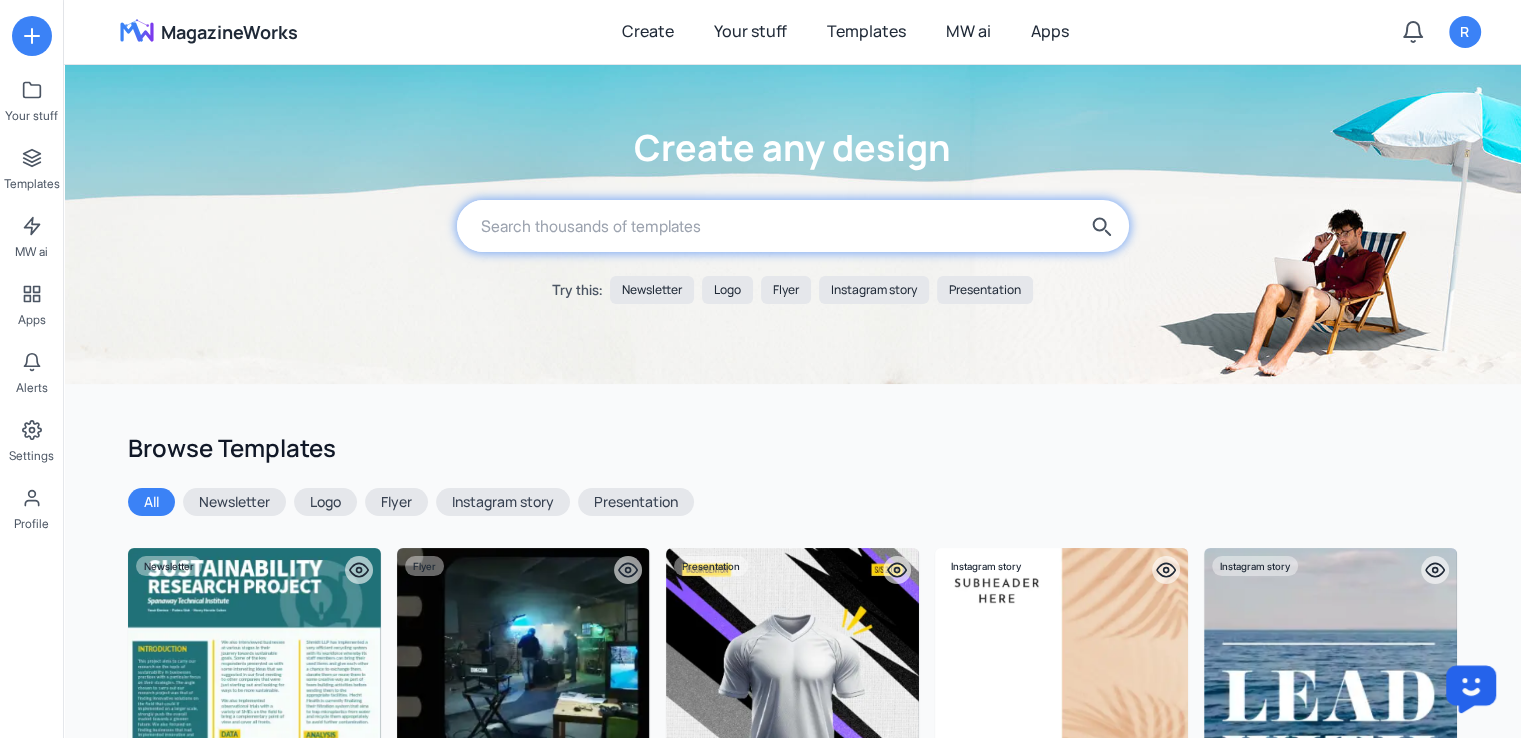 click at bounding box center [765, 226] 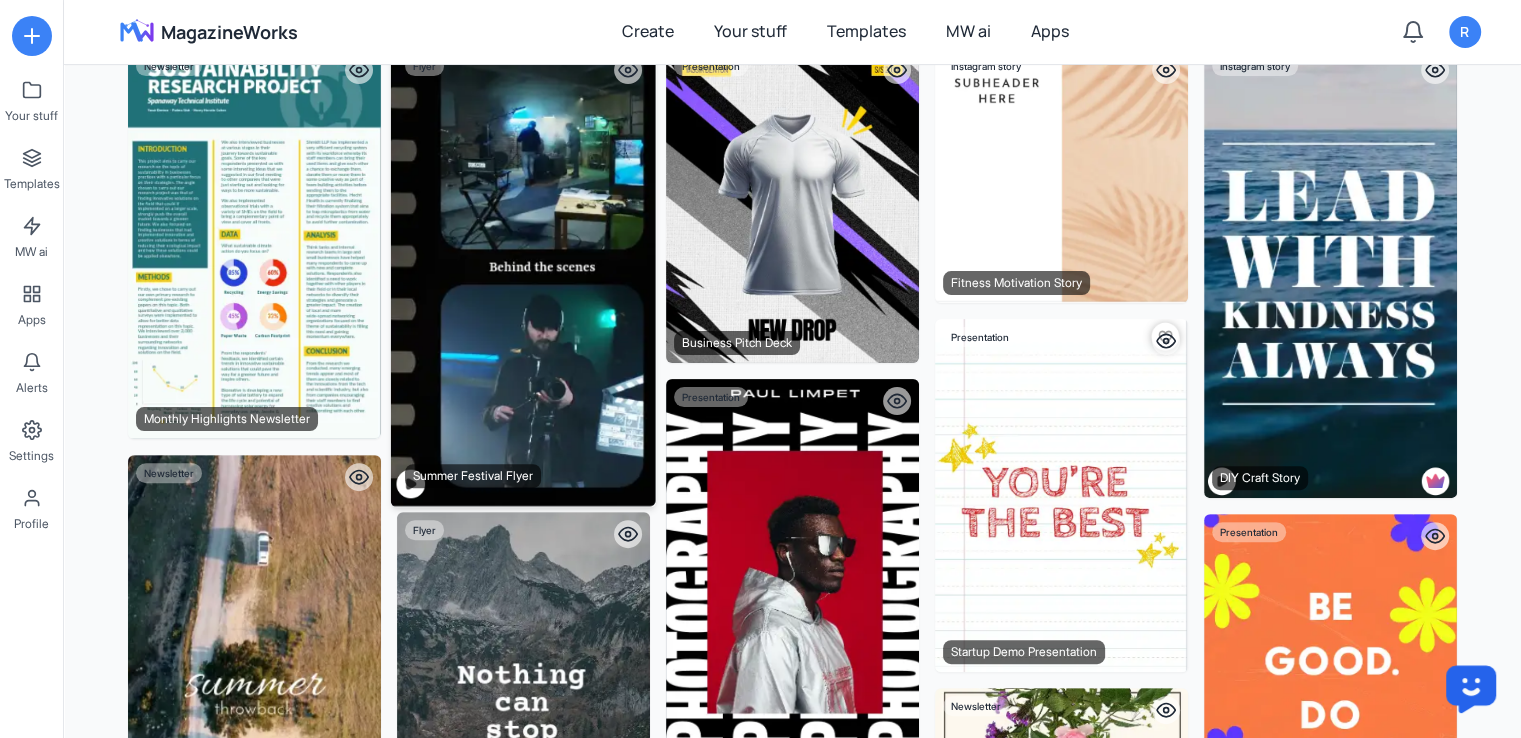 scroll, scrollTop: 0, scrollLeft: 0, axis: both 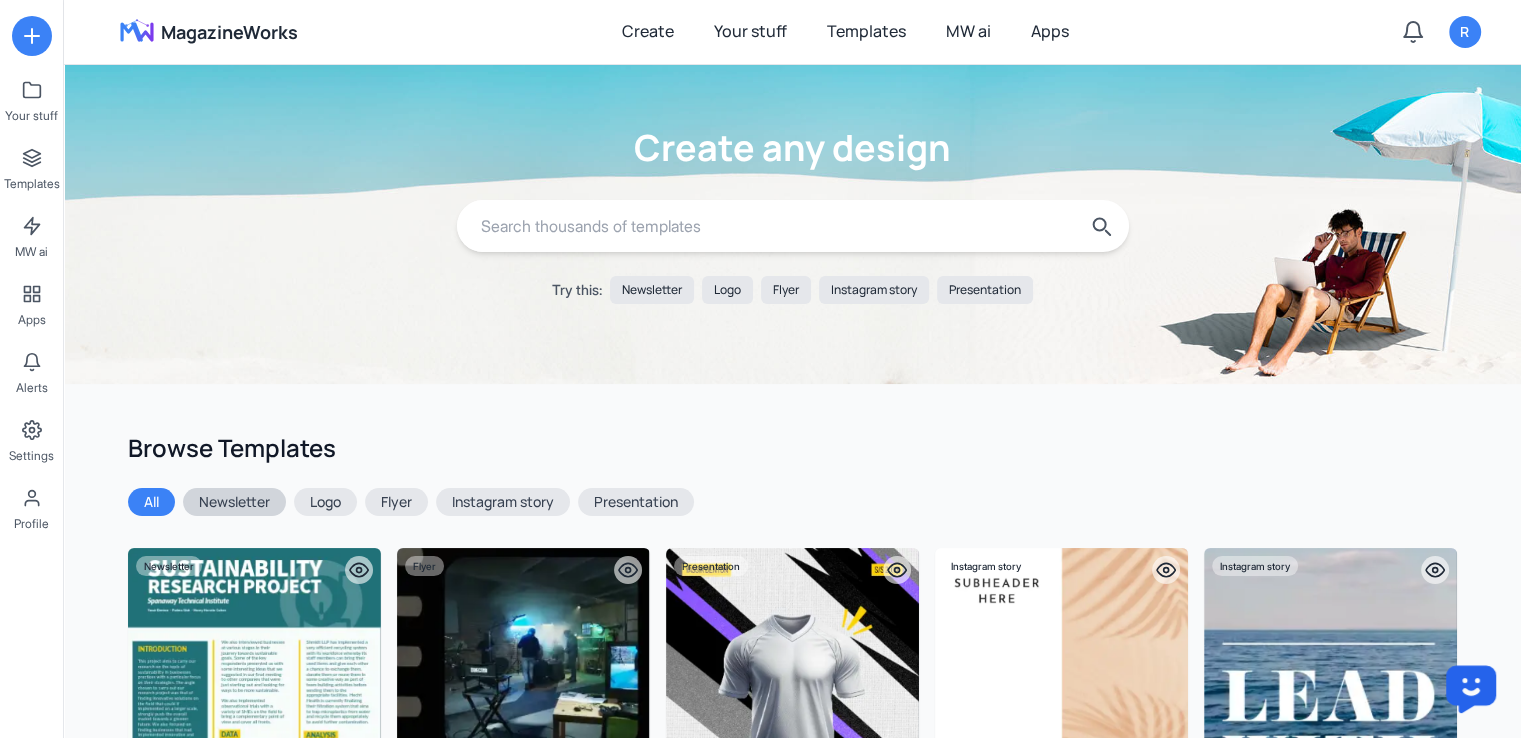 click on "Newsletter" at bounding box center (234, 502) 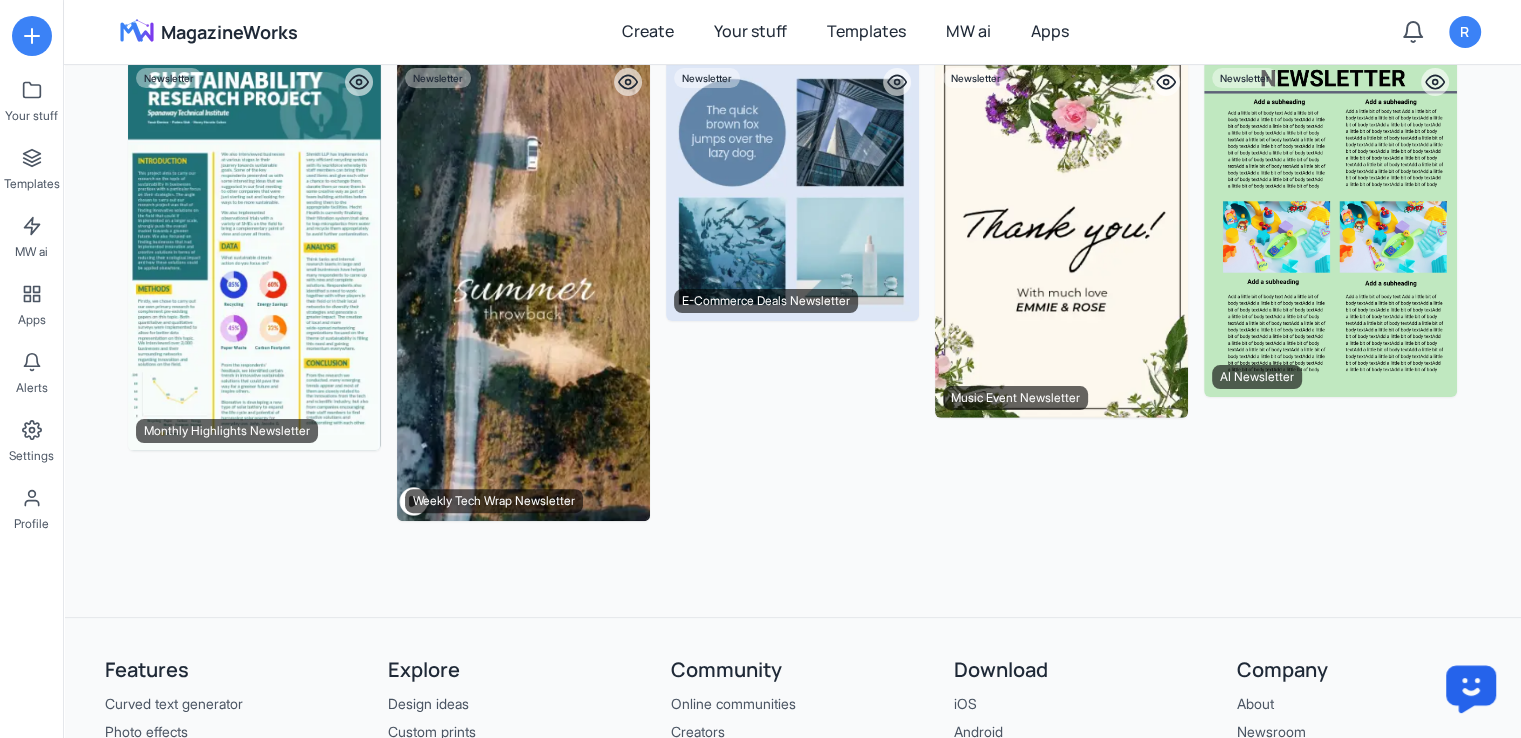 scroll, scrollTop: 0, scrollLeft: 0, axis: both 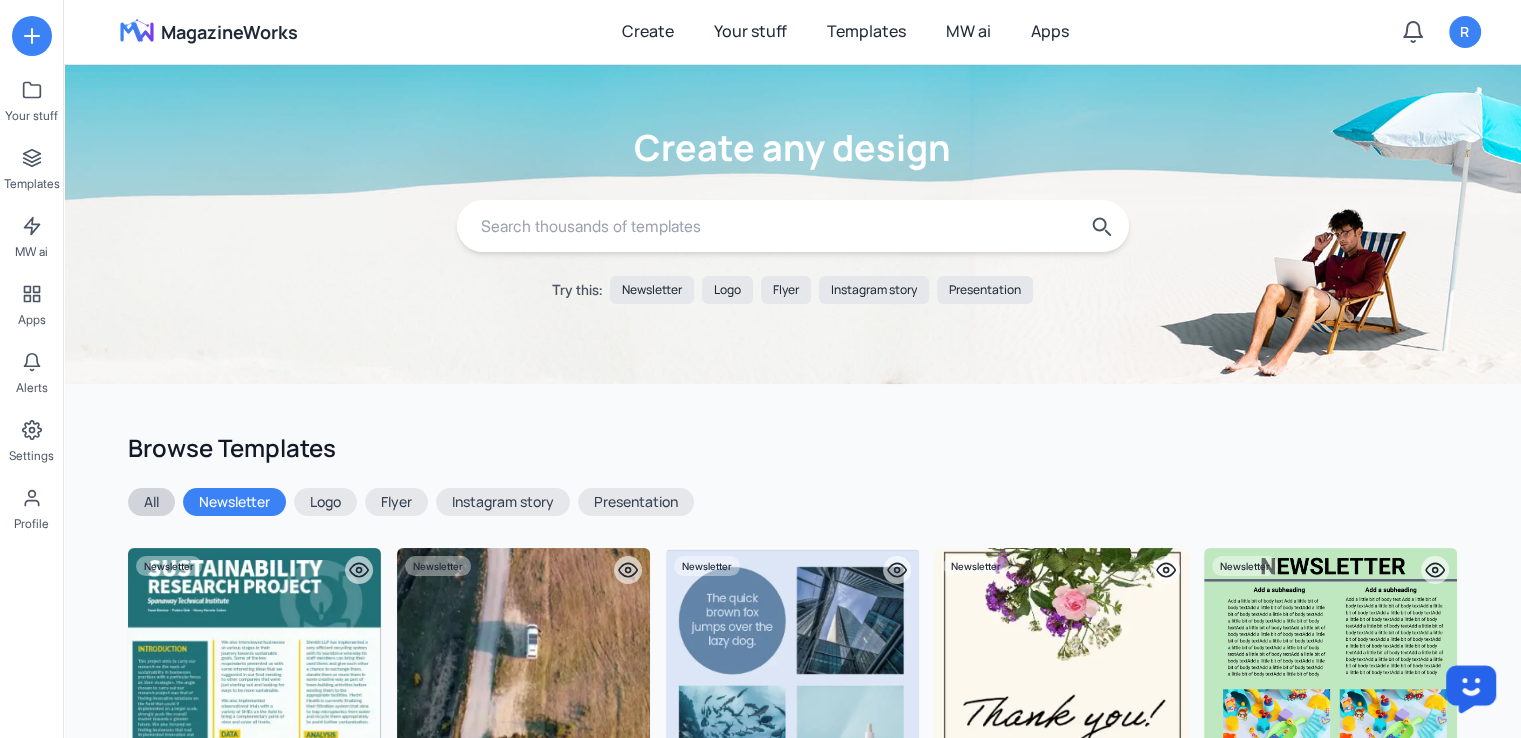 click on "All" at bounding box center [151, 502] 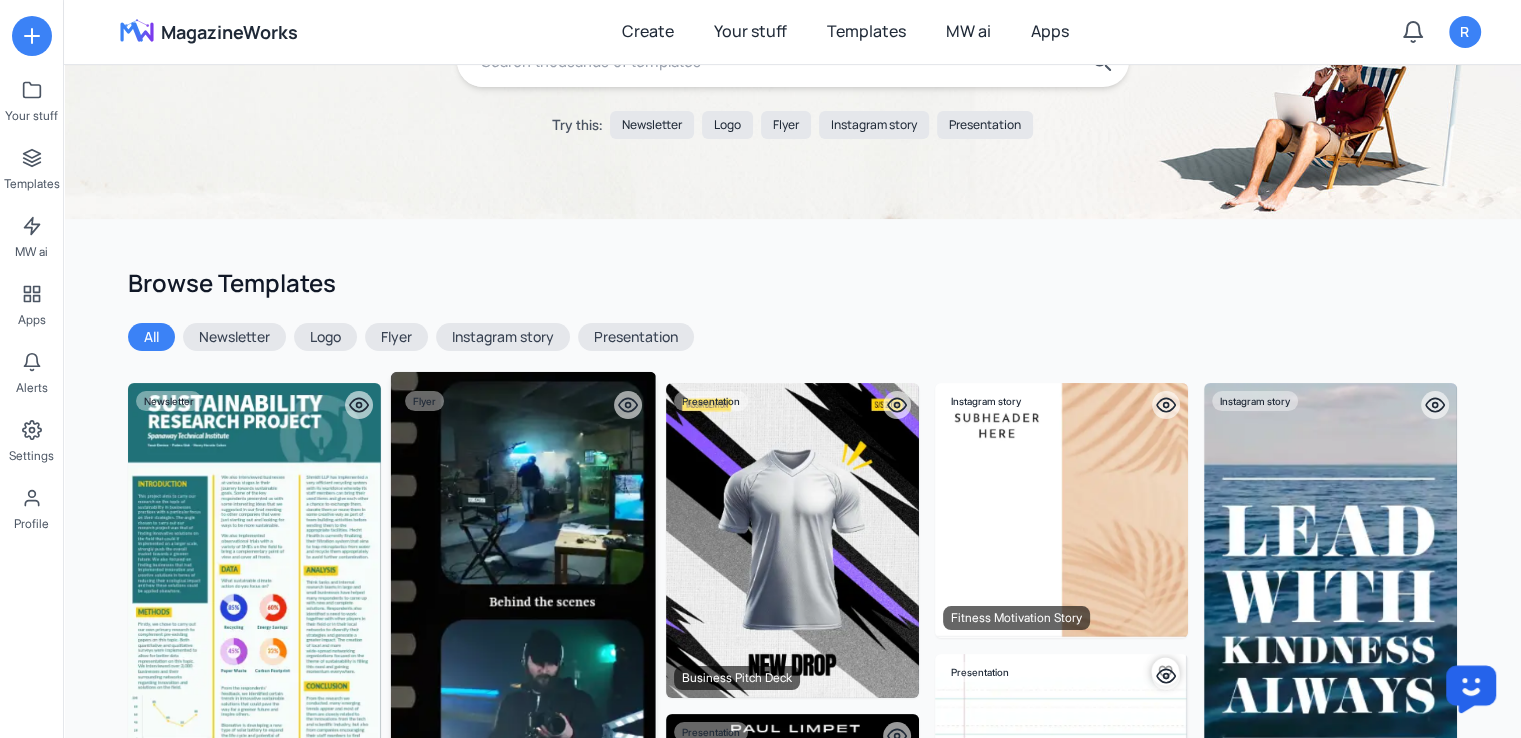 scroll, scrollTop: 0, scrollLeft: 0, axis: both 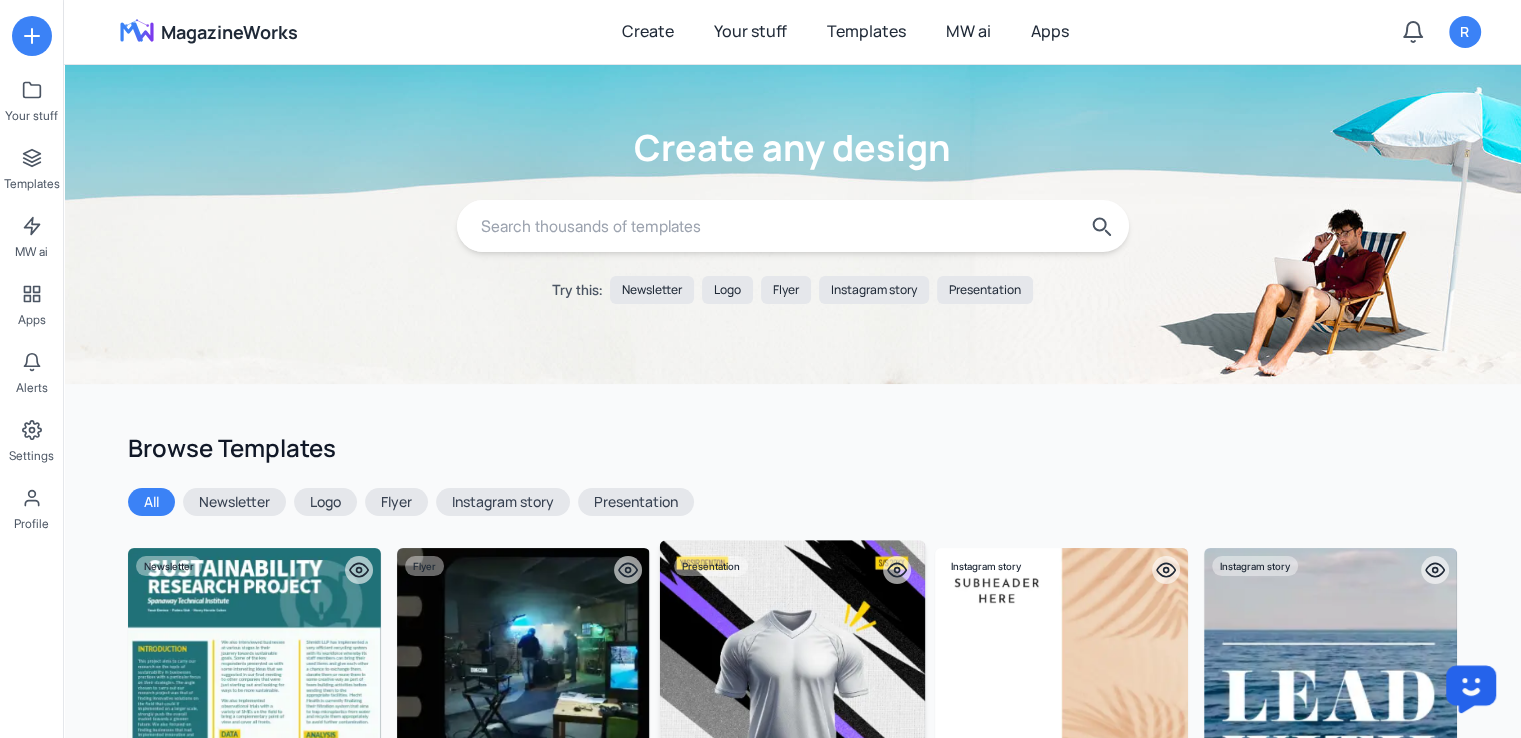 click at bounding box center [793, 705] 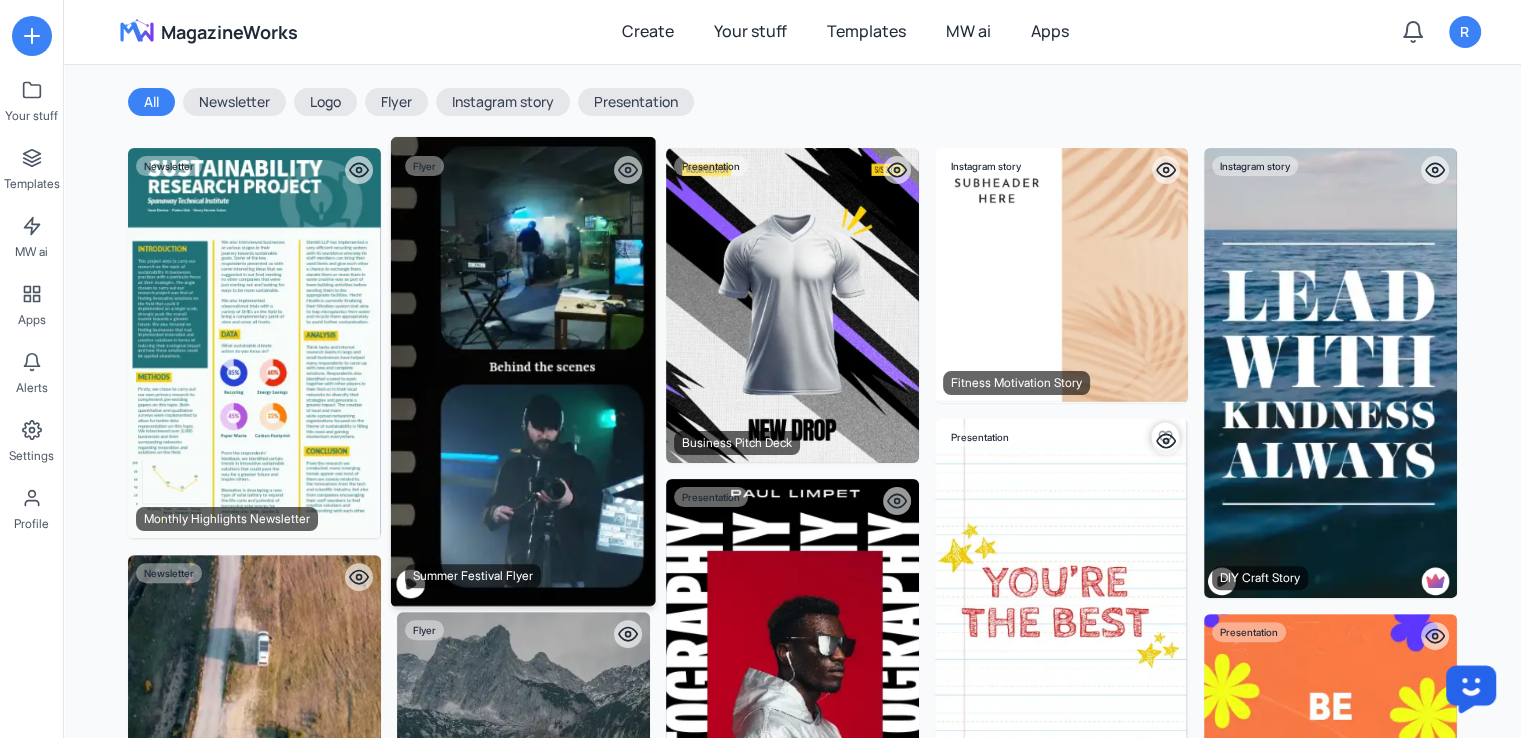 scroll, scrollTop: 0, scrollLeft: 0, axis: both 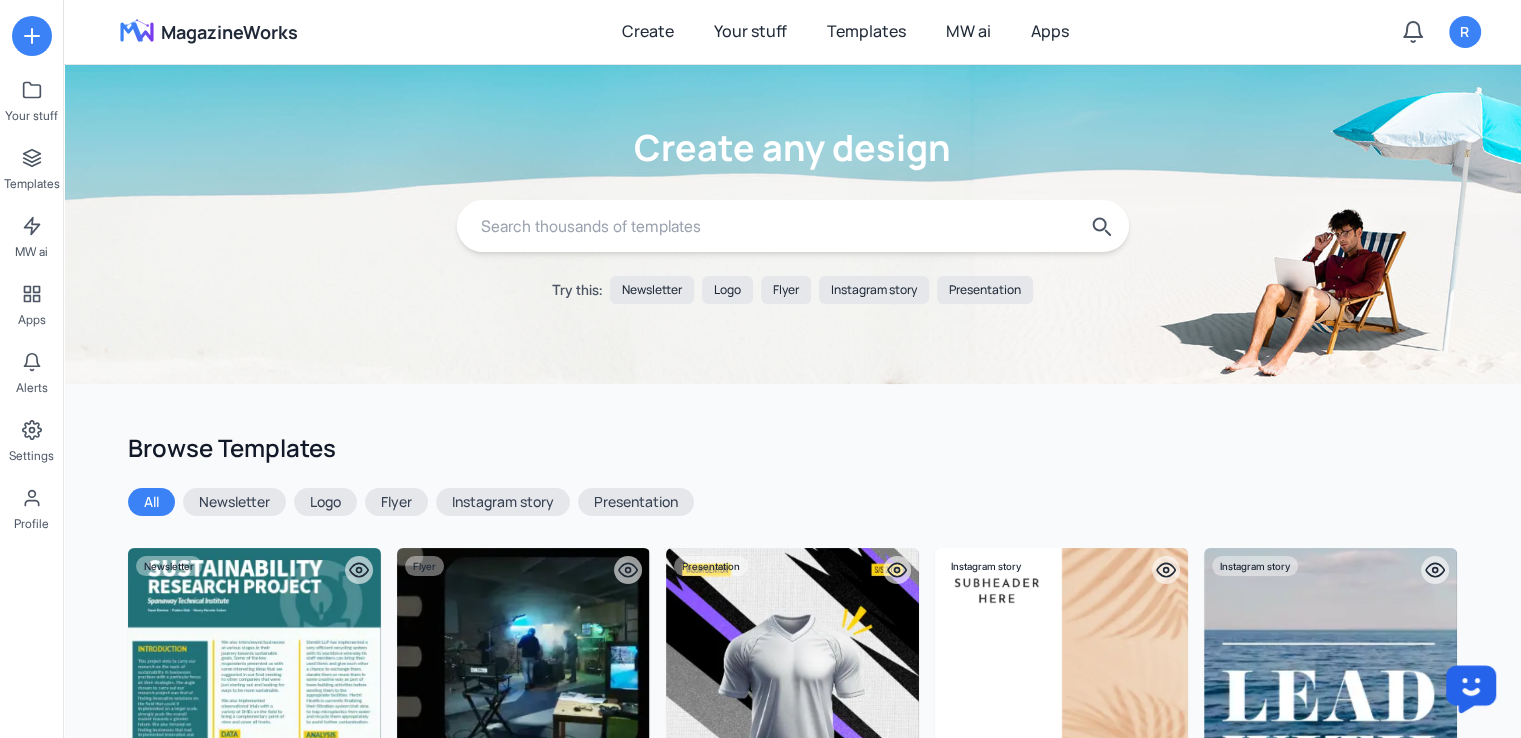 click on "Create any design Try this: Newsletter Logo Flyer Instagram story Presentation" at bounding box center [793, 216] 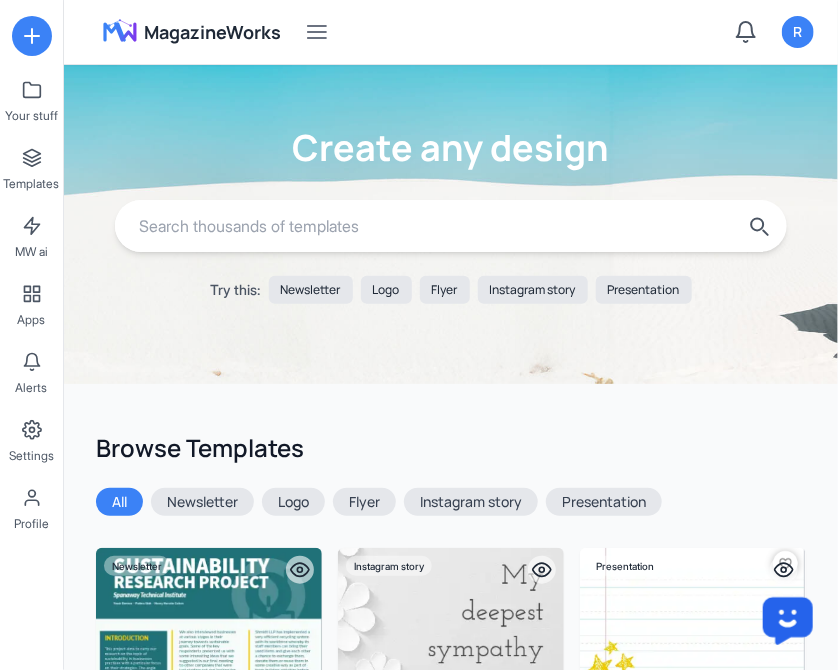 click on "Create any design Try this: Newsletter Logo Flyer Instagram story Presentation" at bounding box center [451, 224] 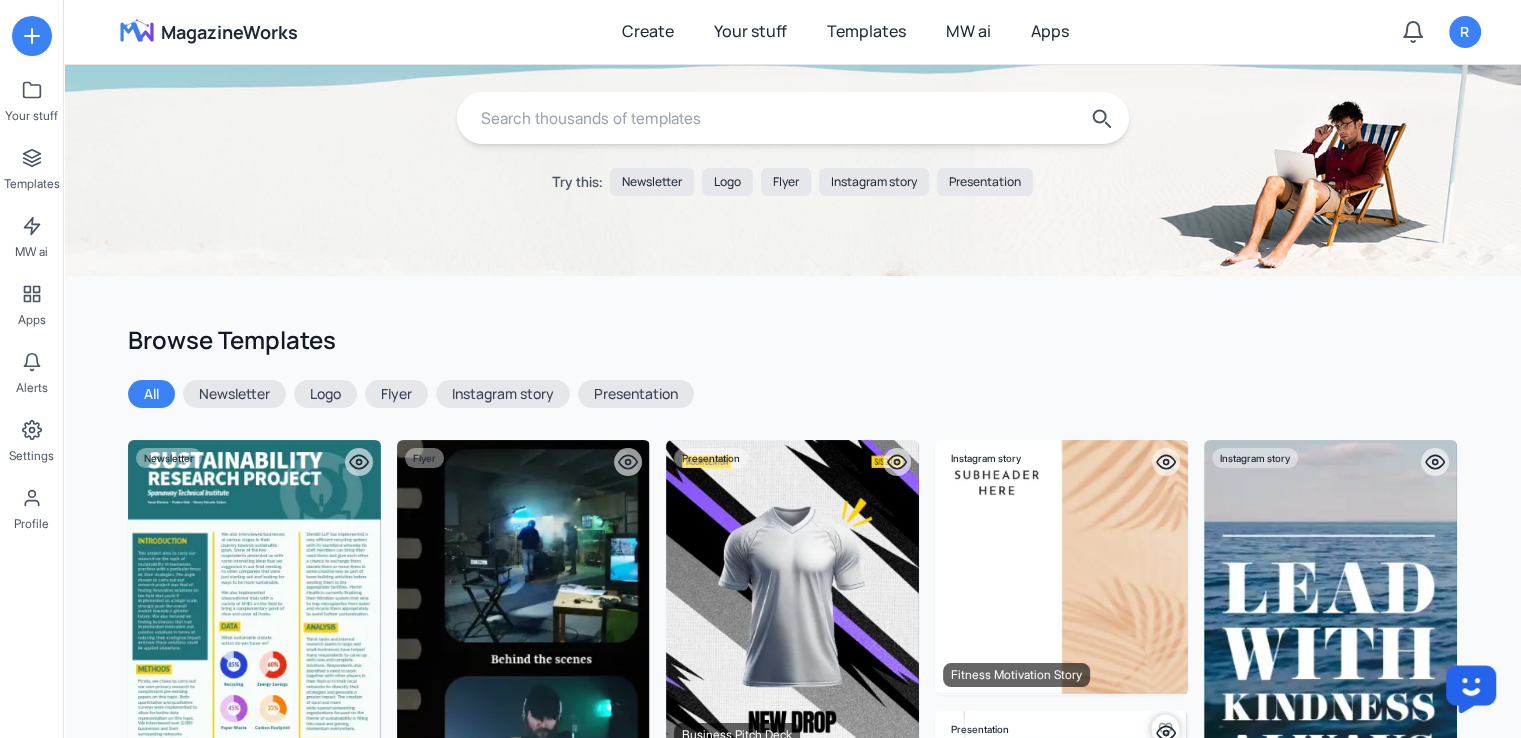 scroll, scrollTop: 0, scrollLeft: 0, axis: both 